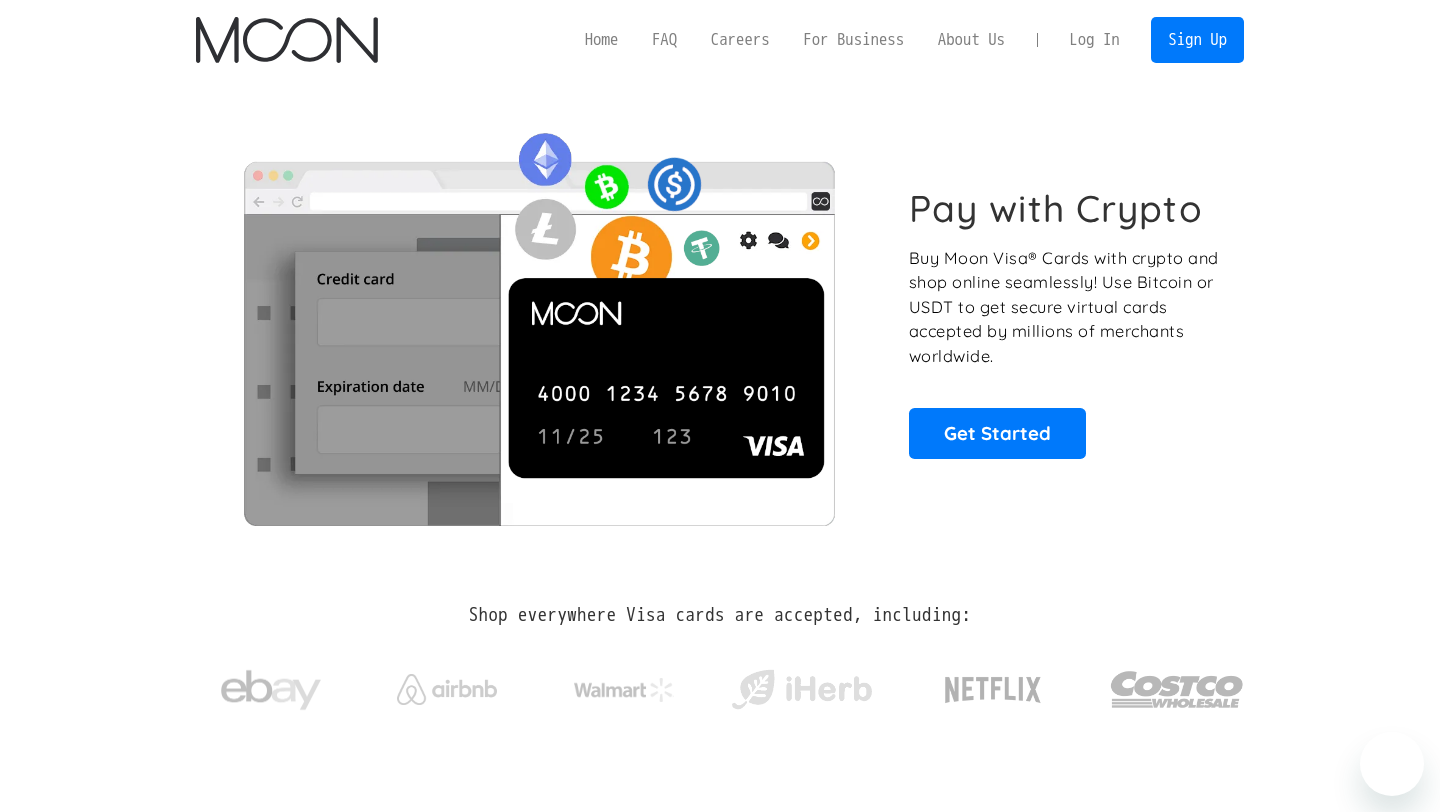 scroll, scrollTop: 0, scrollLeft: 0, axis: both 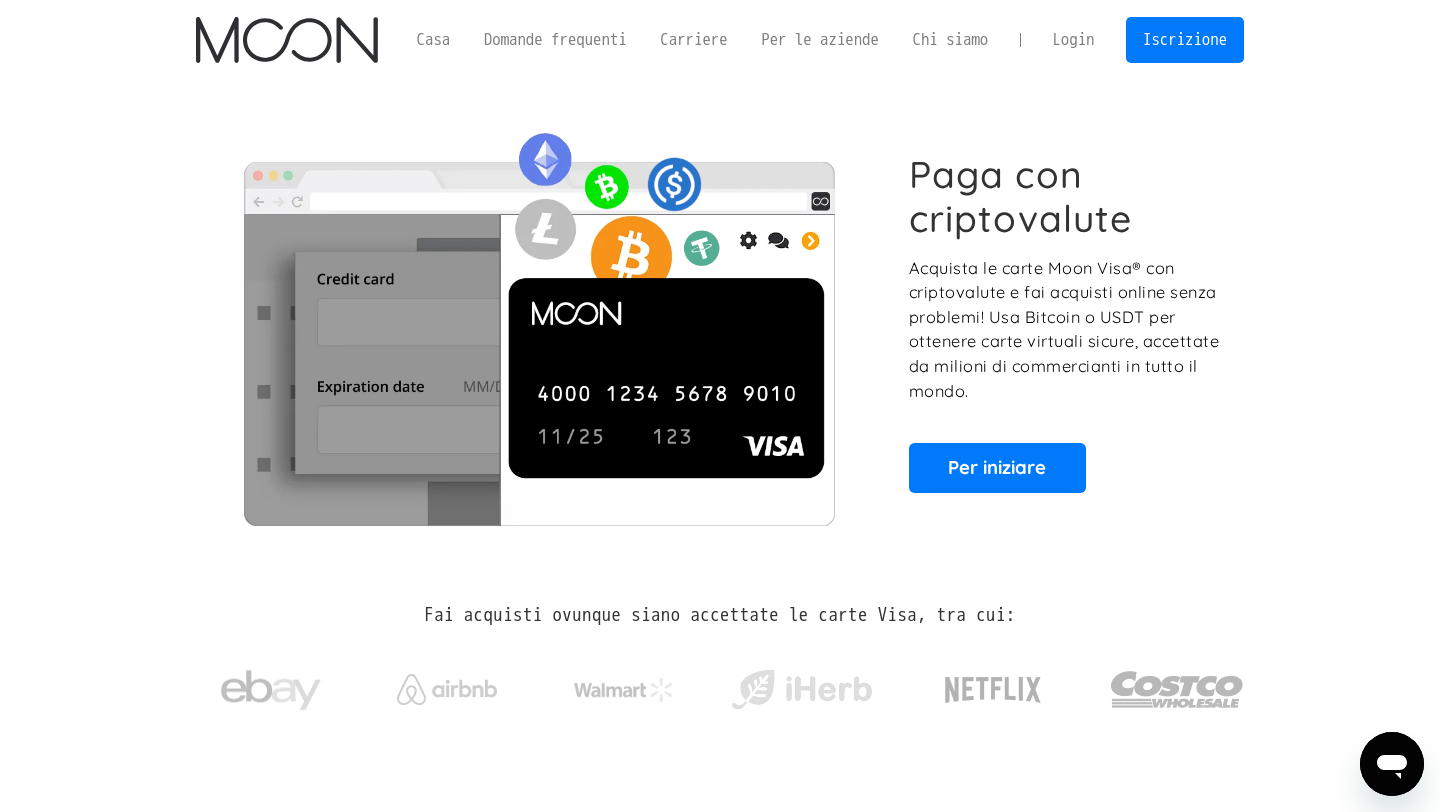 click on "Paga con criptovalute Acquista le carte Moon Visa® con criptovalute e fai acquisti online senza problemi! Usa Bitcoin o USDT per ottenere carte virtuali sicure, accettate da milioni di commercianti in tutto il mondo. Per iniziare" at bounding box center (720, 322) 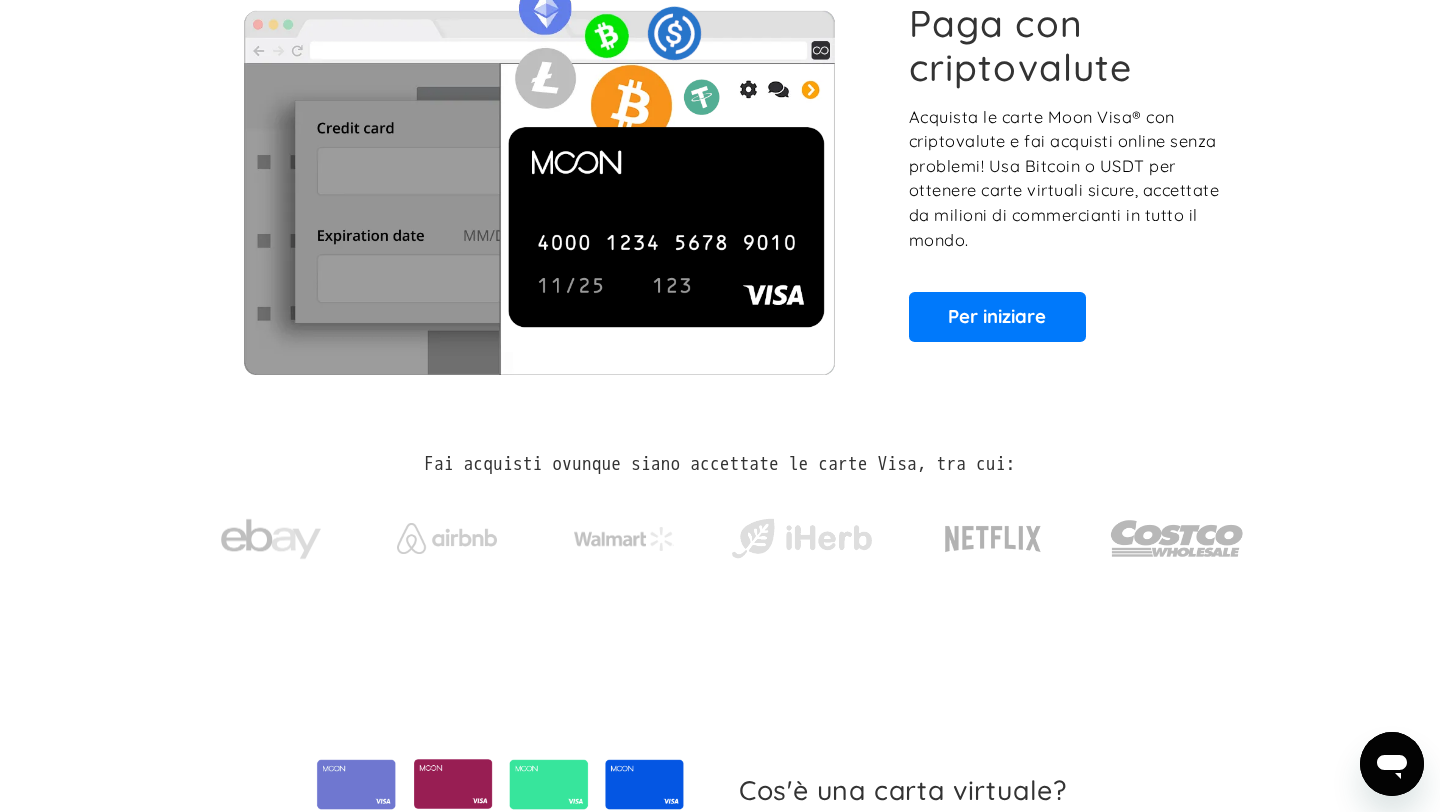 scroll, scrollTop: 0, scrollLeft: 0, axis: both 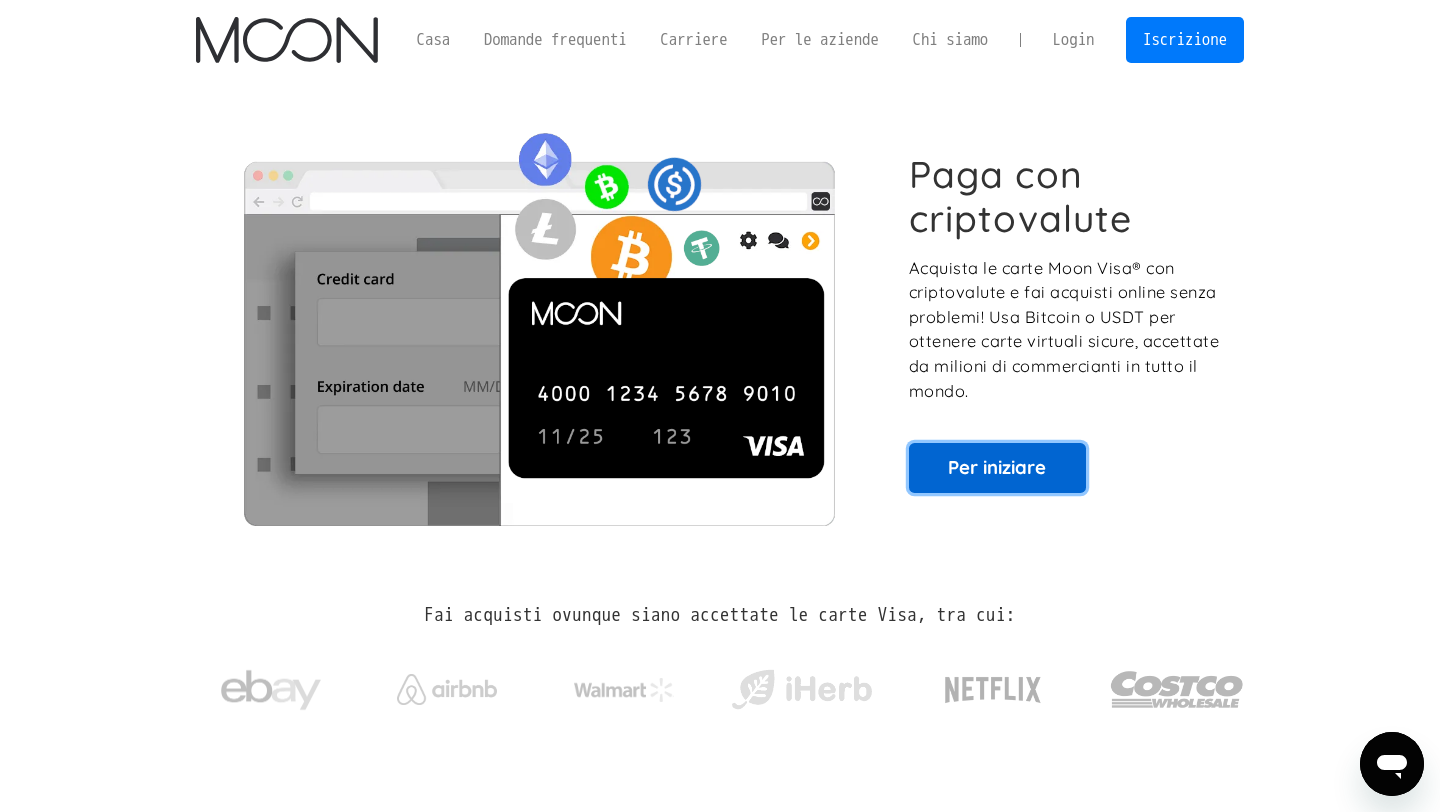 click on "Per iniziare" at bounding box center [997, 468] 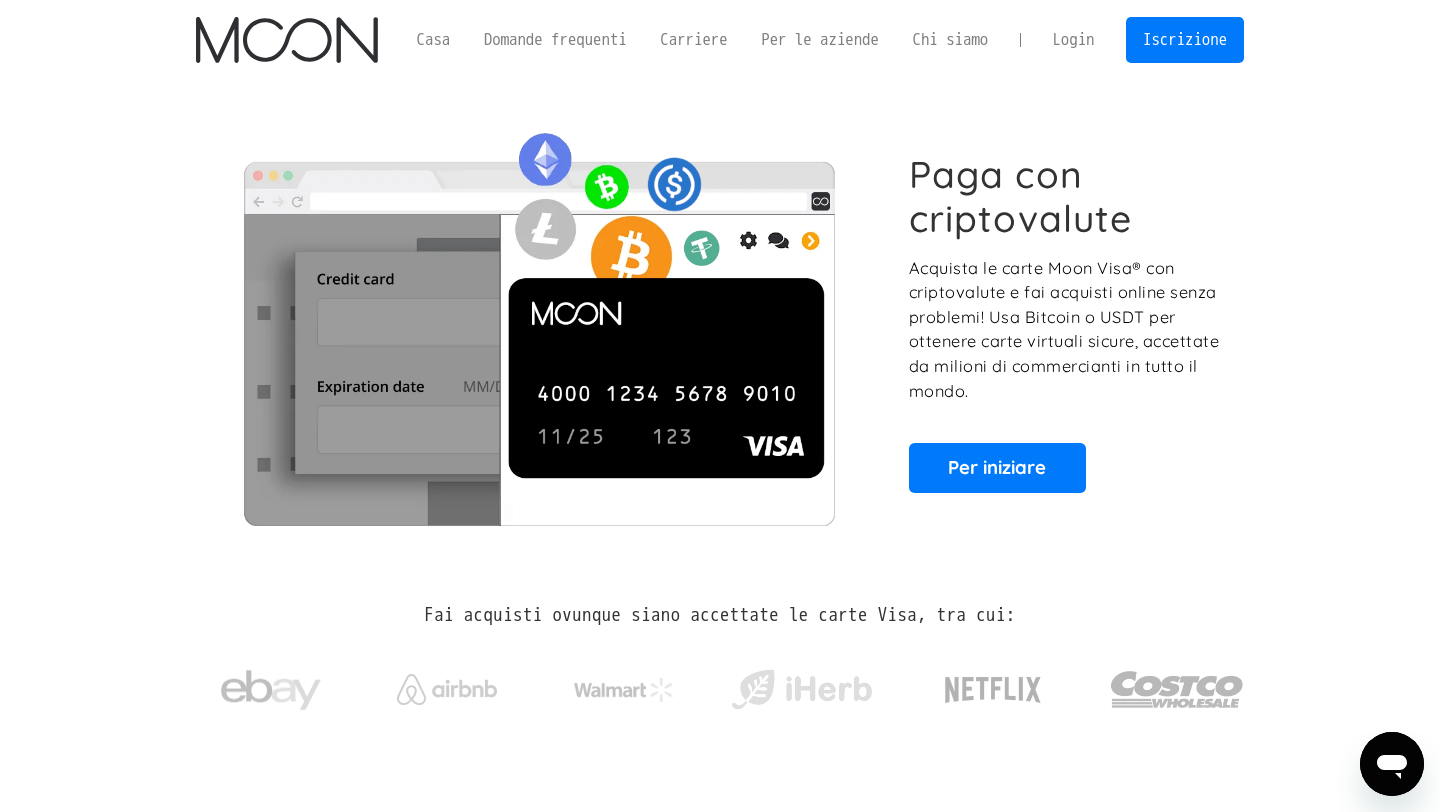 click on "Paga con criptovalute Acquista le carte Moon Visa® con criptovalute e fai acquisti online senza problemi! Usa Bitcoin o USDT per ottenere carte virtuali sicure, accettate da milioni di commercianti in tutto il mondo. Per iniziare" at bounding box center [719, 322] 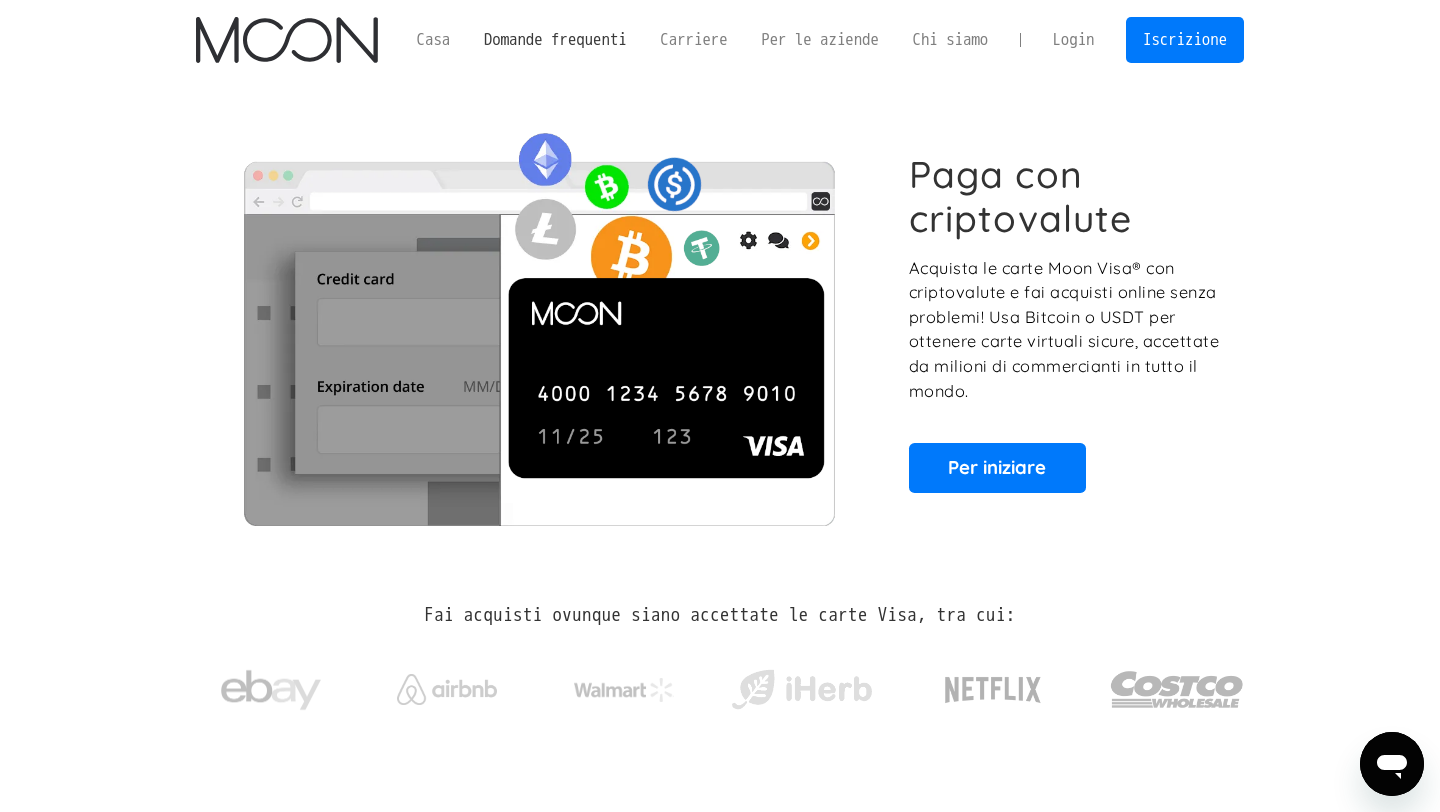 click on "Domande frequenti" at bounding box center (555, 39) 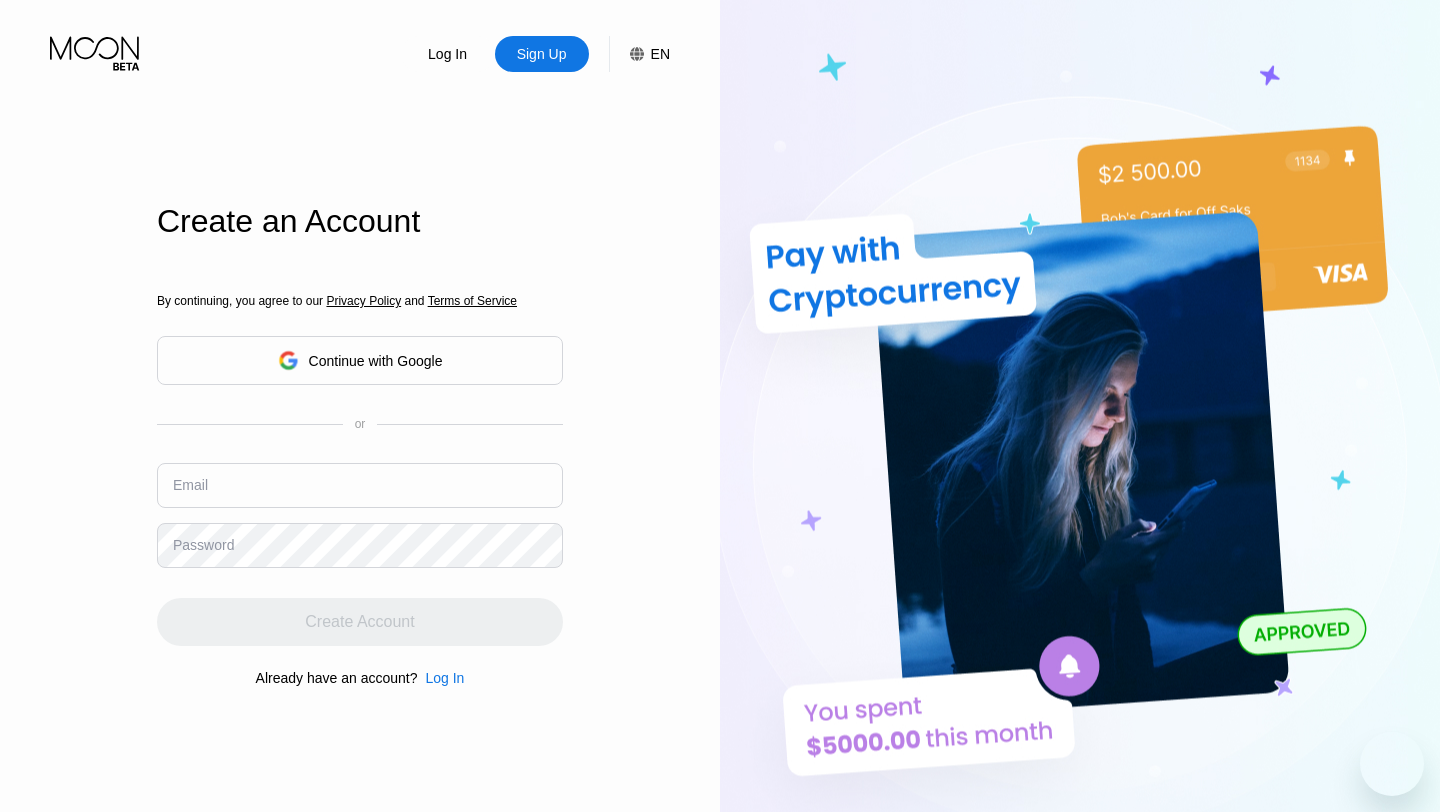 scroll, scrollTop: 0, scrollLeft: 0, axis: both 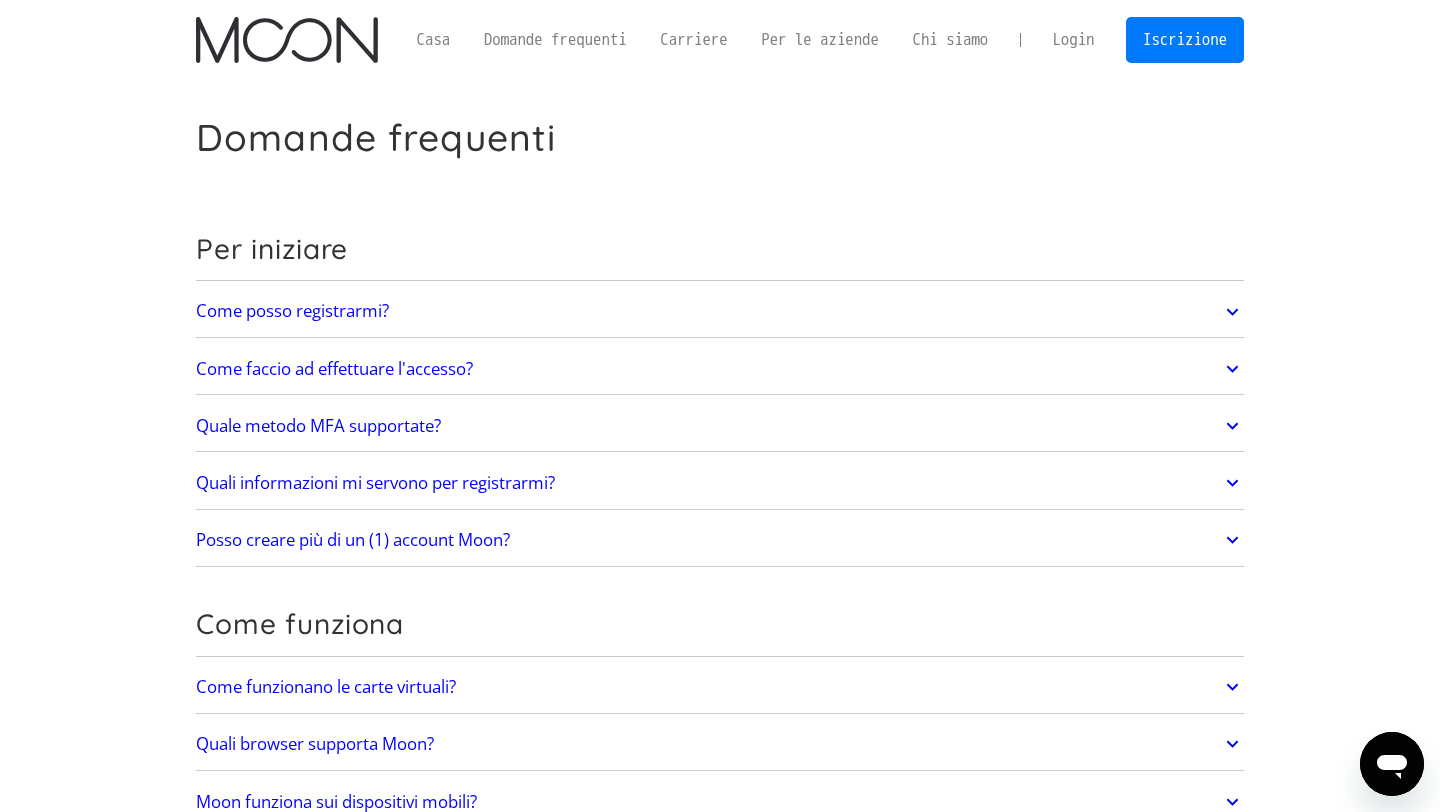 click 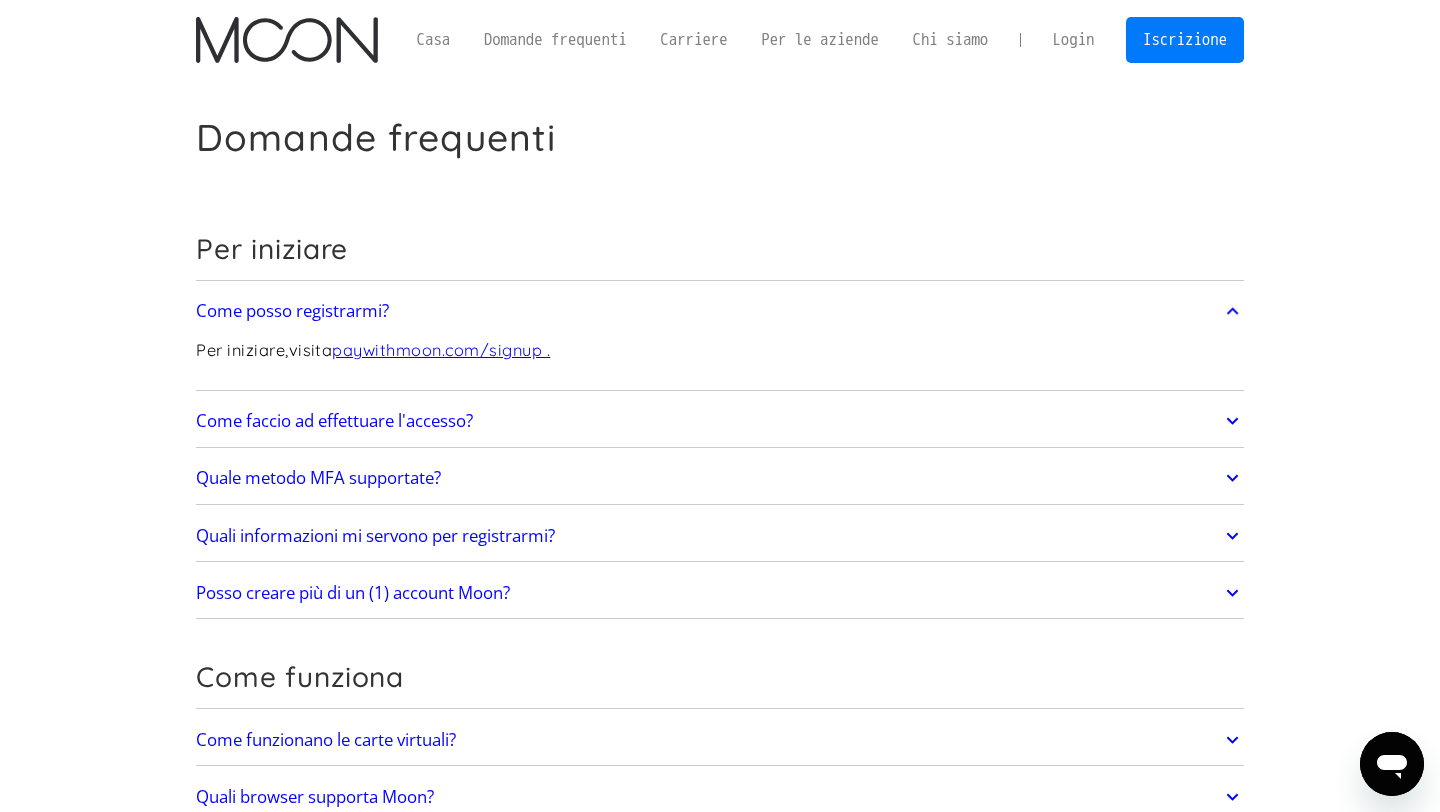 click 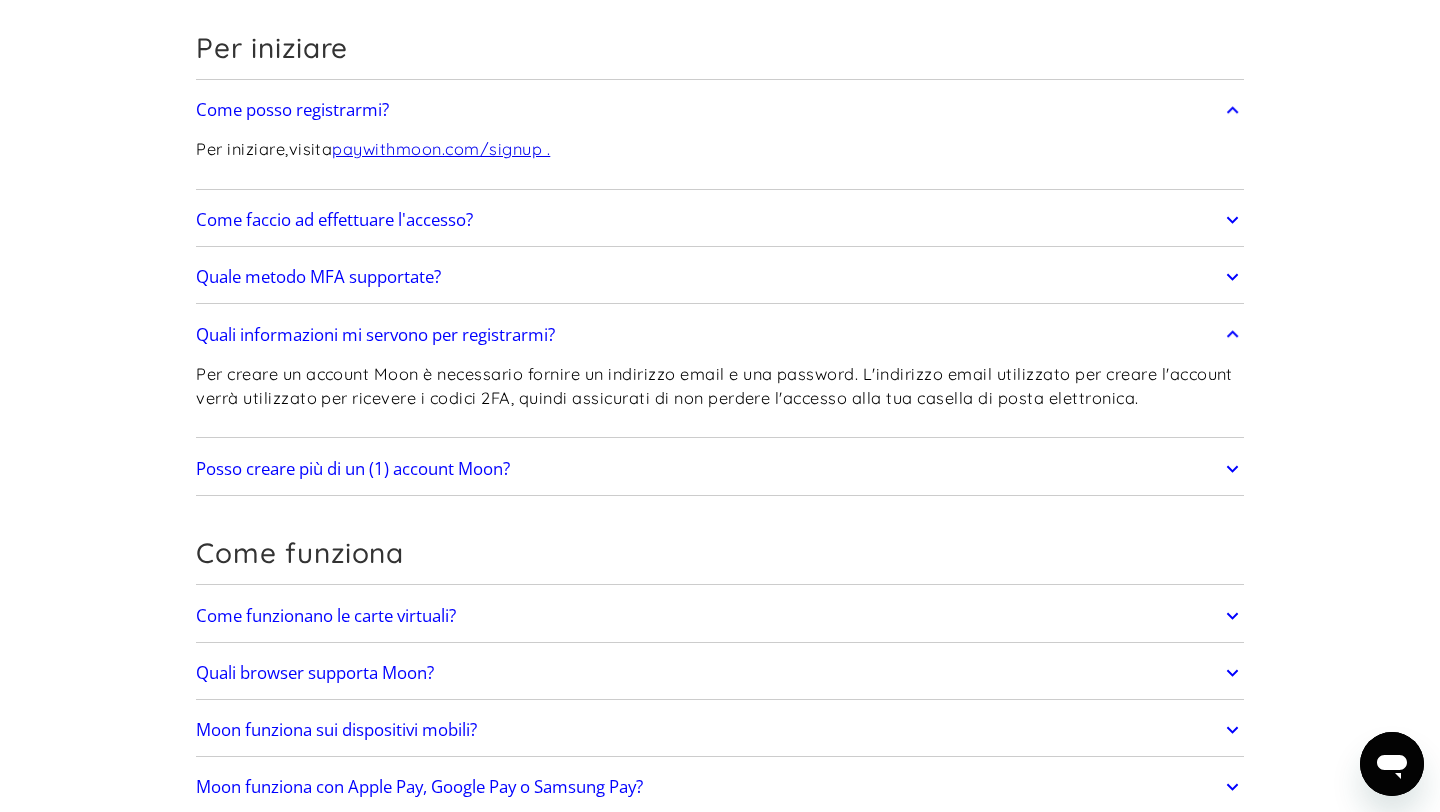scroll, scrollTop: 206, scrollLeft: 0, axis: vertical 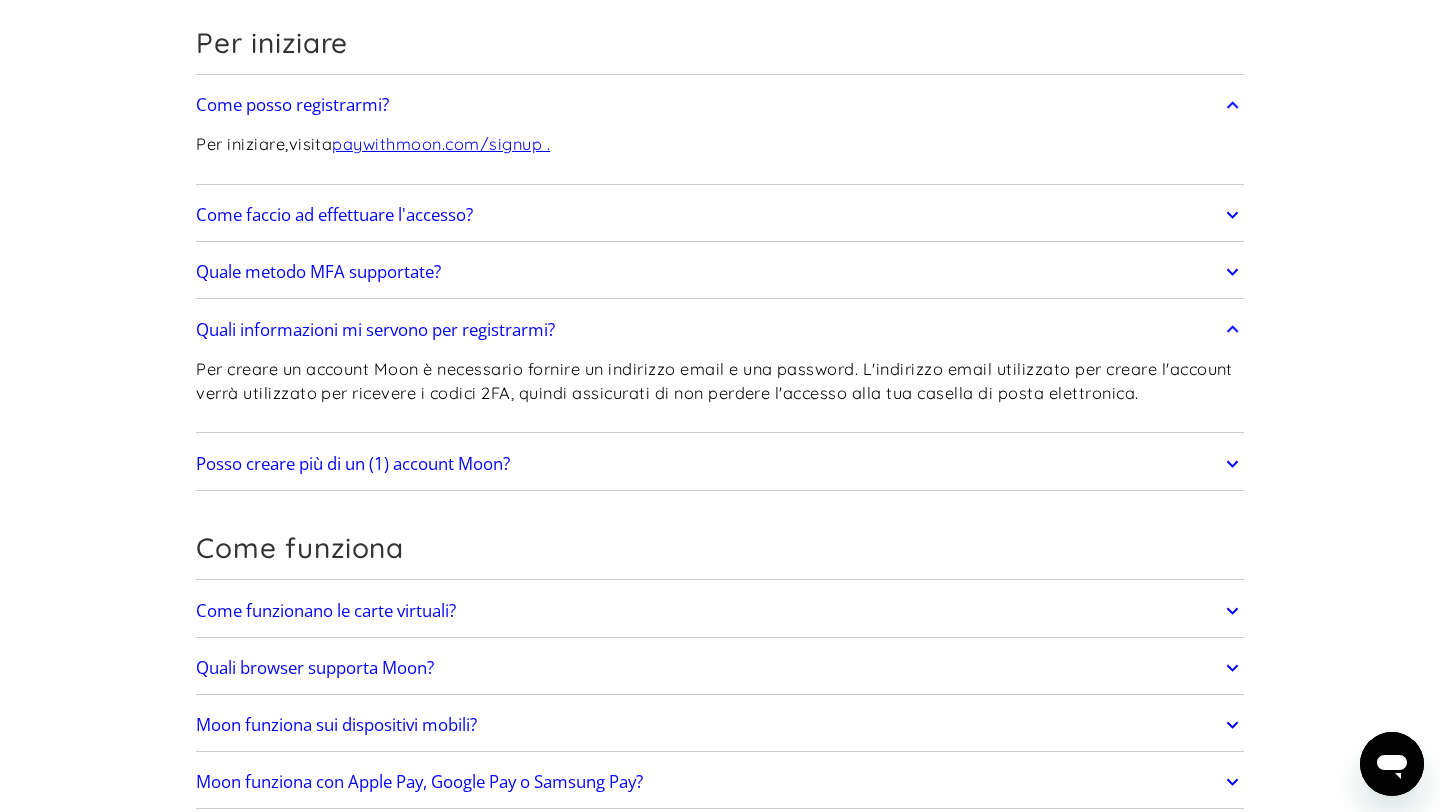 click 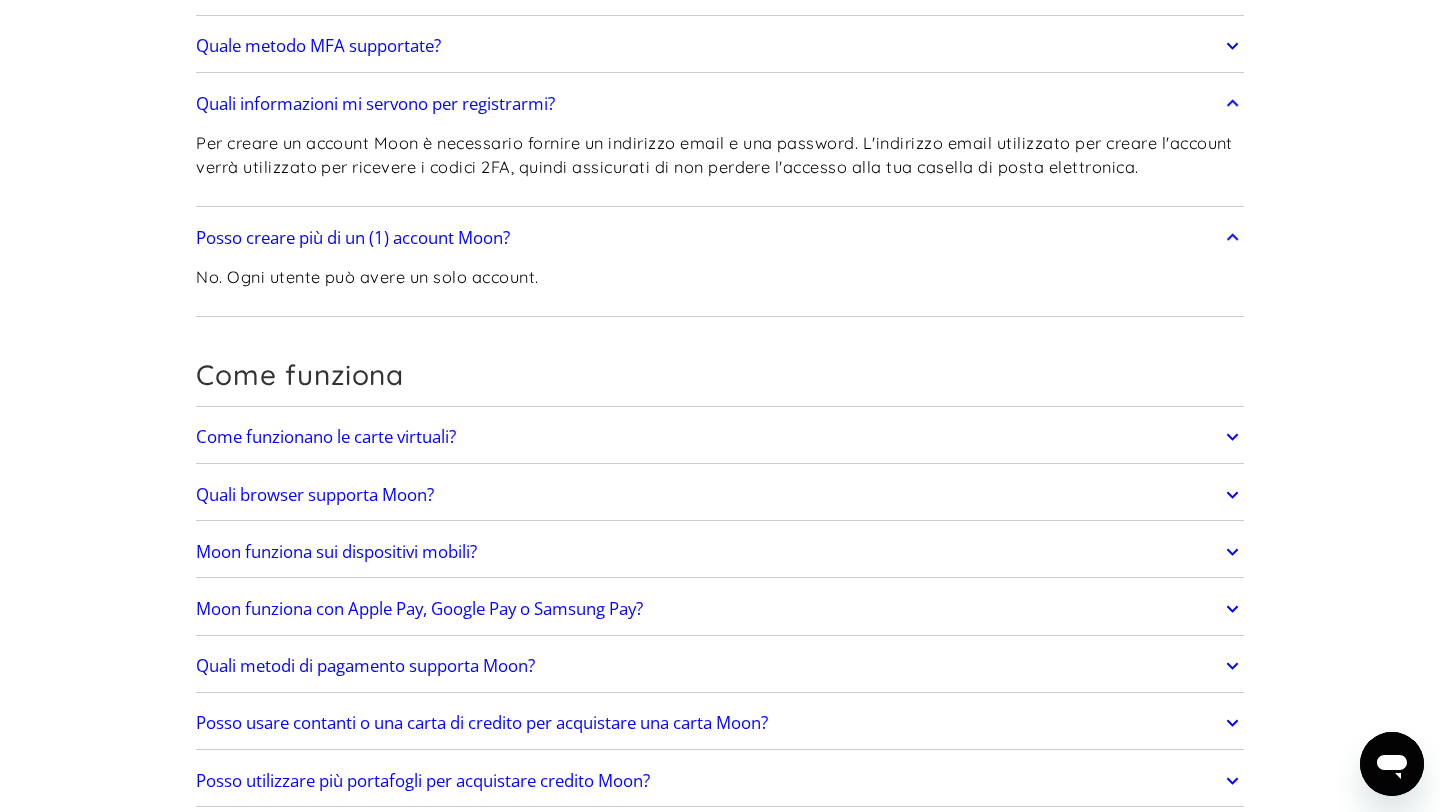 scroll, scrollTop: 452, scrollLeft: 0, axis: vertical 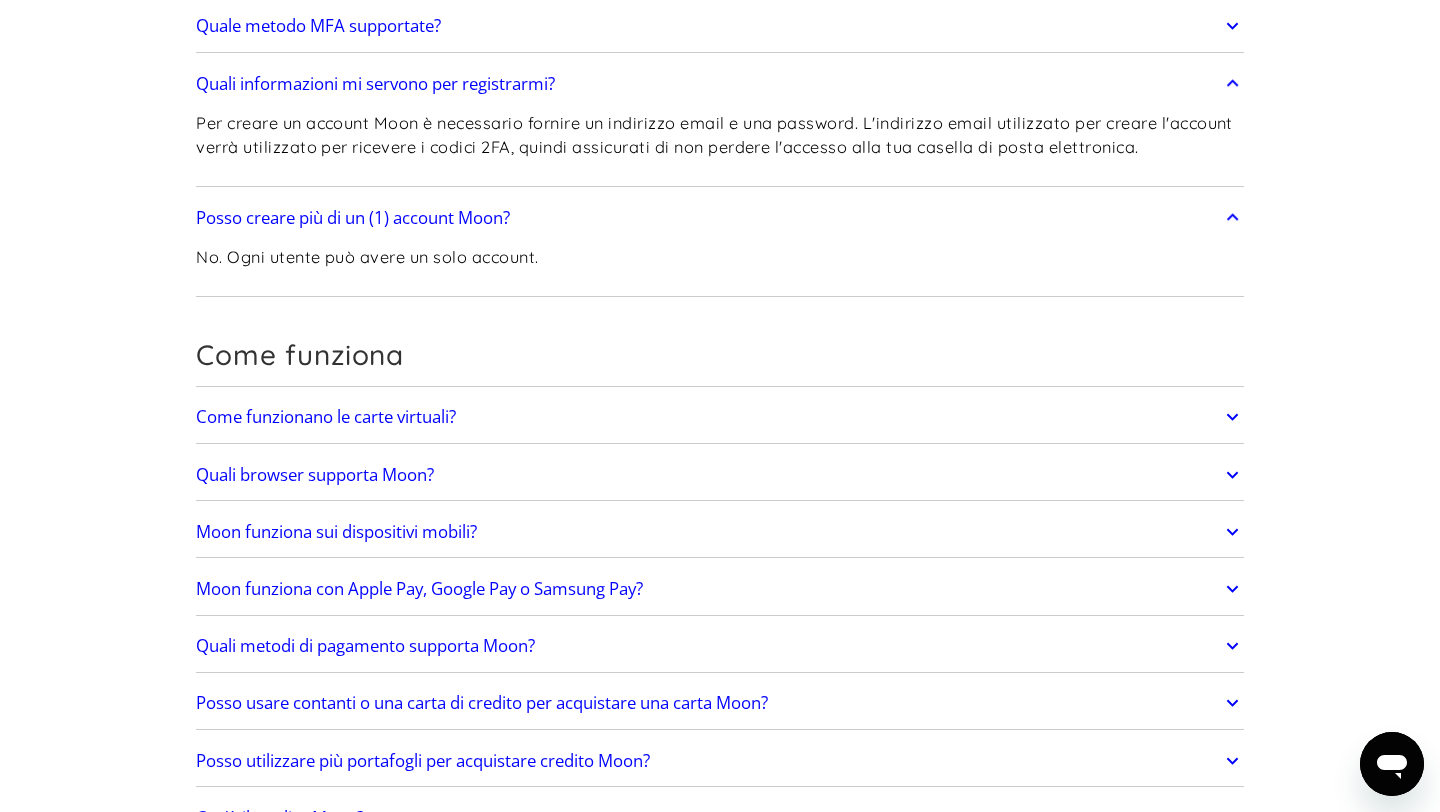 click 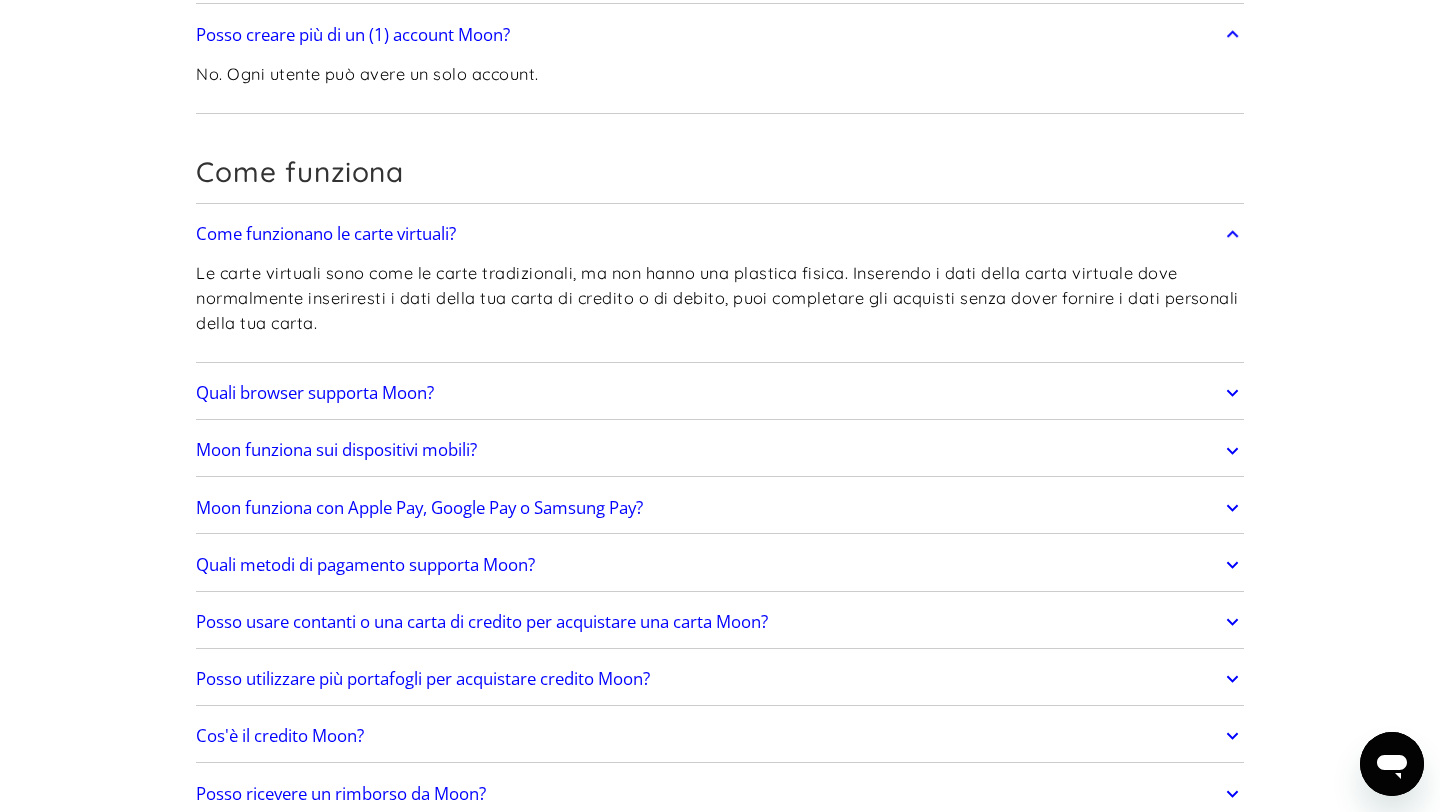 scroll, scrollTop: 637, scrollLeft: 0, axis: vertical 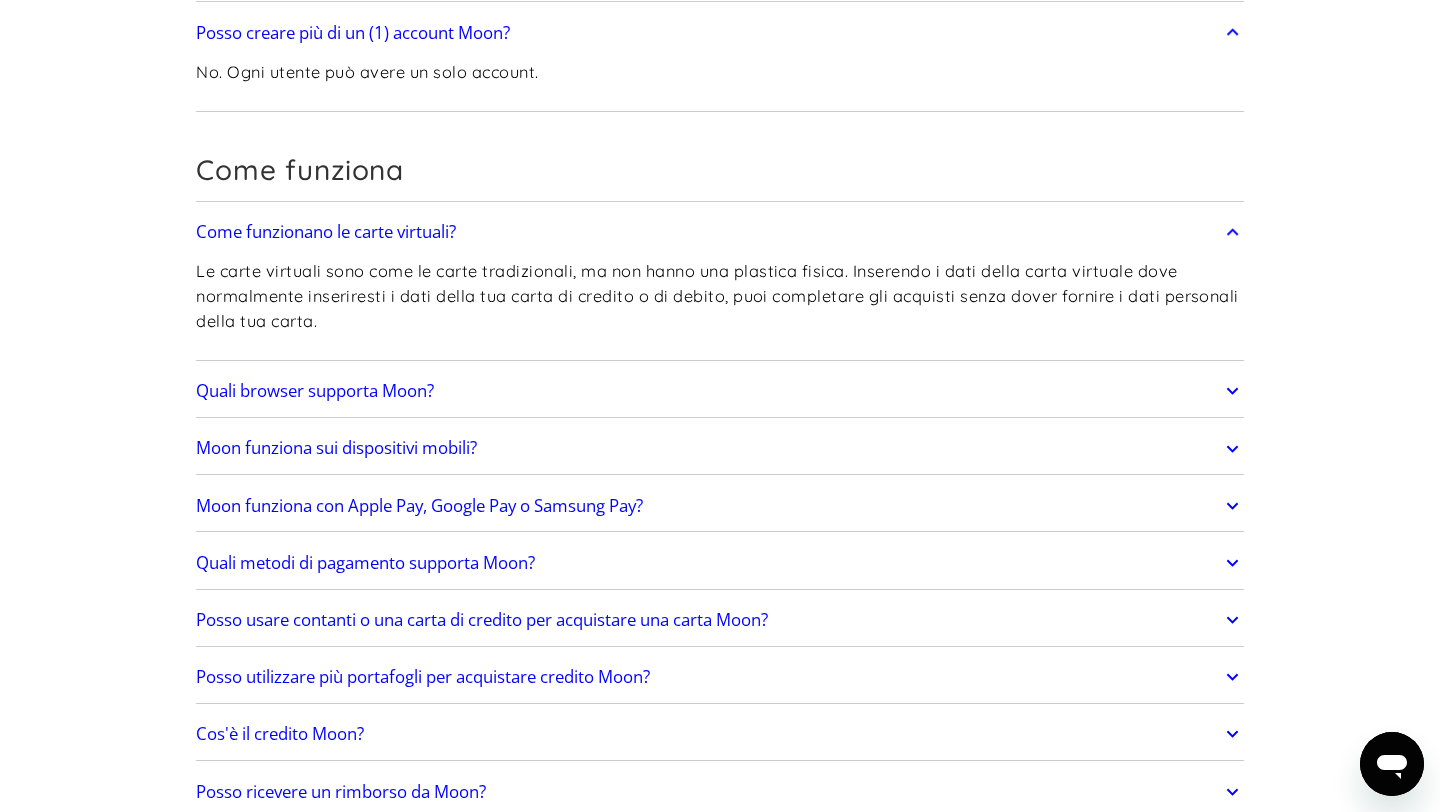 click 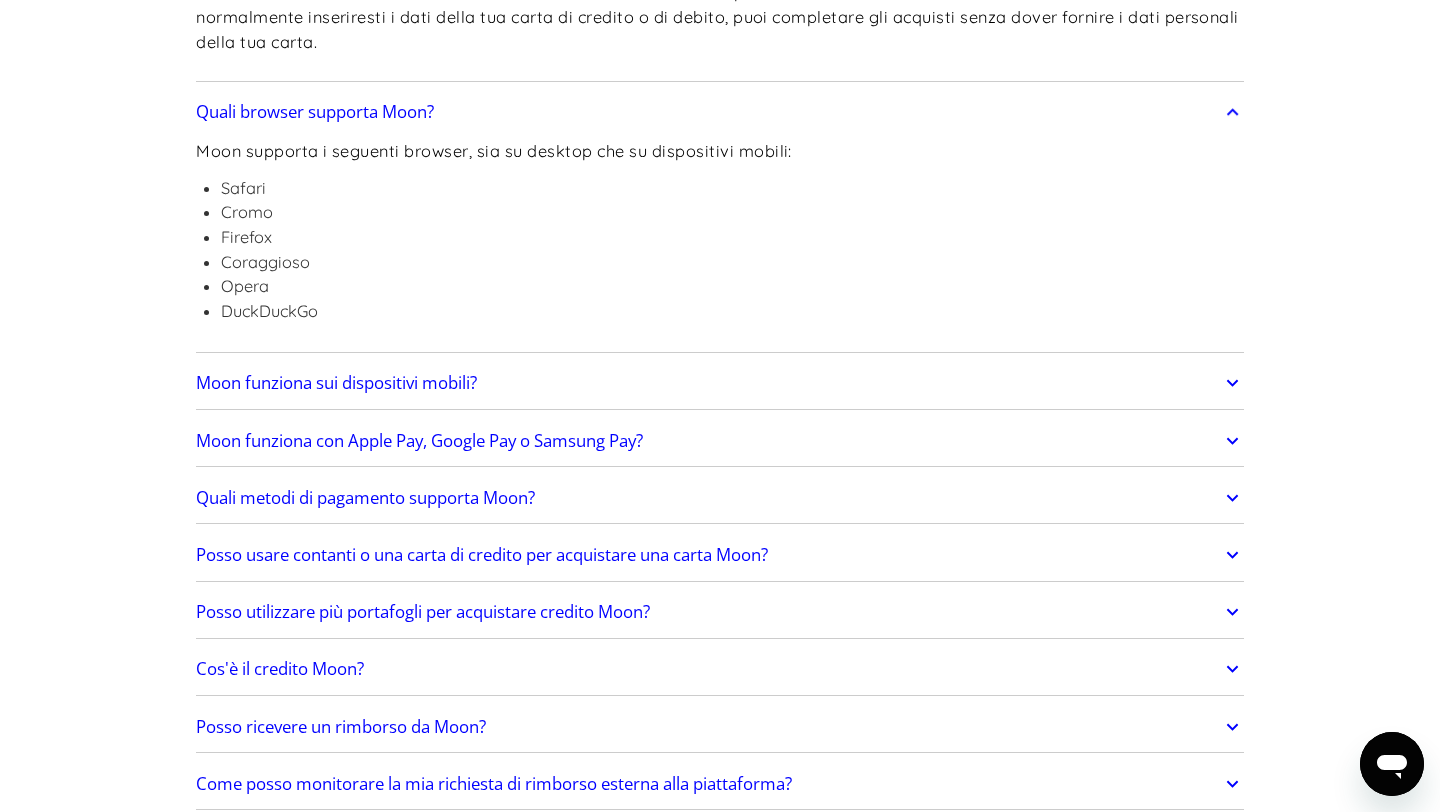 scroll, scrollTop: 917, scrollLeft: 0, axis: vertical 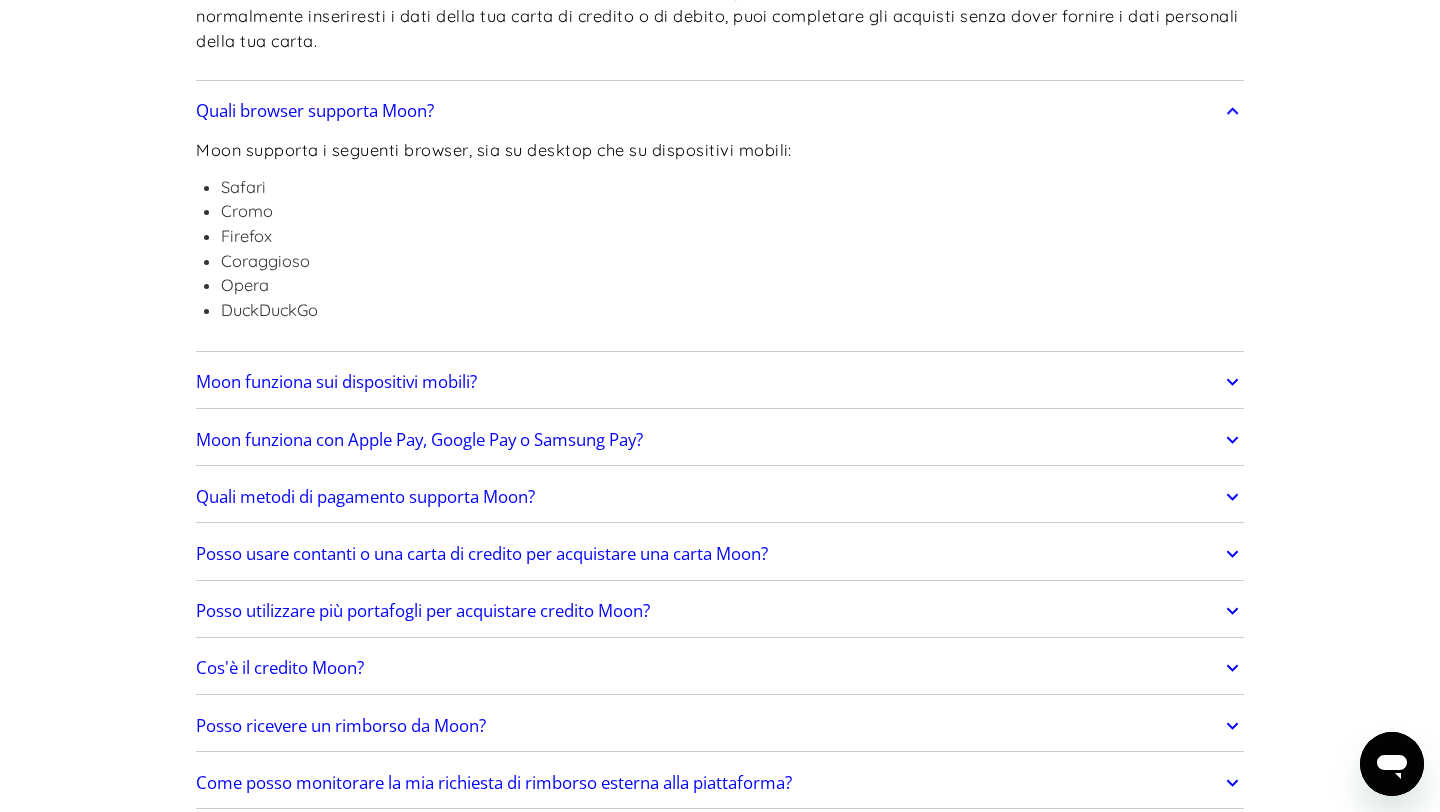 click 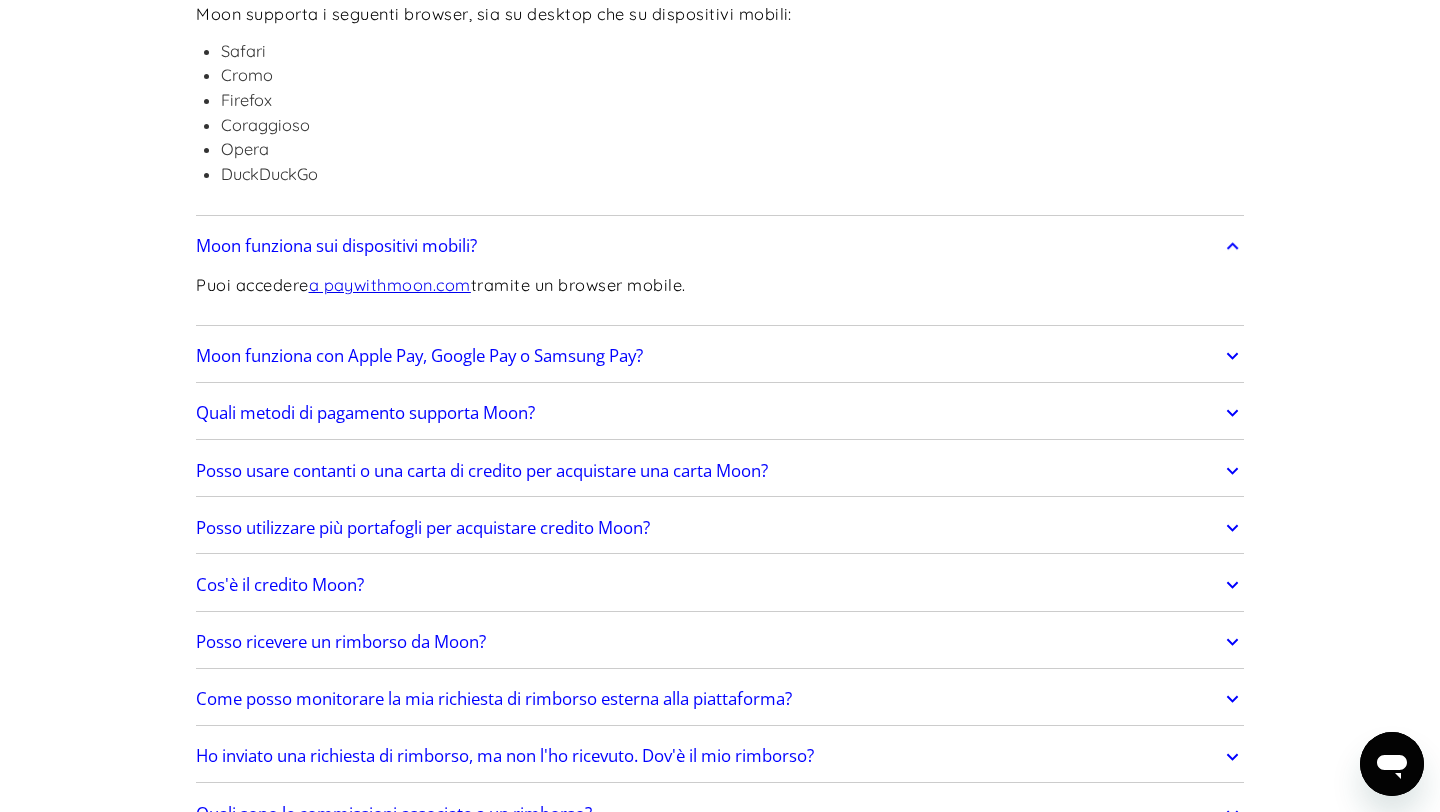 scroll, scrollTop: 1055, scrollLeft: 0, axis: vertical 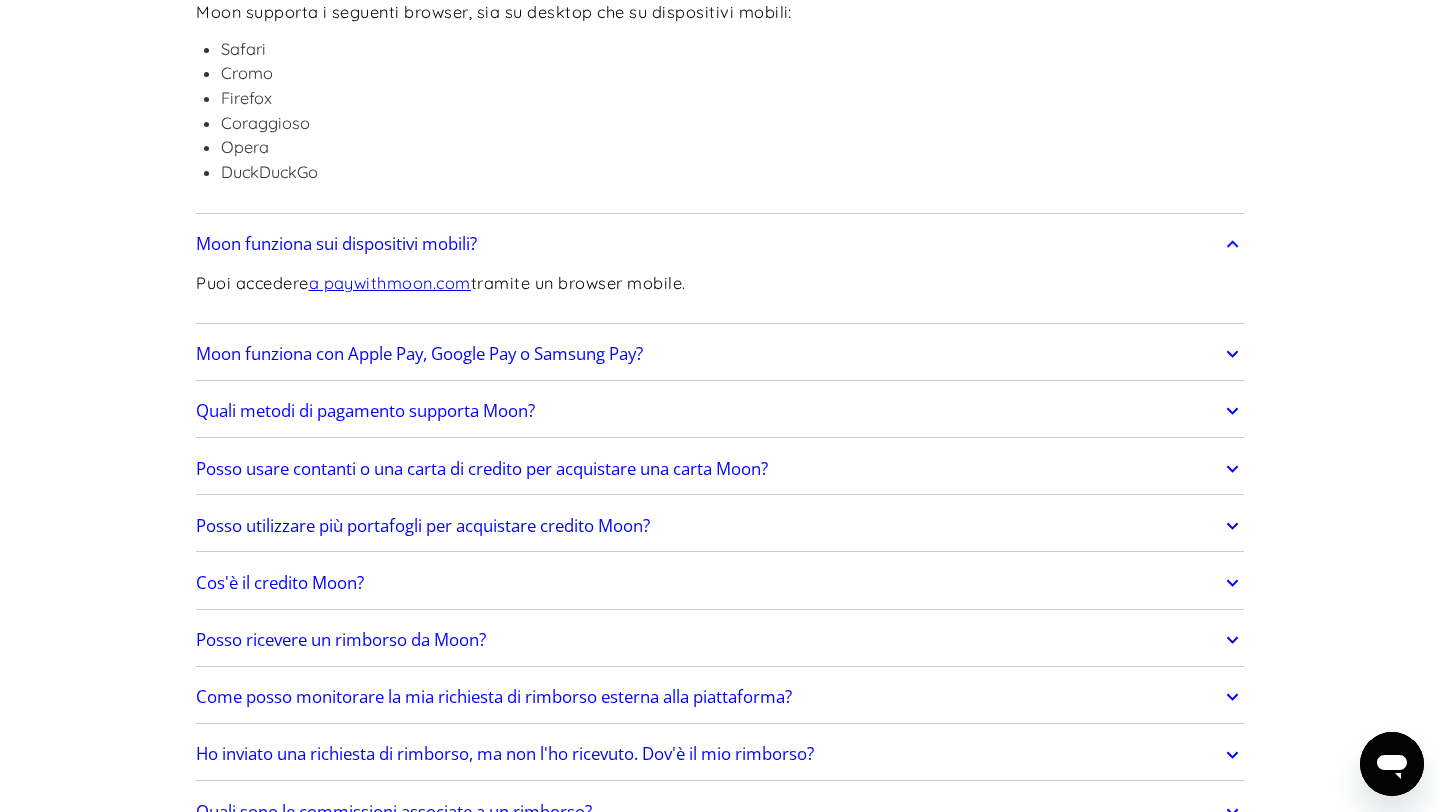 click 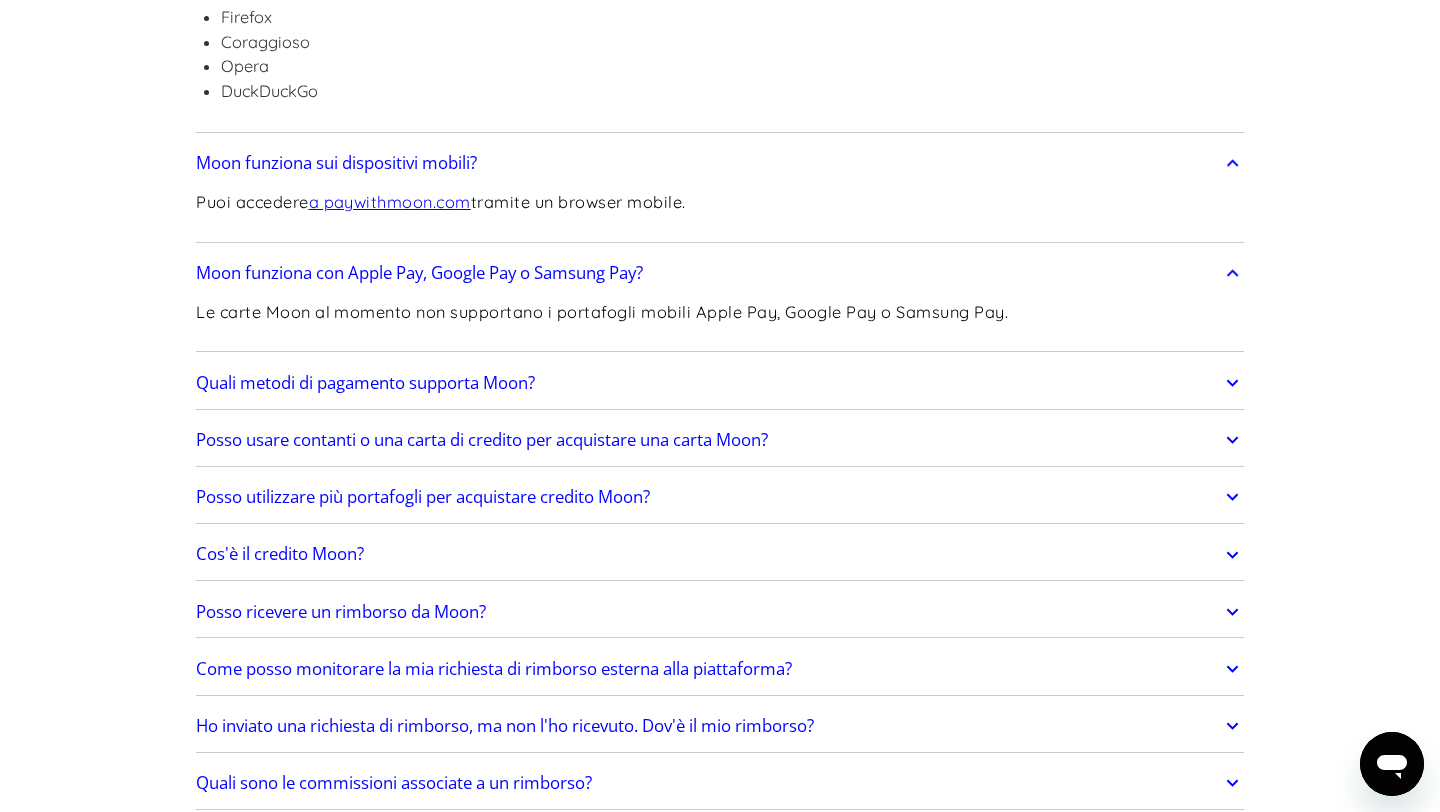 scroll, scrollTop: 1139, scrollLeft: 0, axis: vertical 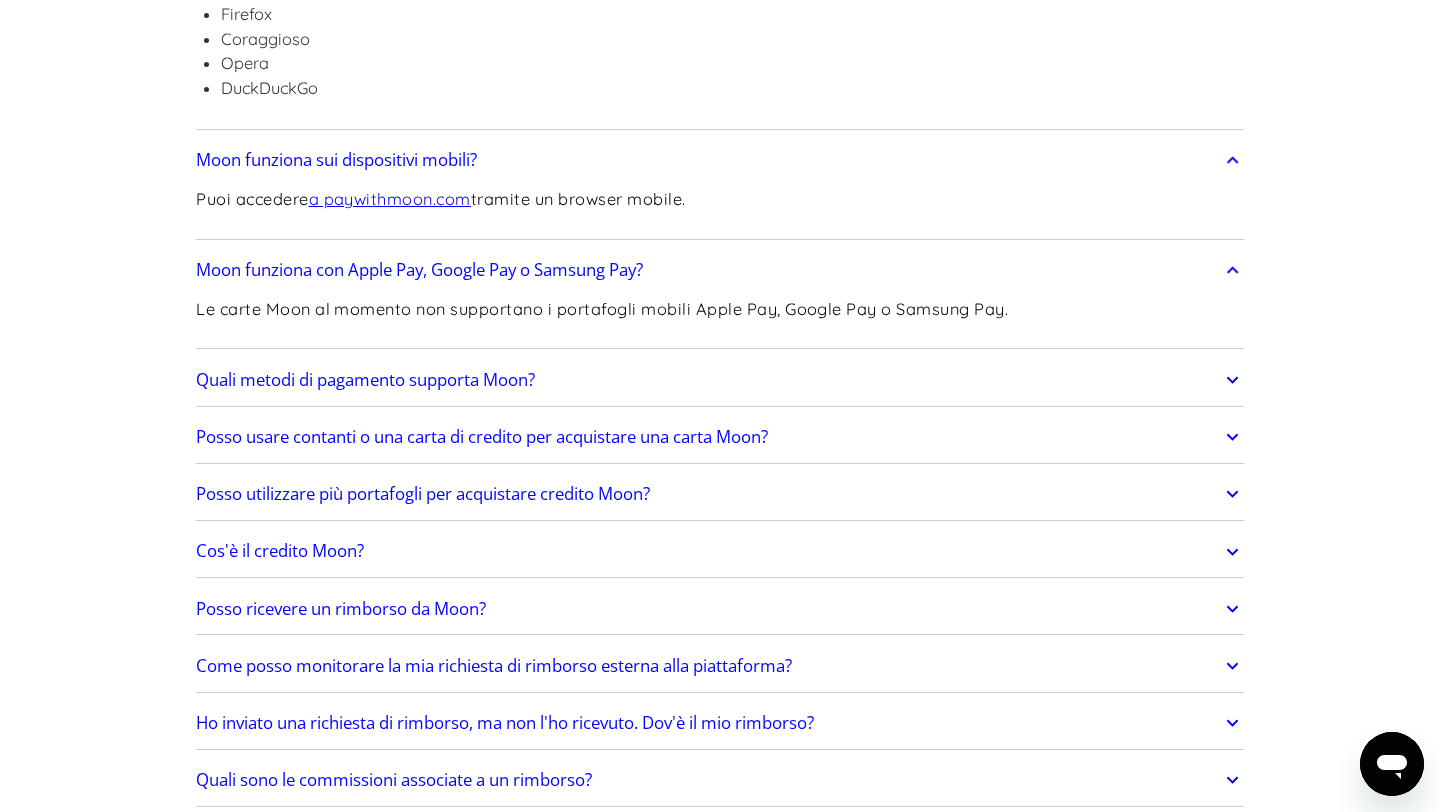 click 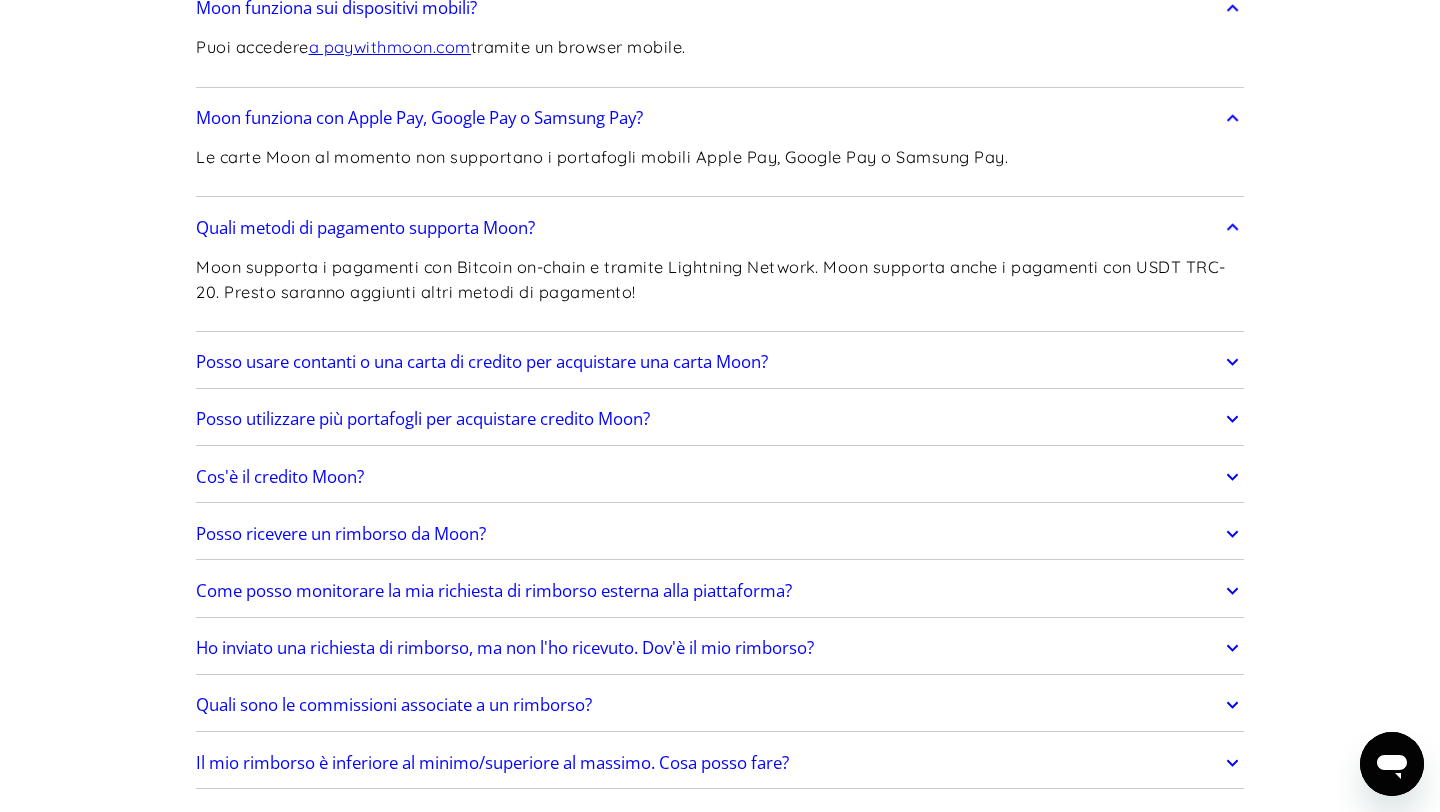 scroll, scrollTop: 1292, scrollLeft: 0, axis: vertical 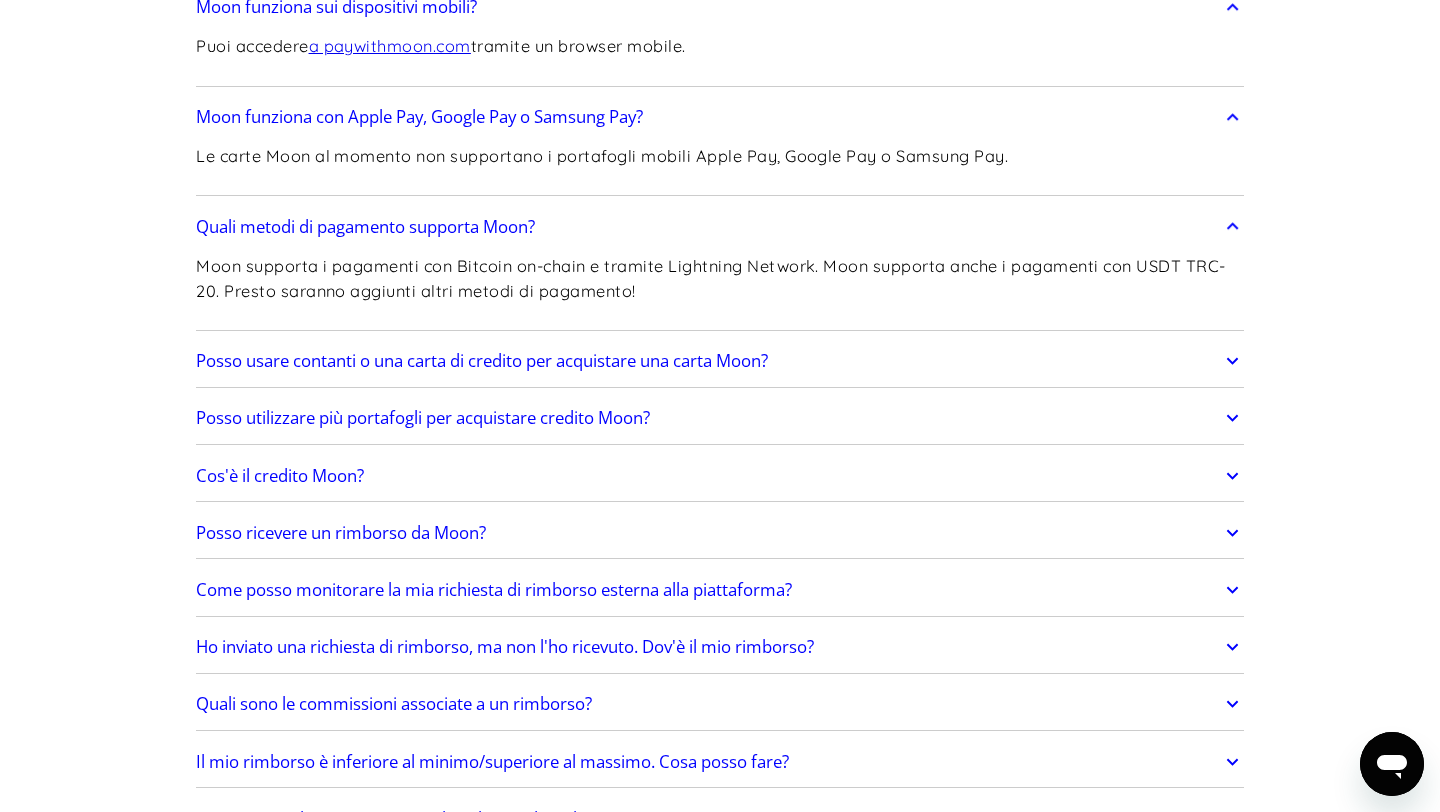 click 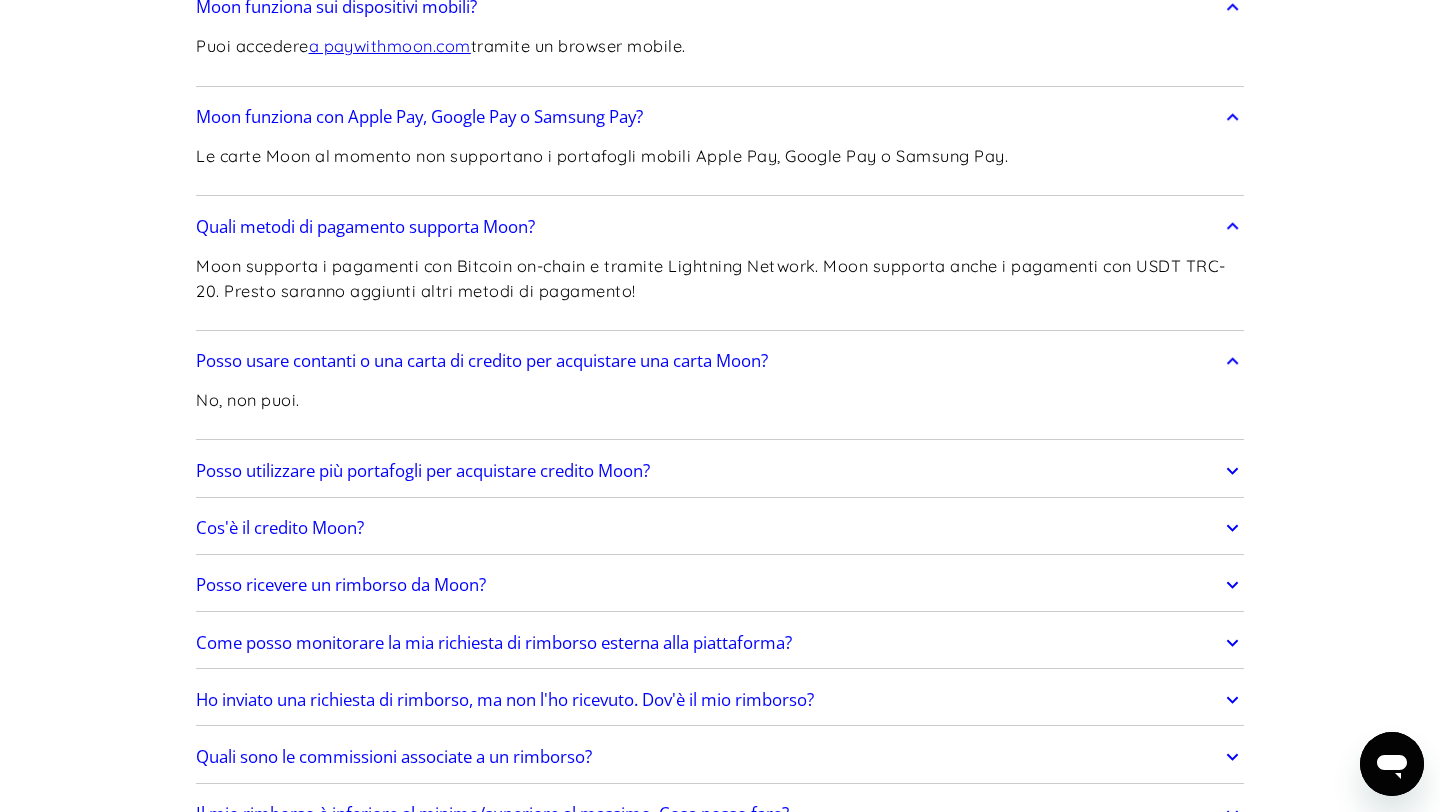 click 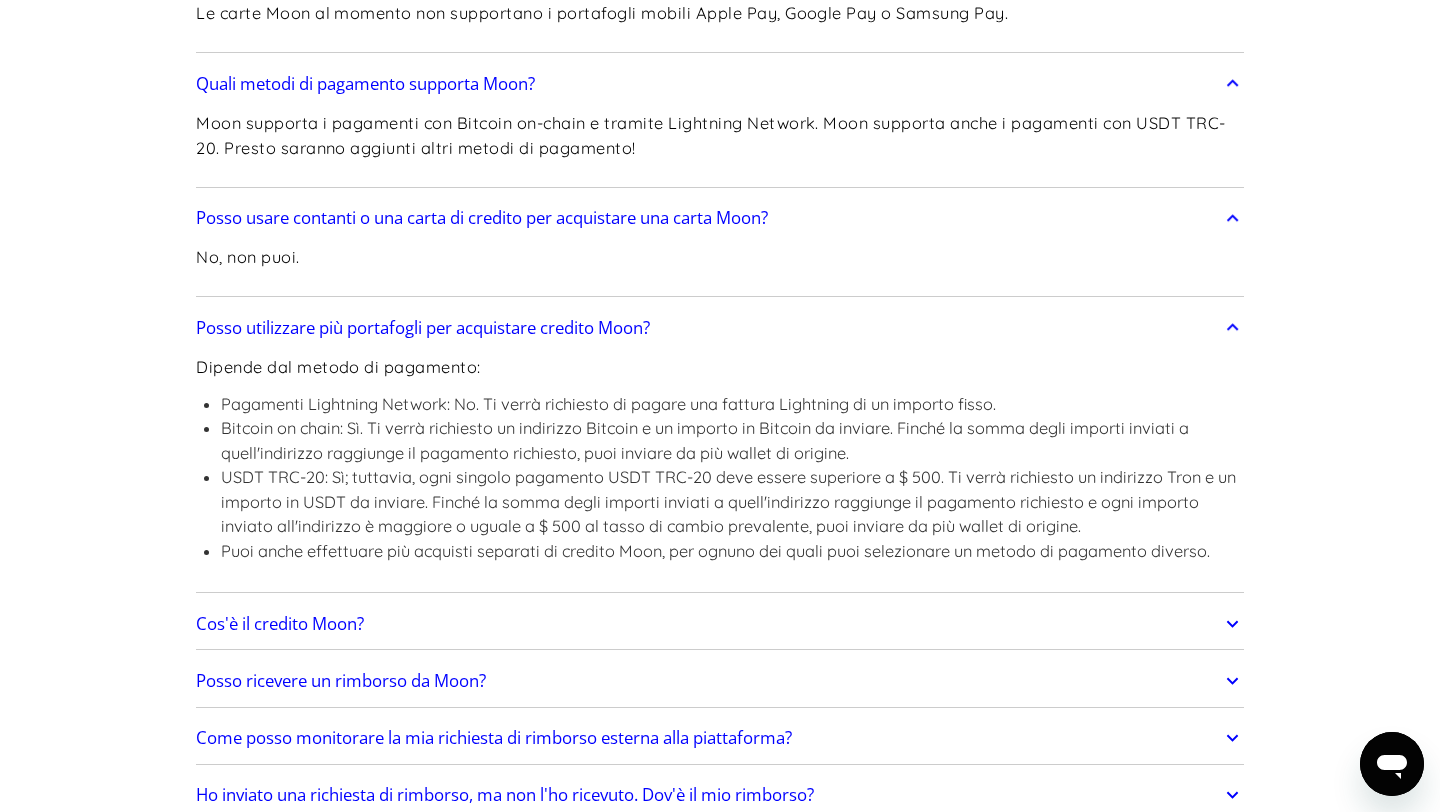 scroll, scrollTop: 1437, scrollLeft: 0, axis: vertical 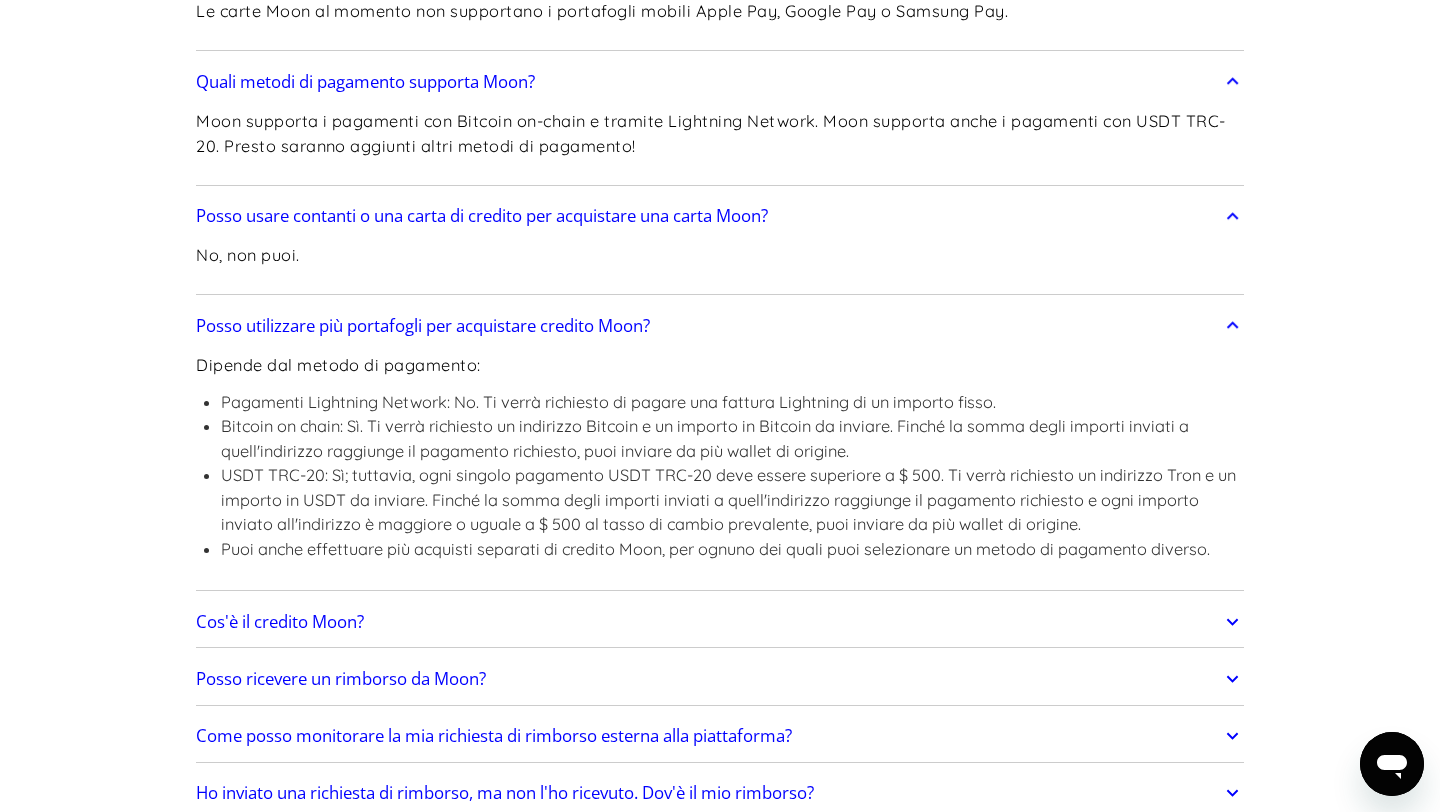 click 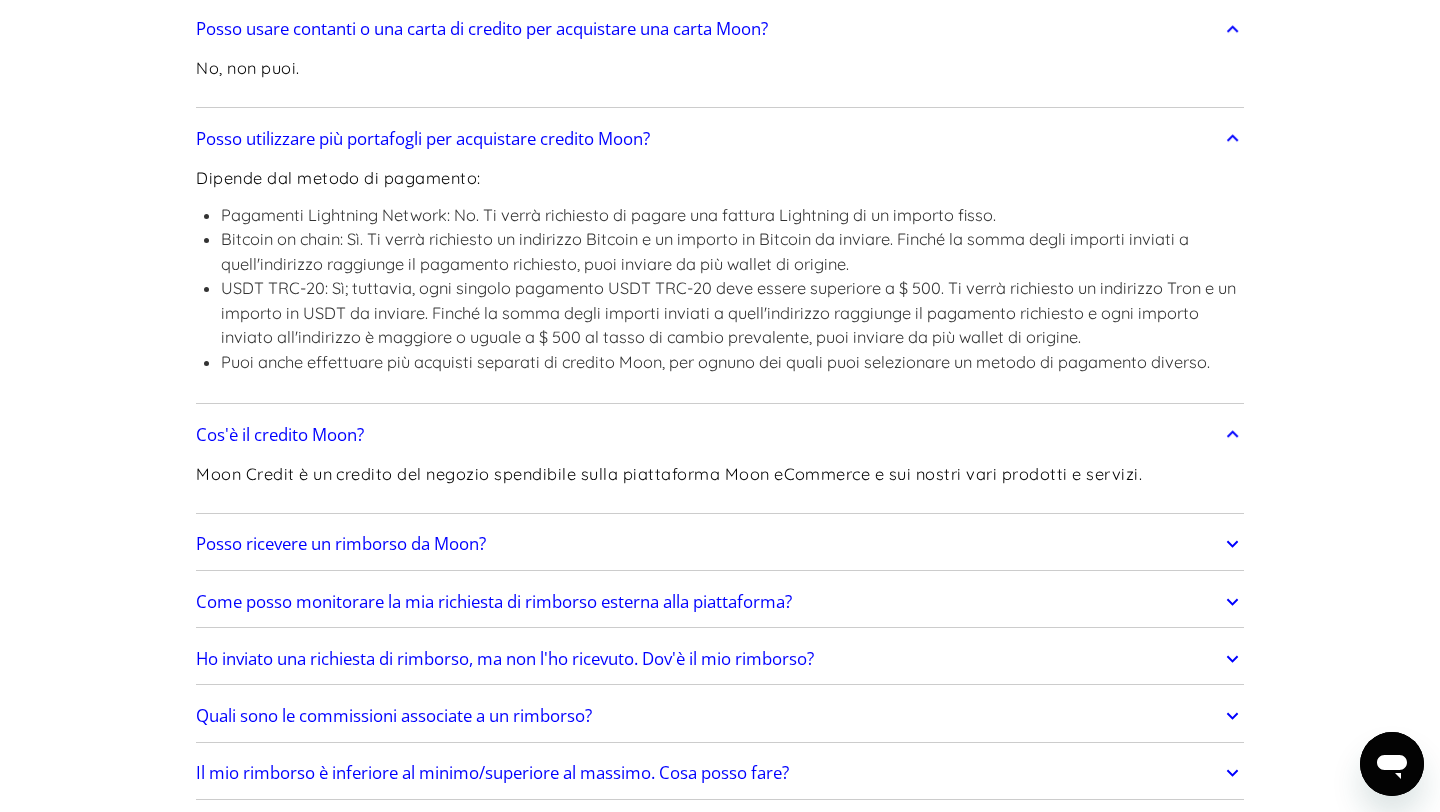 scroll, scrollTop: 1627, scrollLeft: 0, axis: vertical 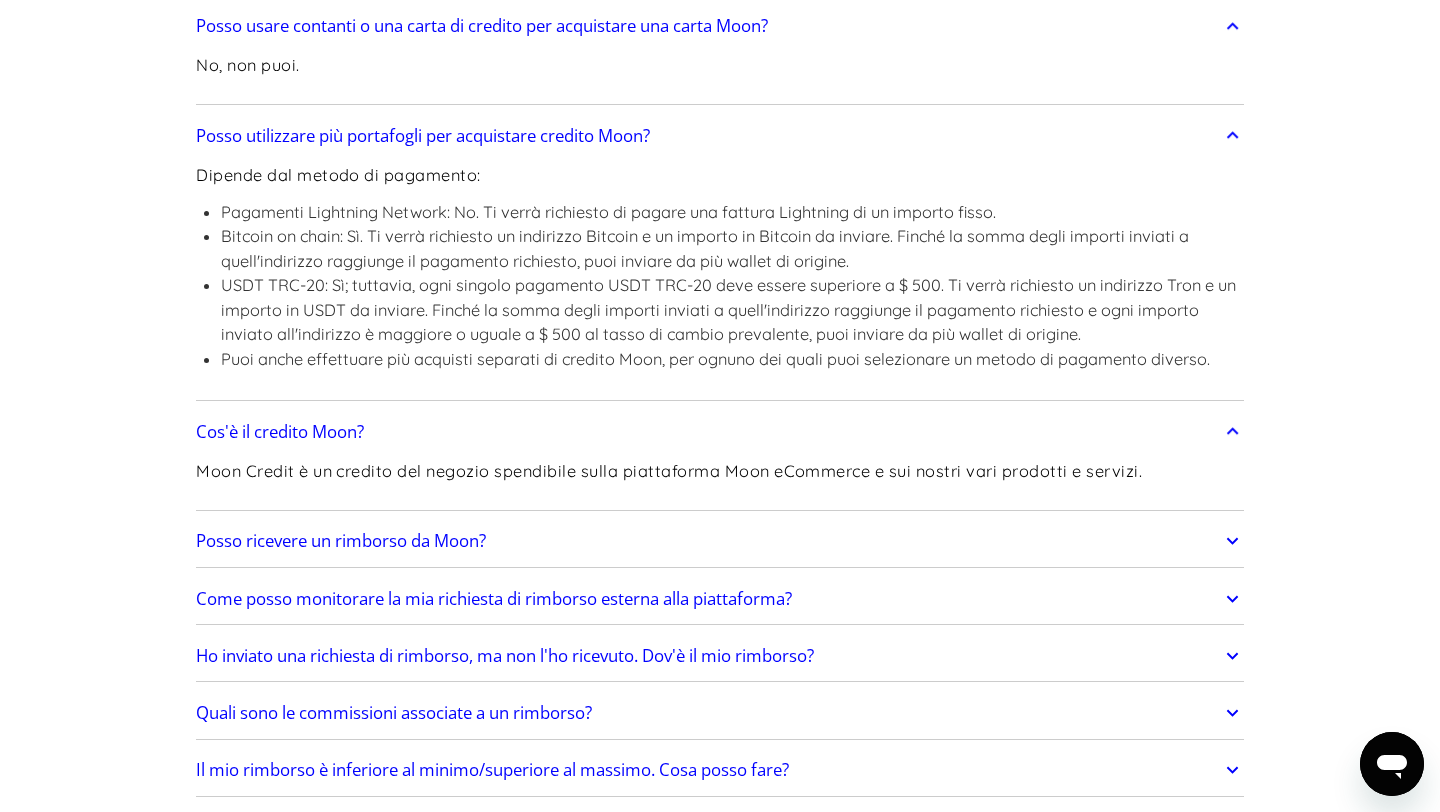click 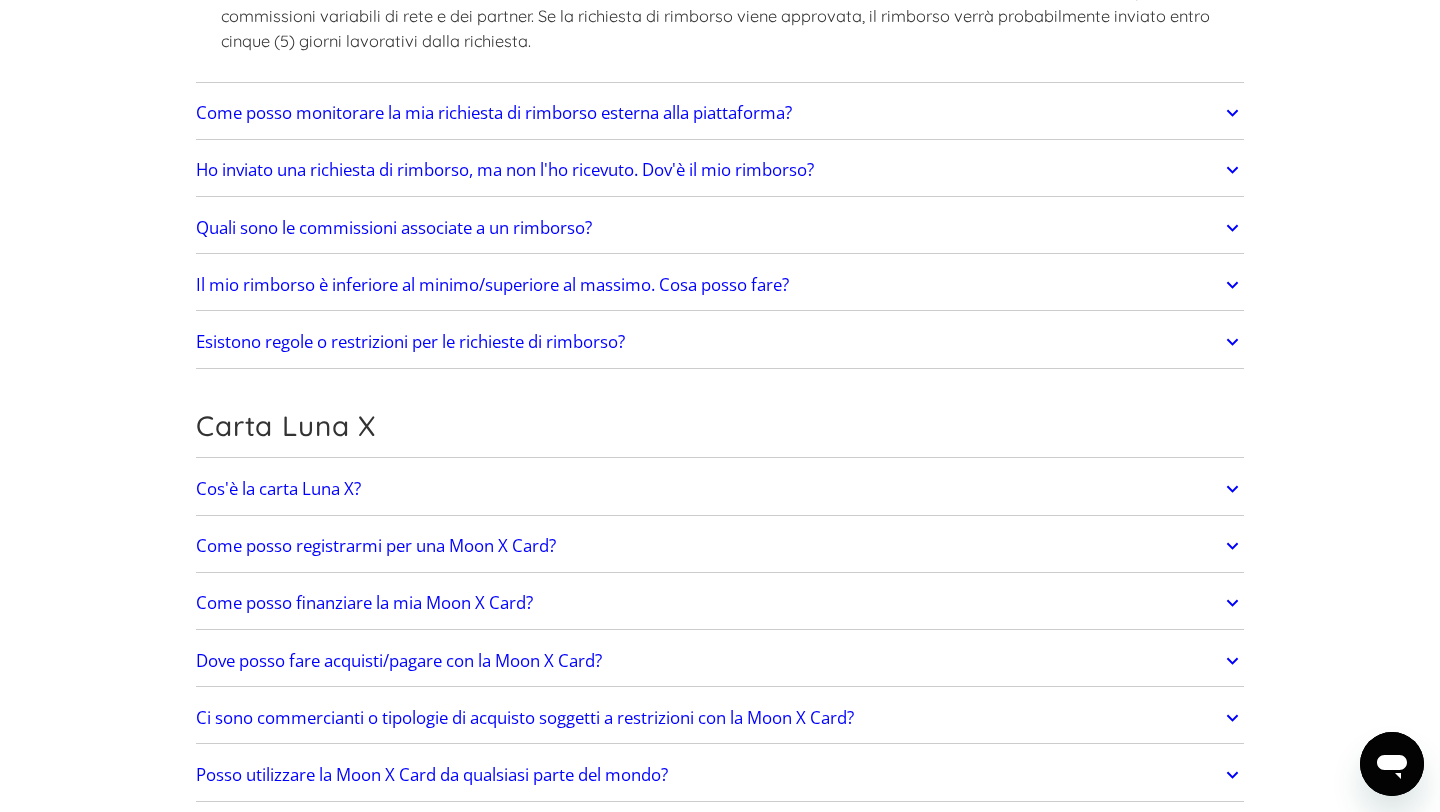 scroll, scrollTop: 2414, scrollLeft: 0, axis: vertical 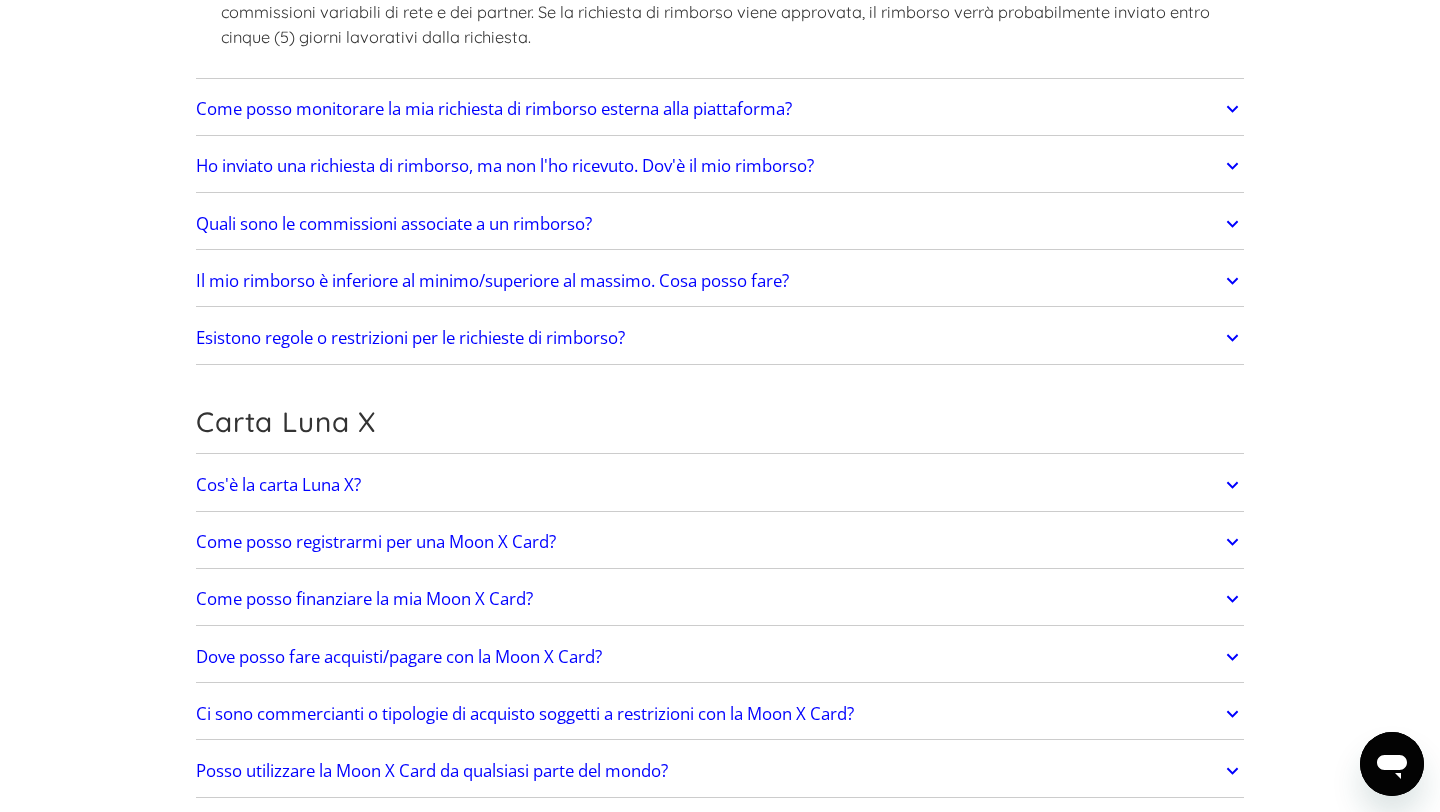click 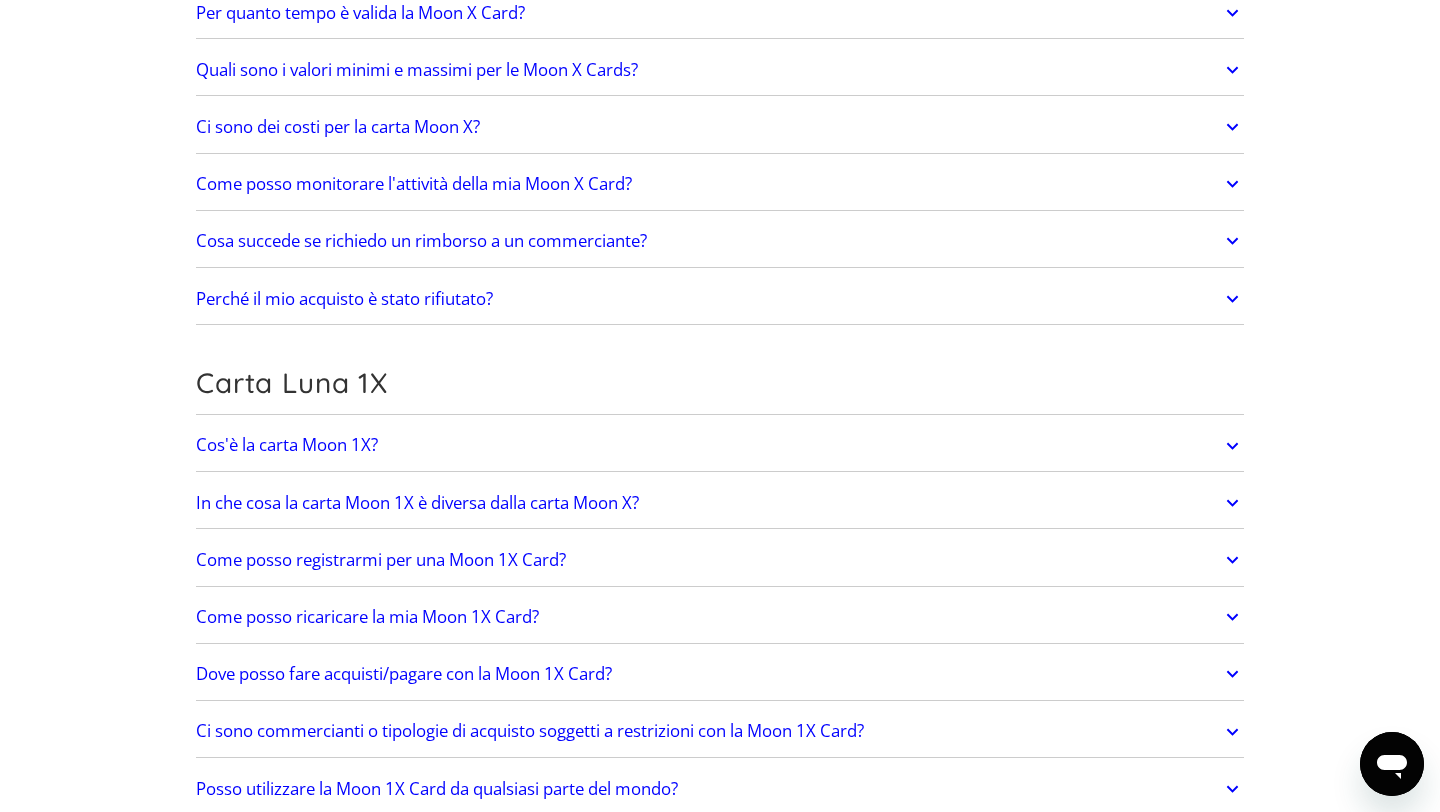 scroll, scrollTop: 3424, scrollLeft: 0, axis: vertical 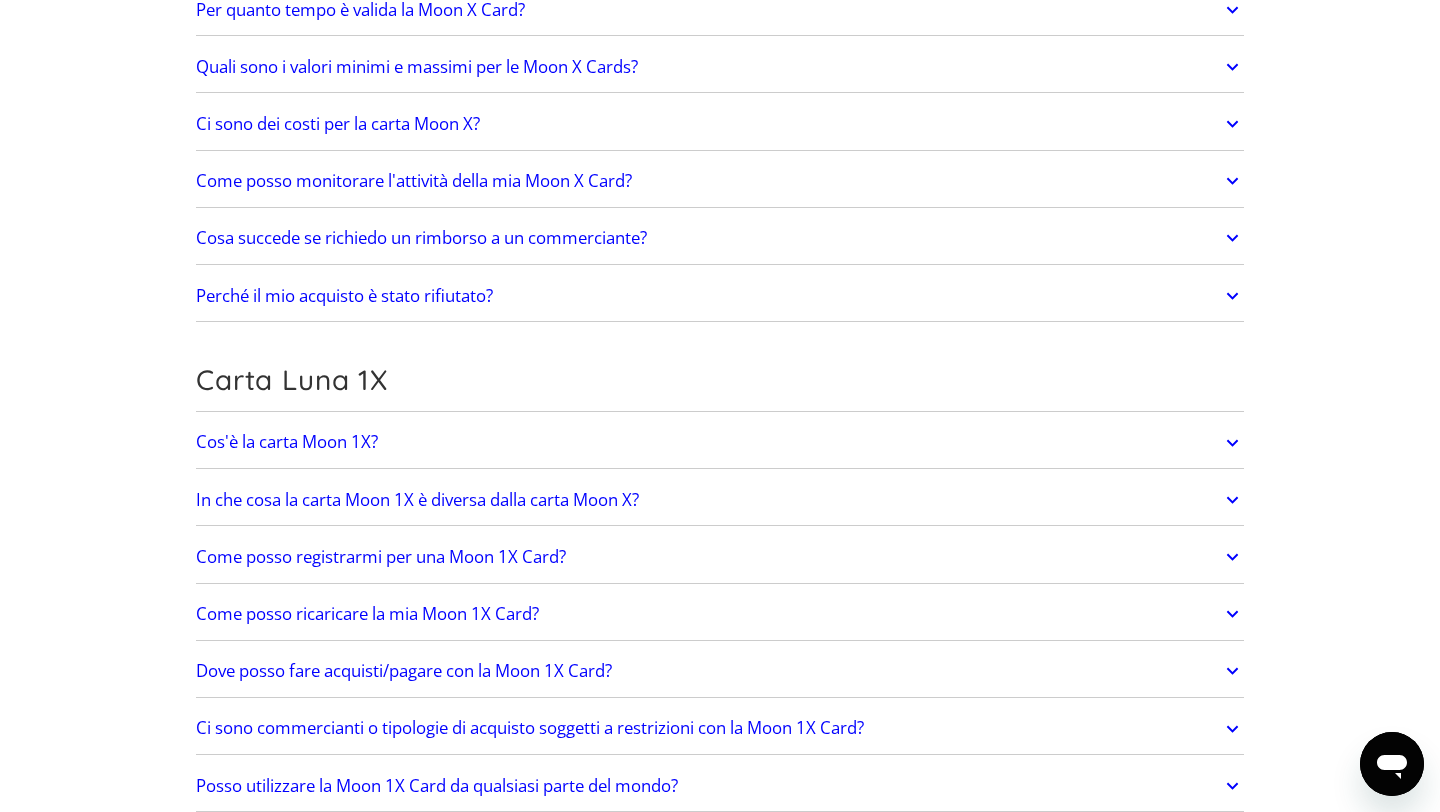 click 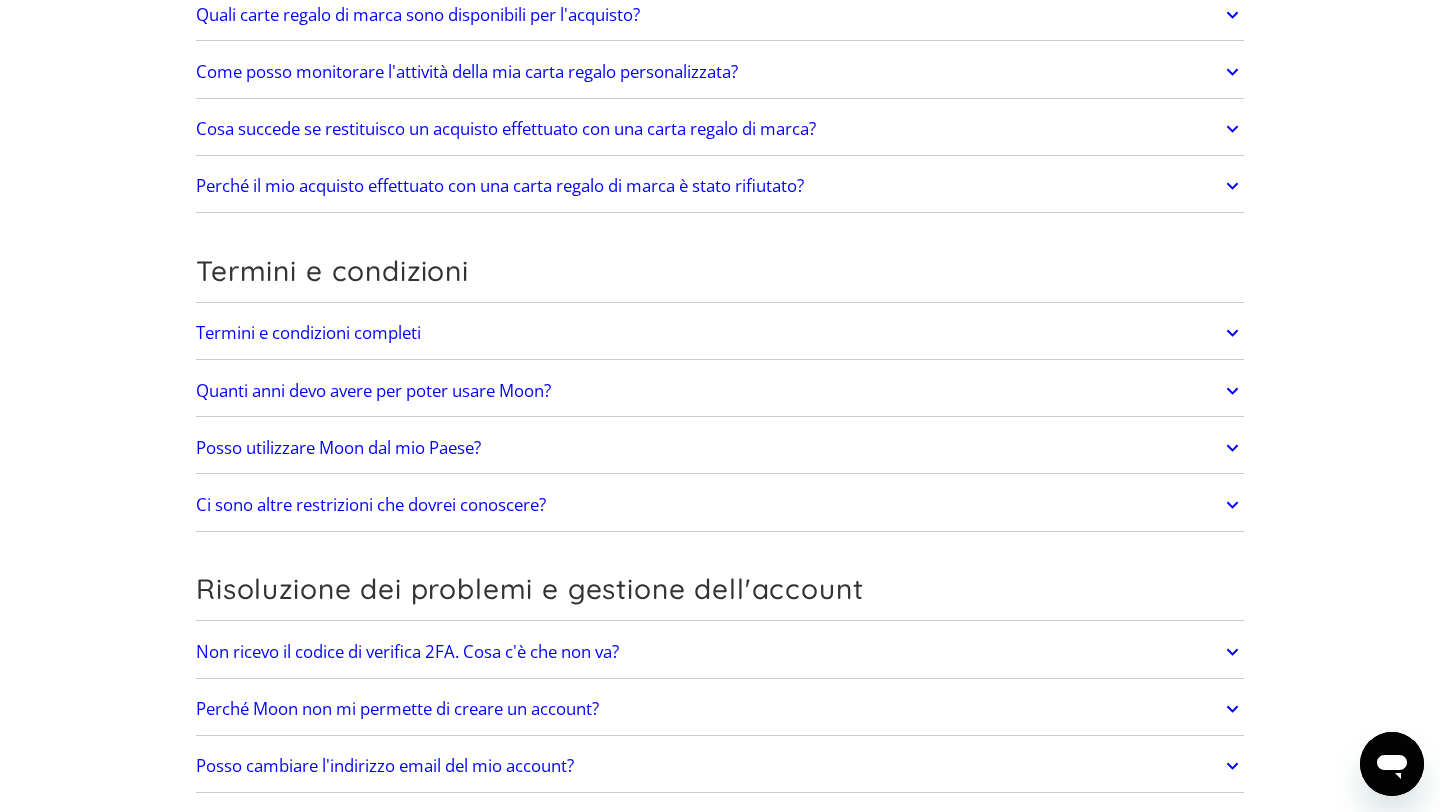 scroll, scrollTop: 5208, scrollLeft: 0, axis: vertical 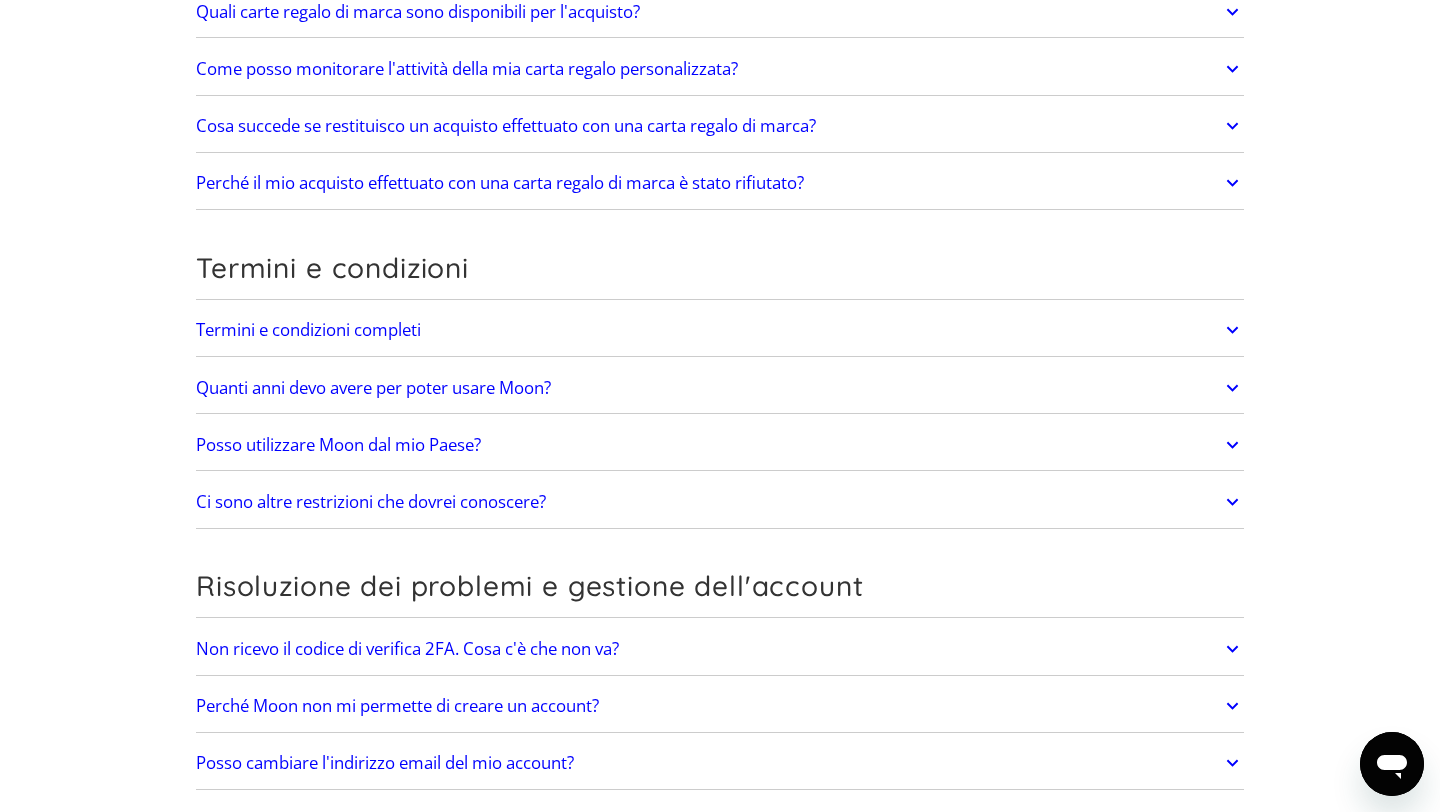 click 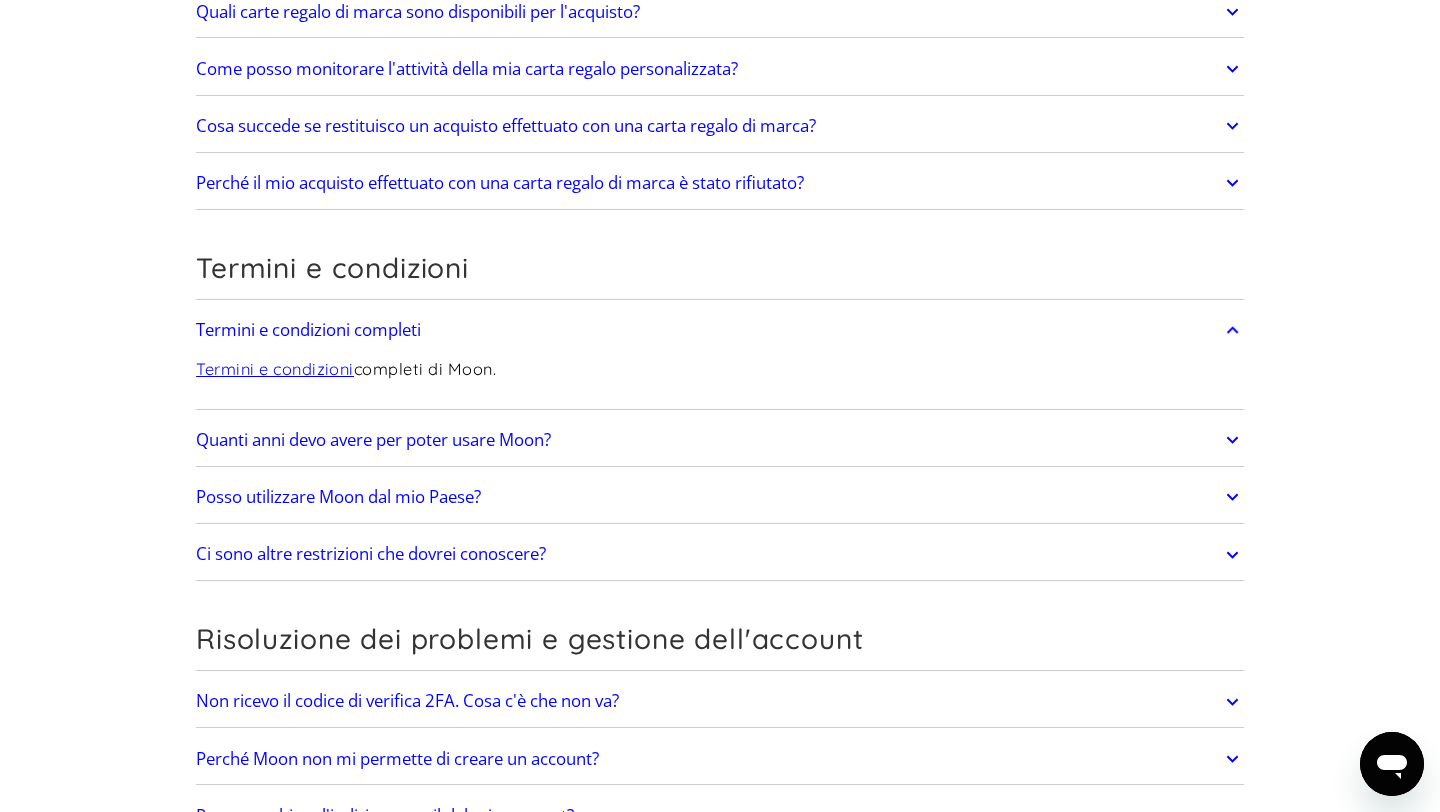 click 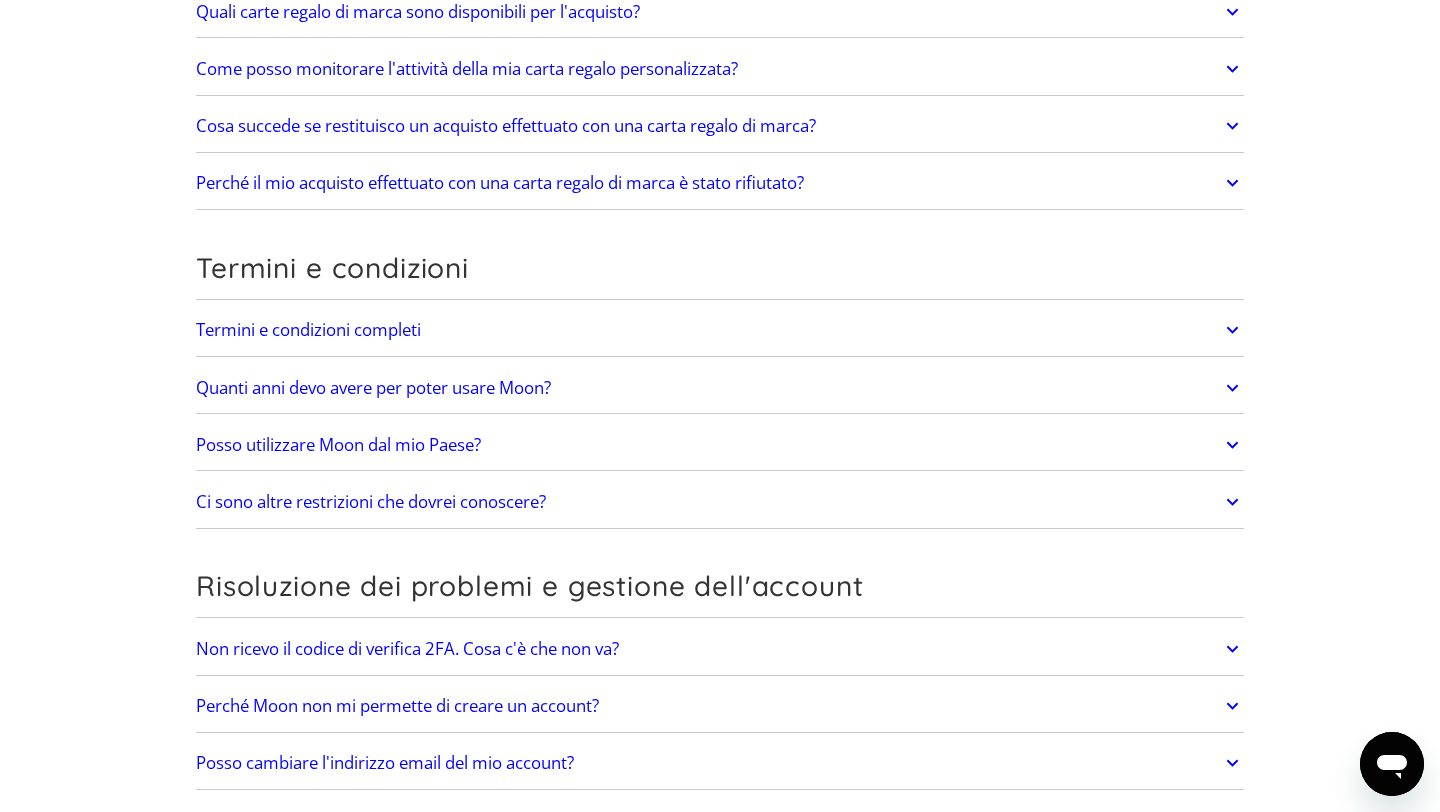 click 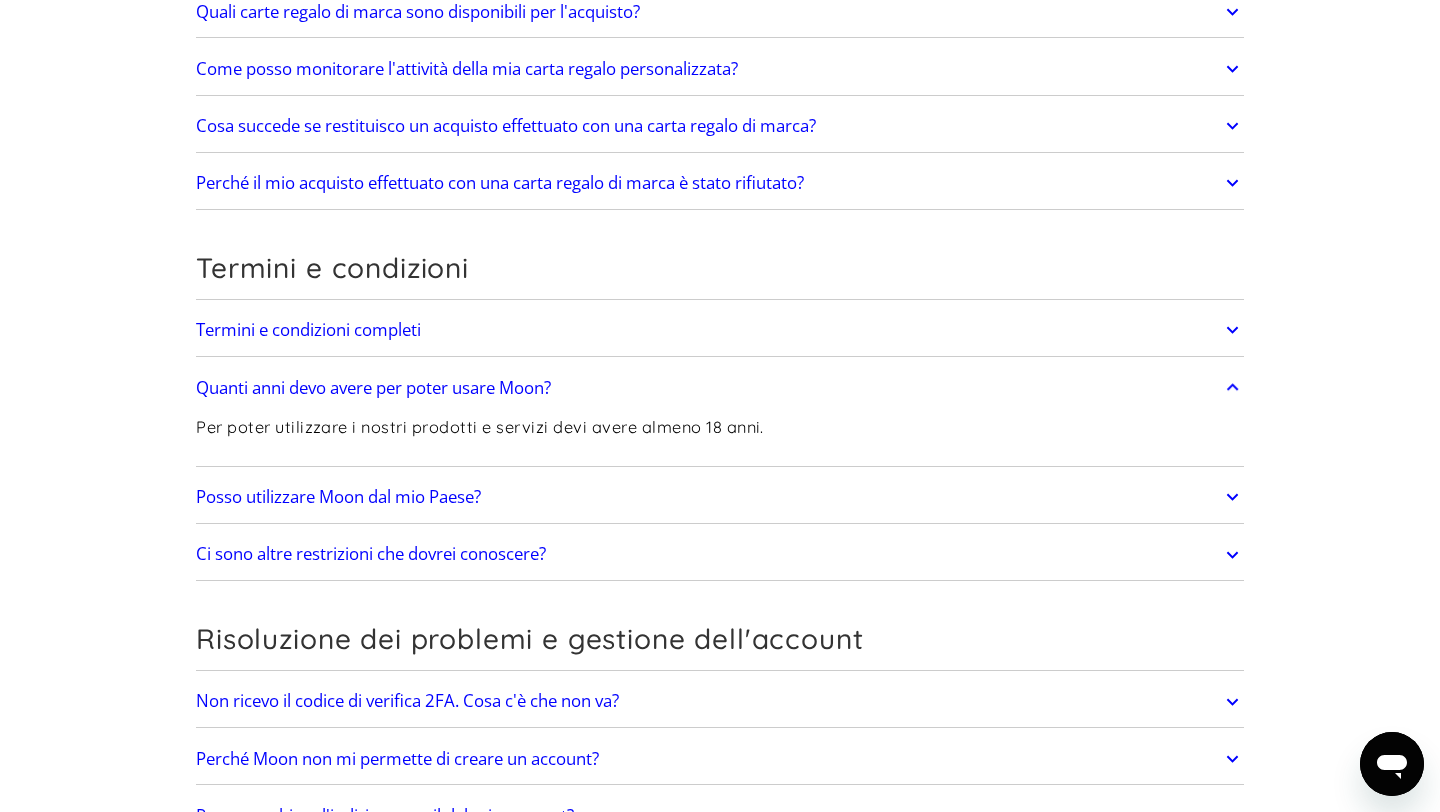 click 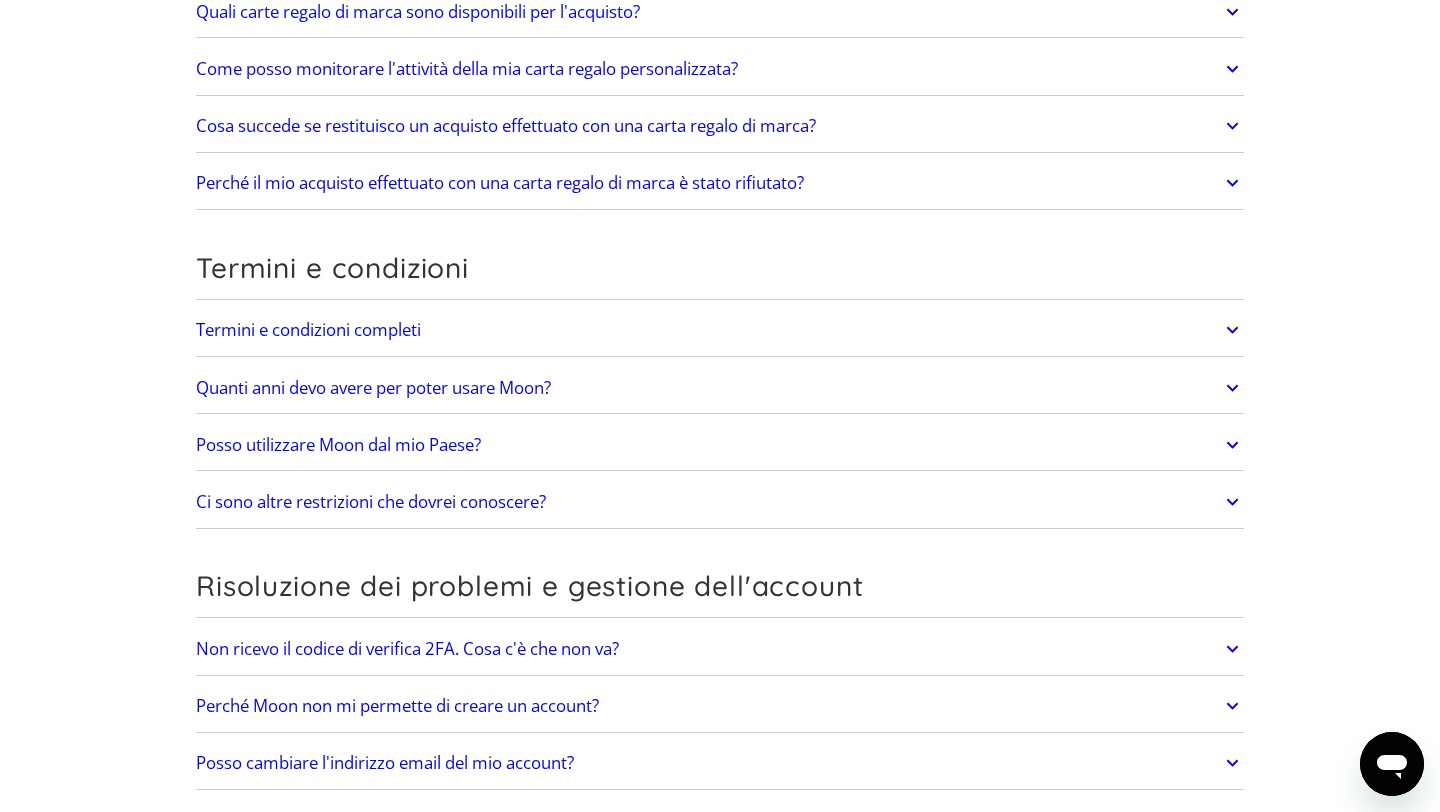 click 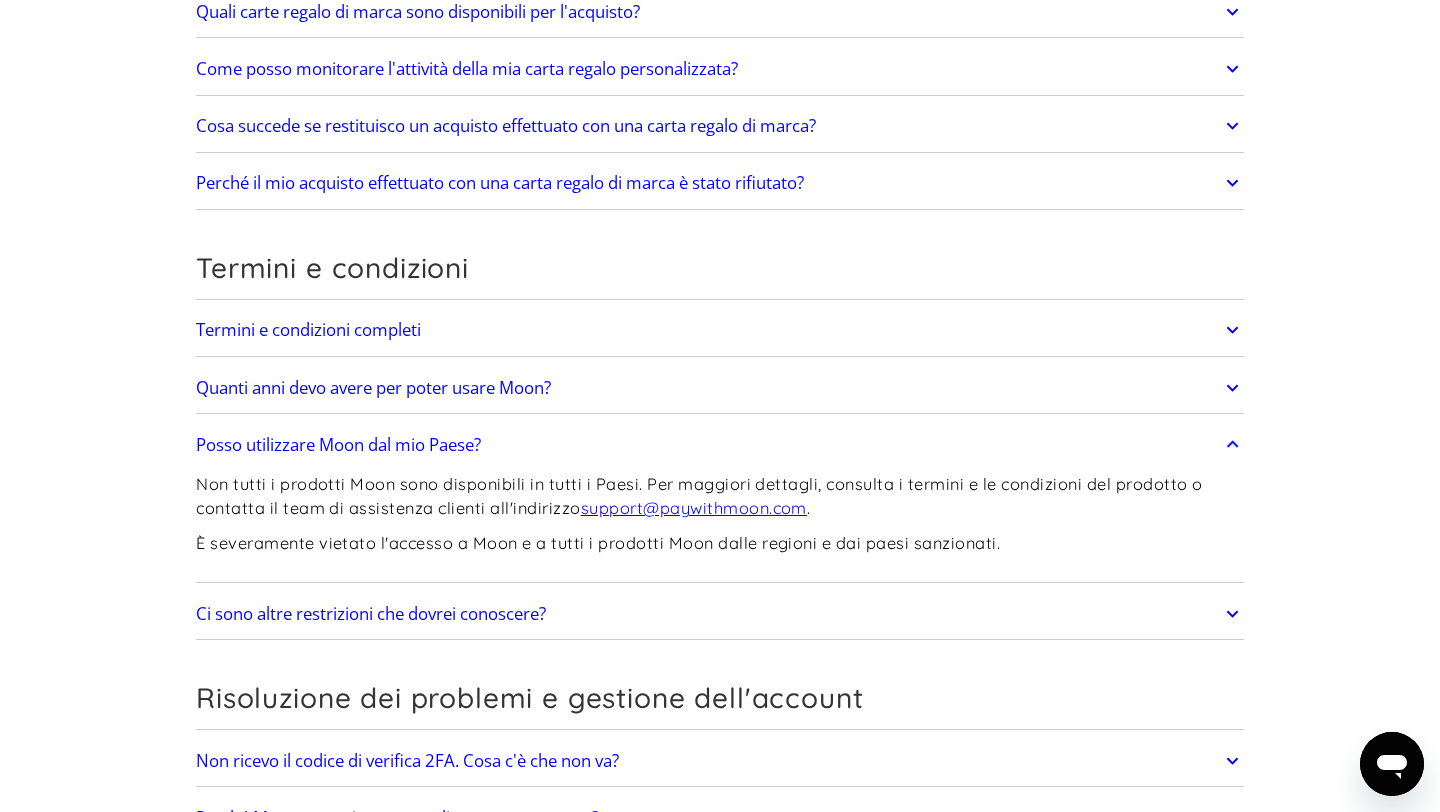 click 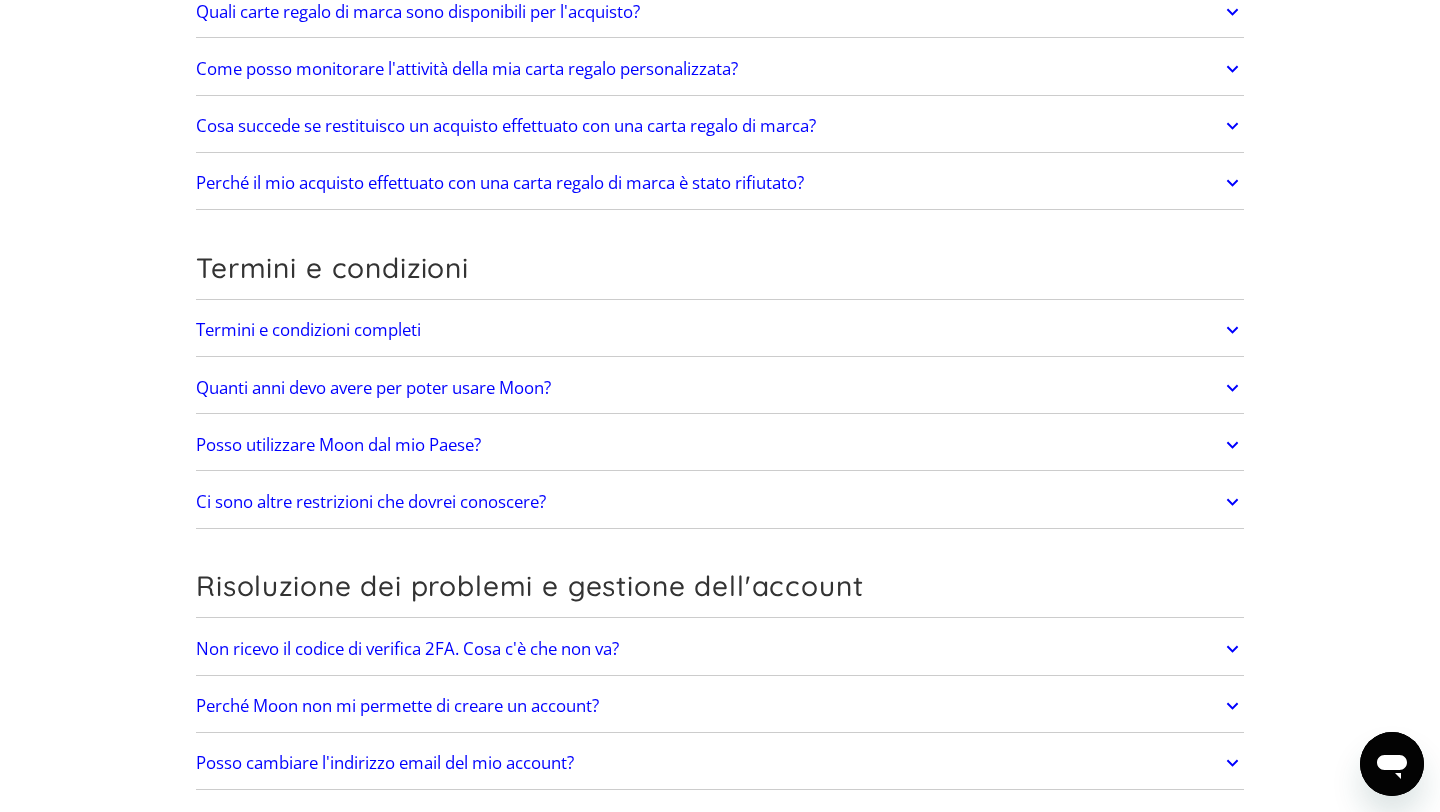 click 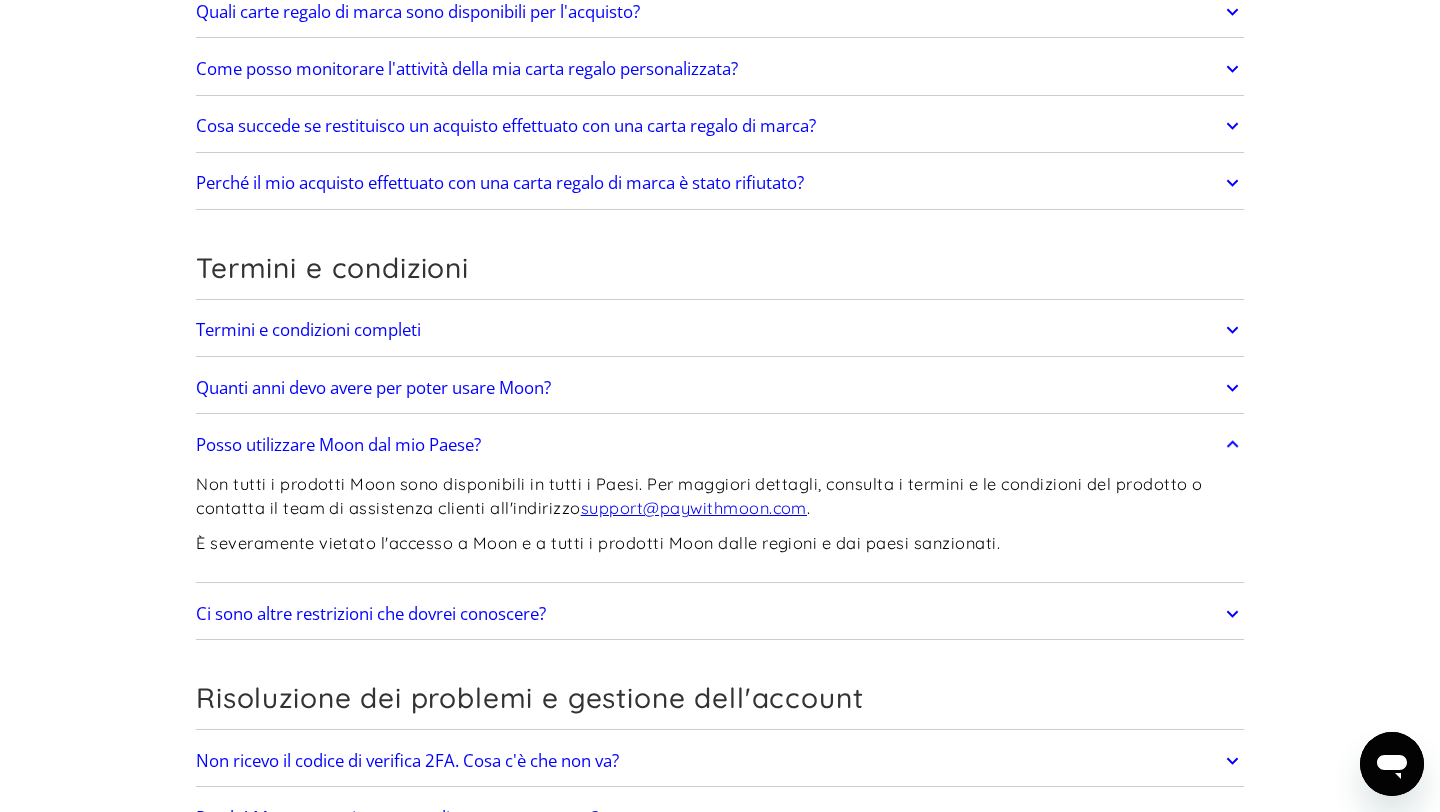 click 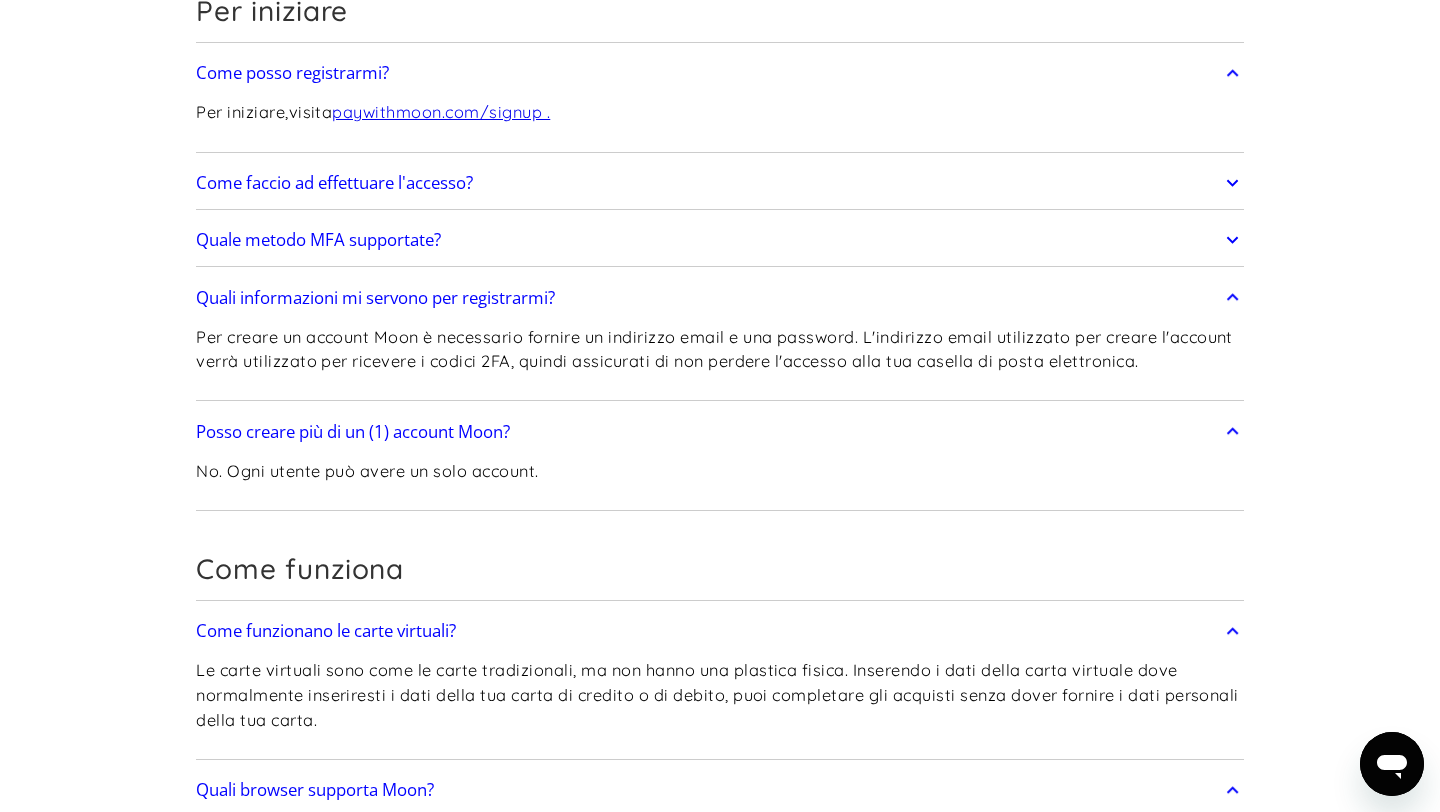 scroll, scrollTop: 0, scrollLeft: 0, axis: both 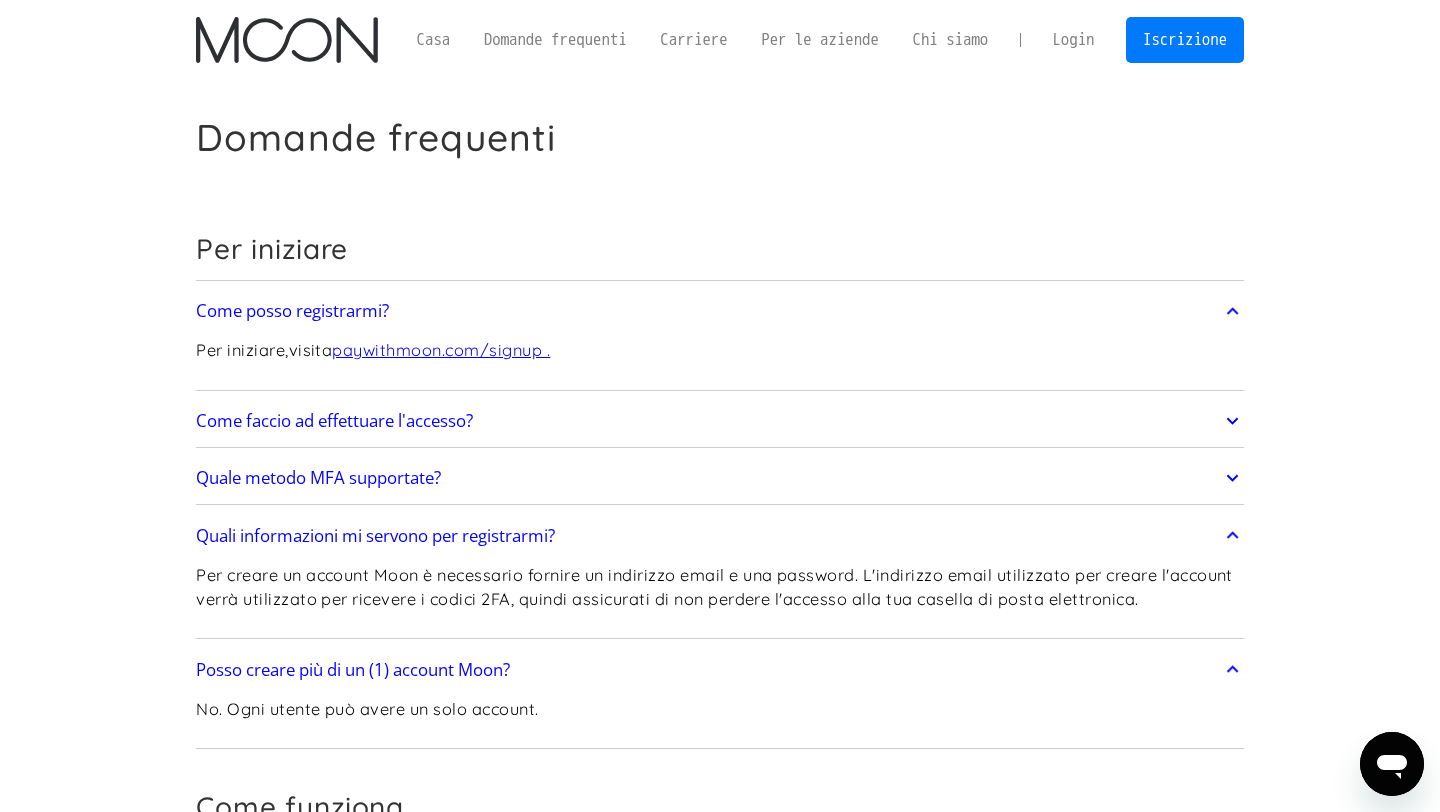 click 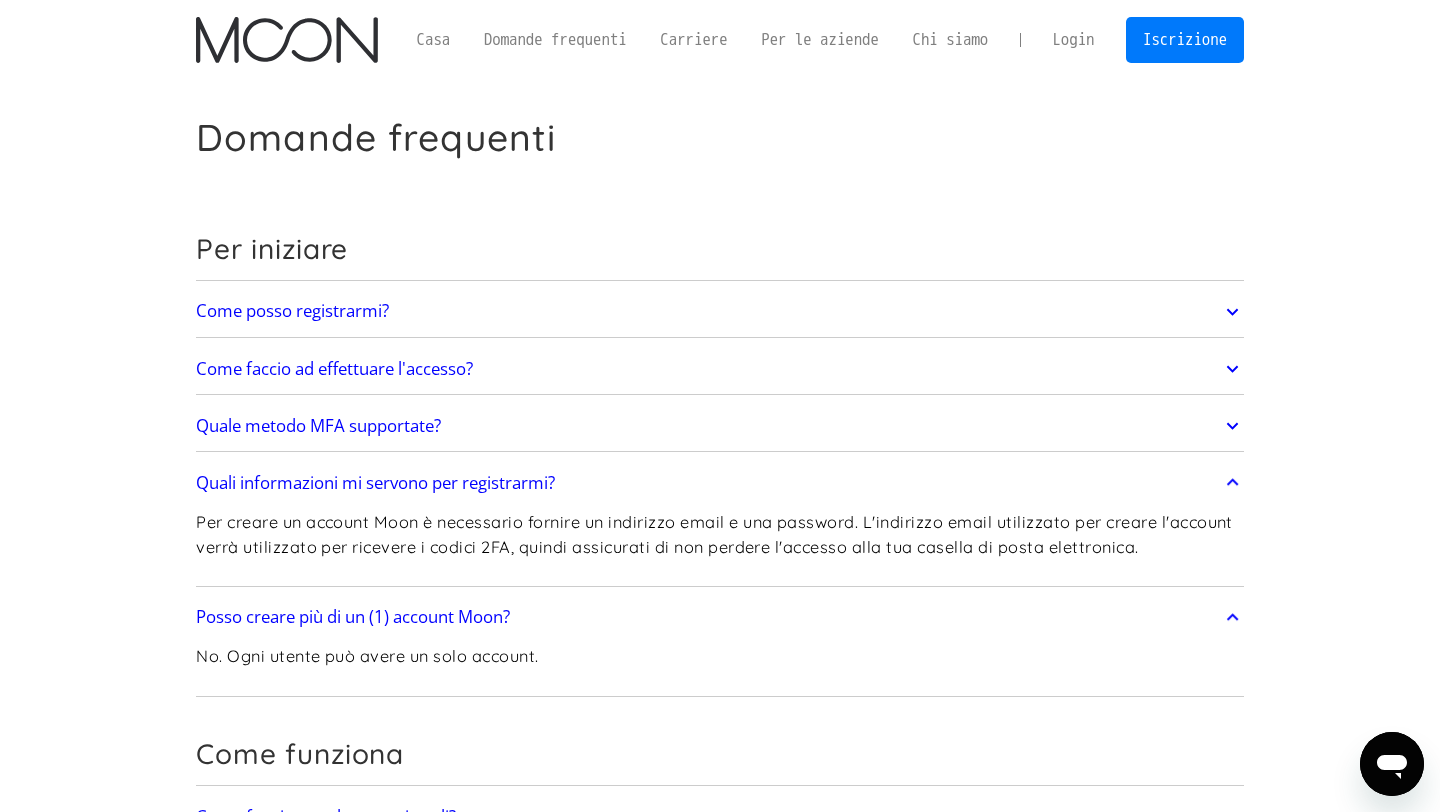 click 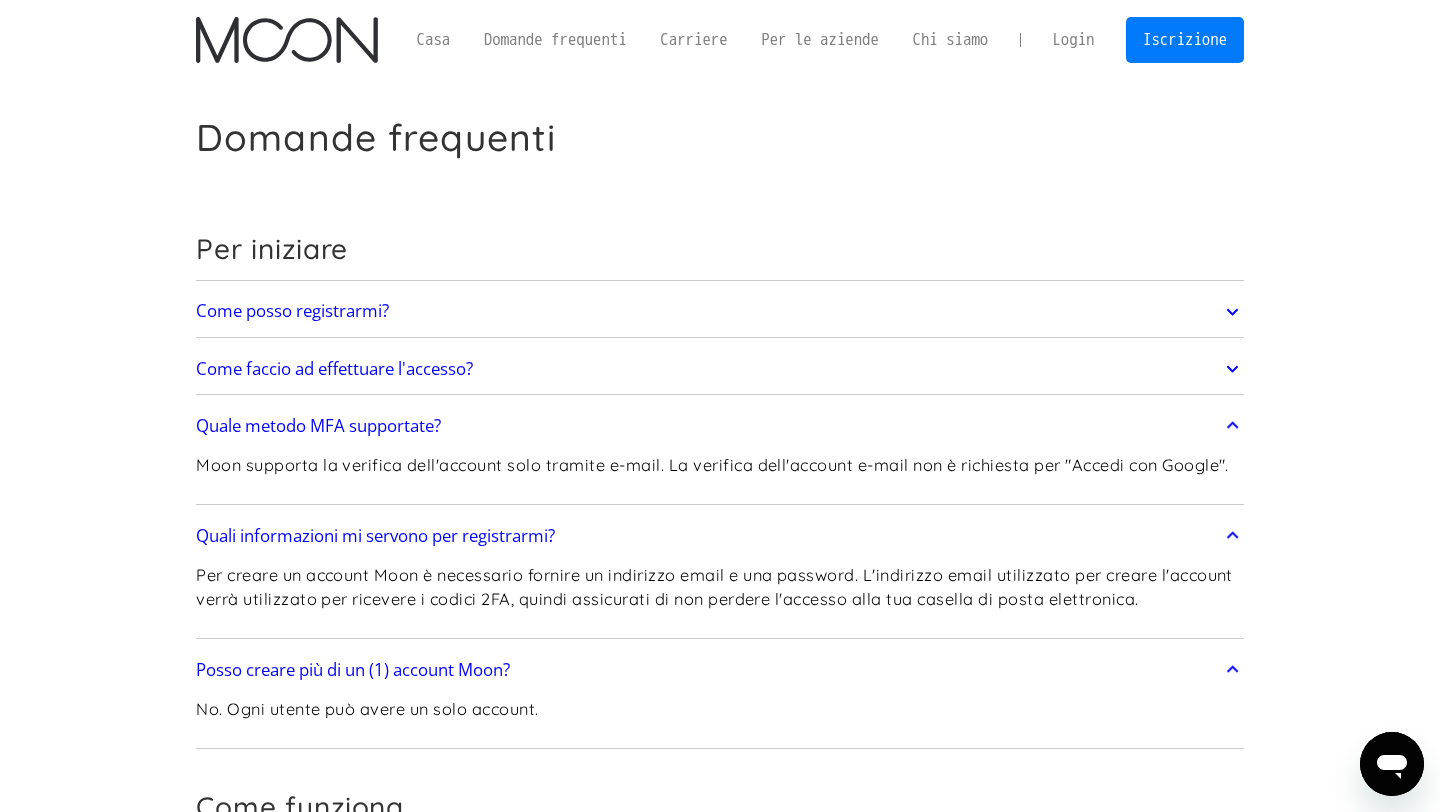 click 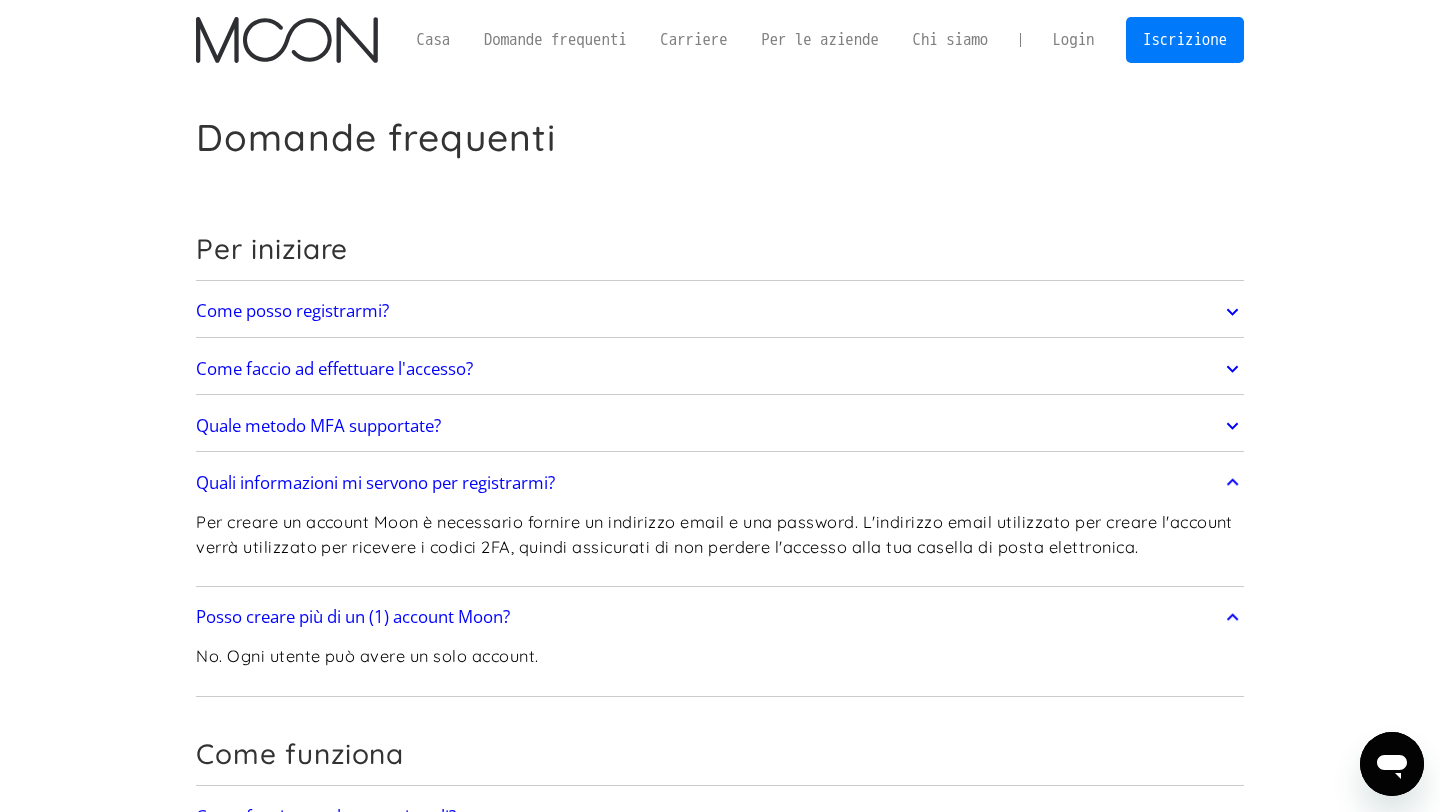 click 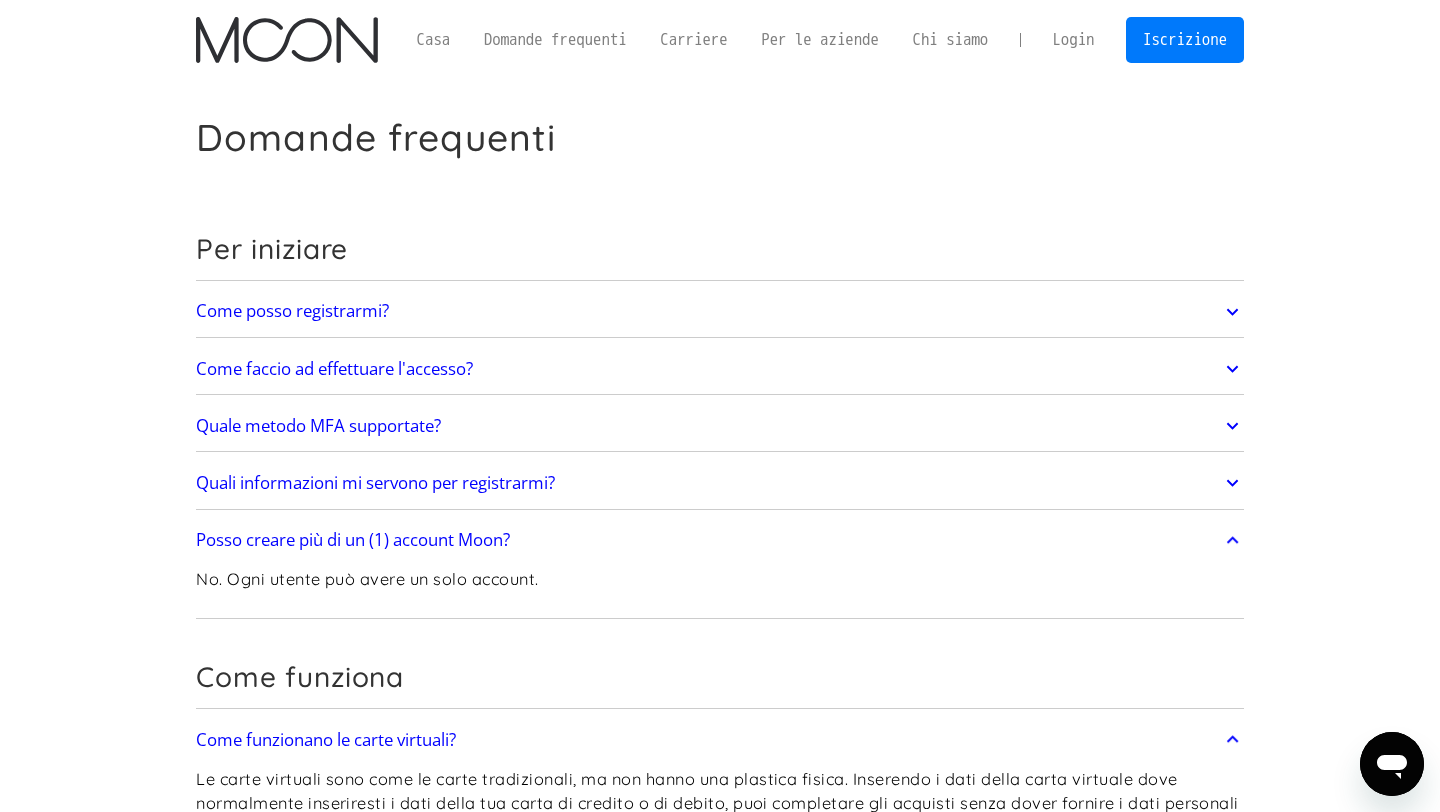 click 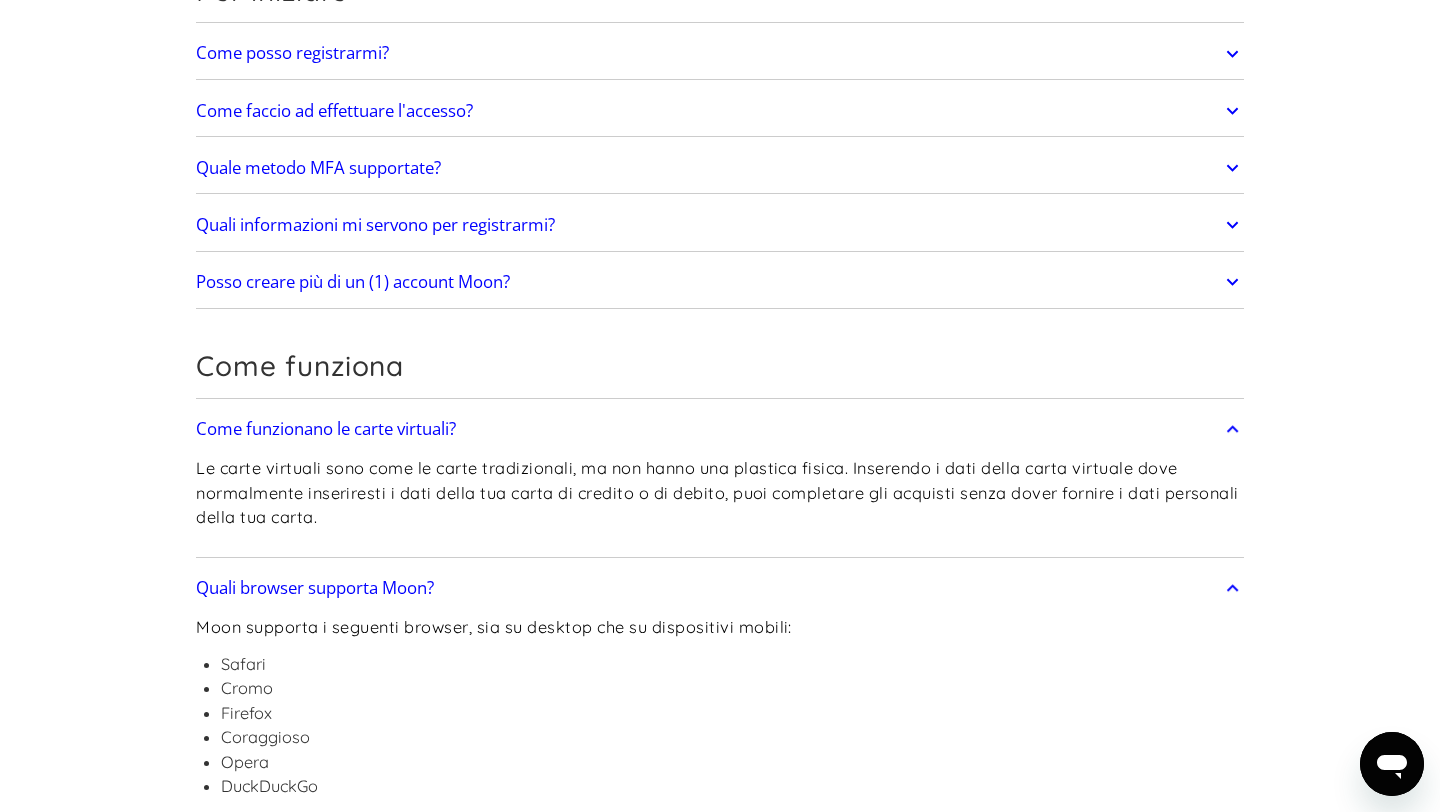 scroll, scrollTop: 281, scrollLeft: 0, axis: vertical 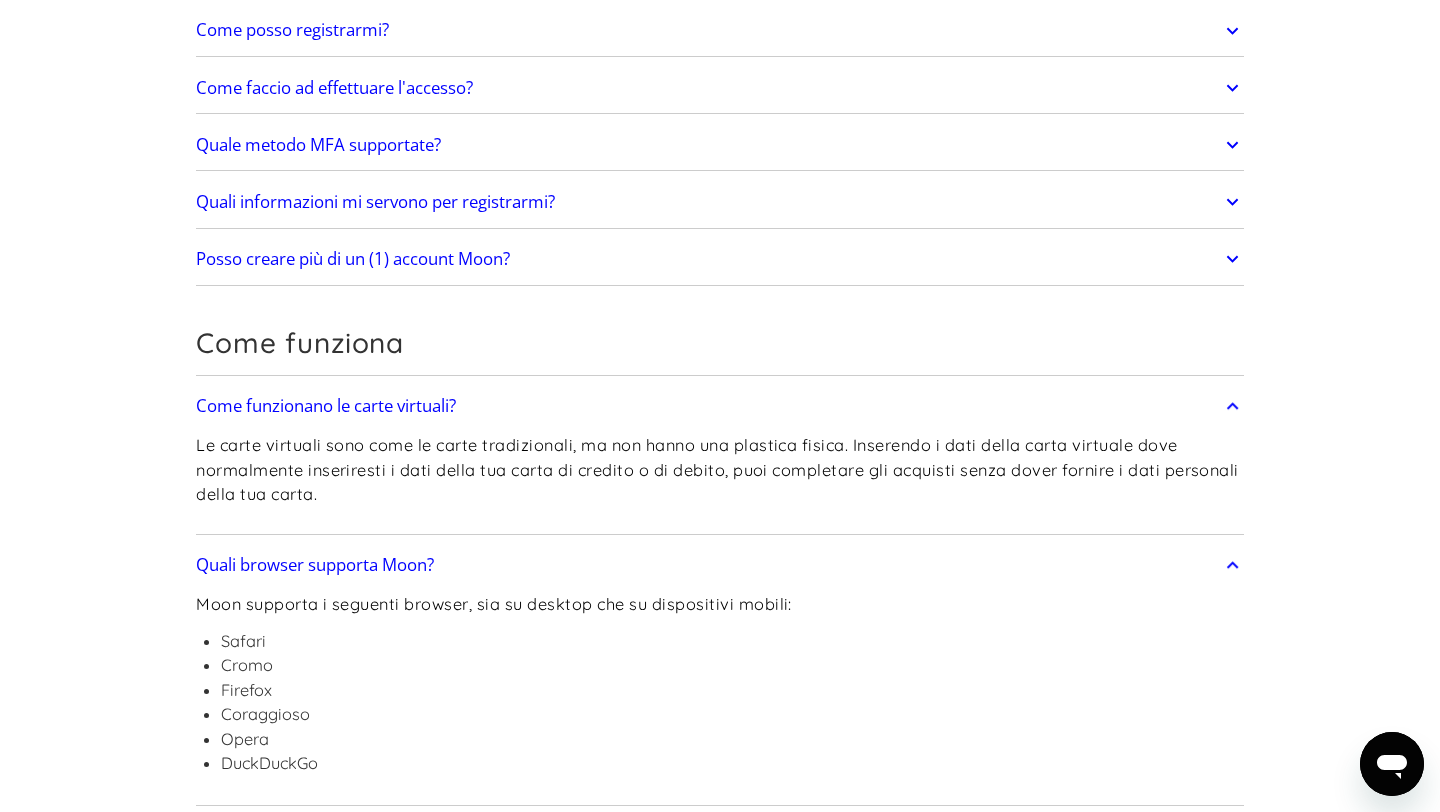 click 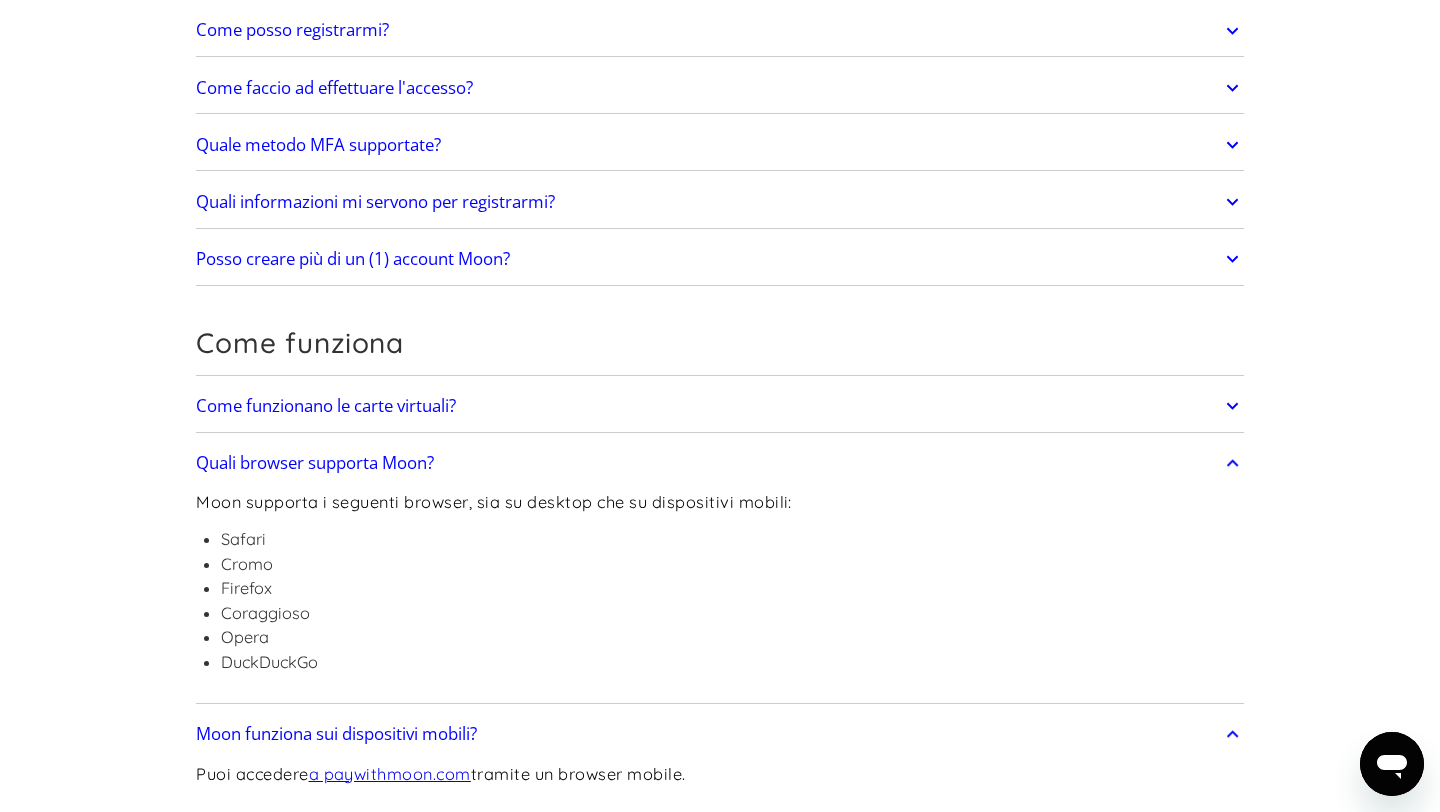 click 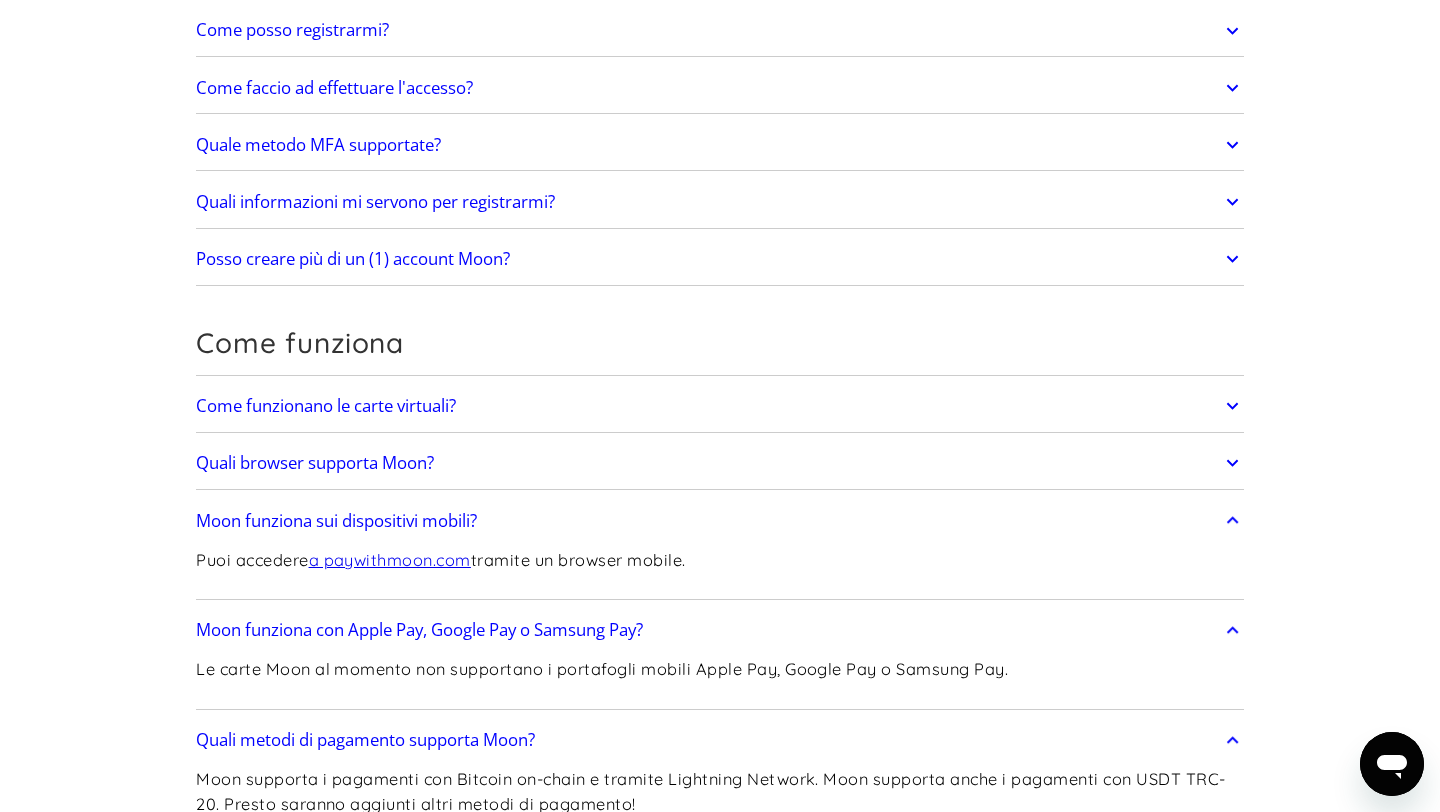 click 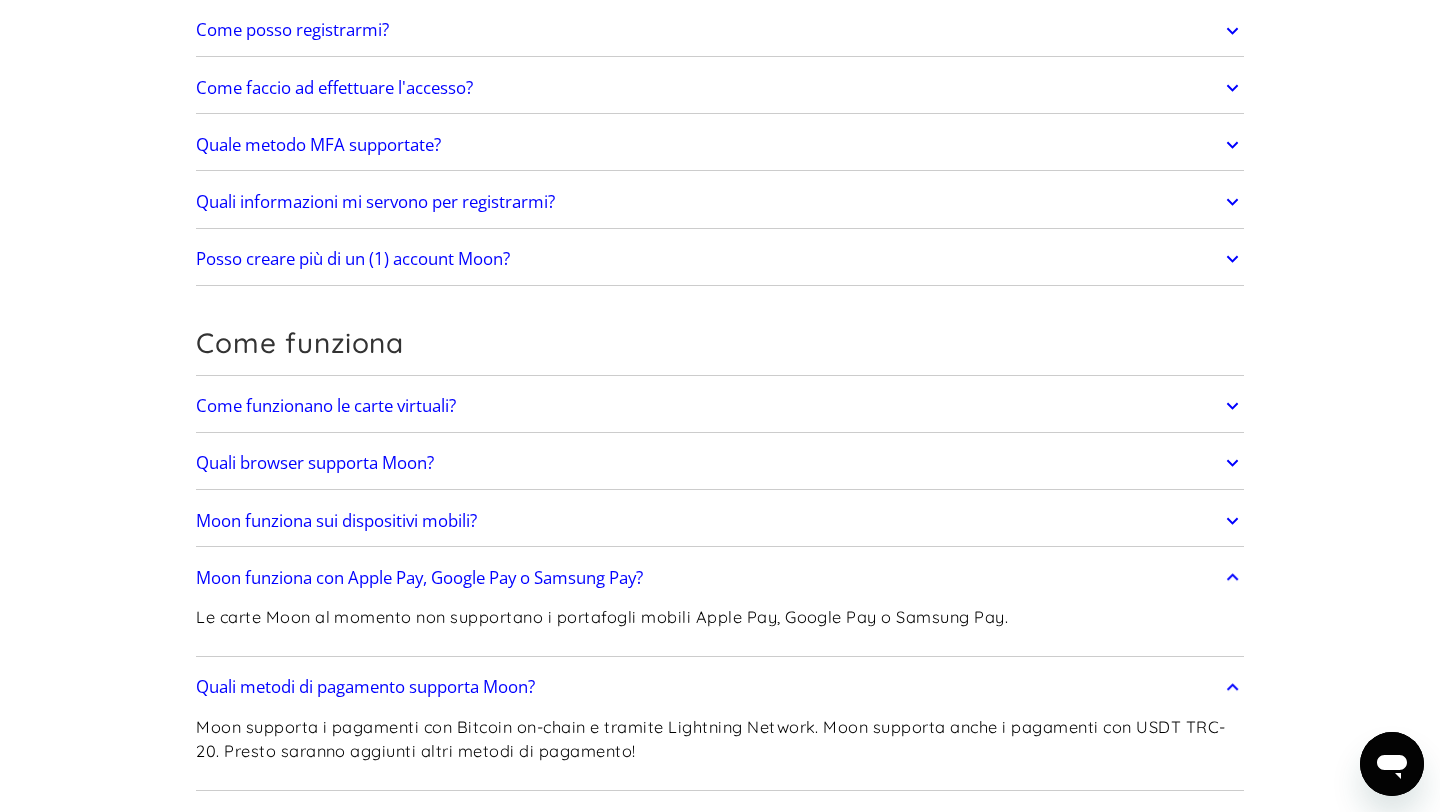 click 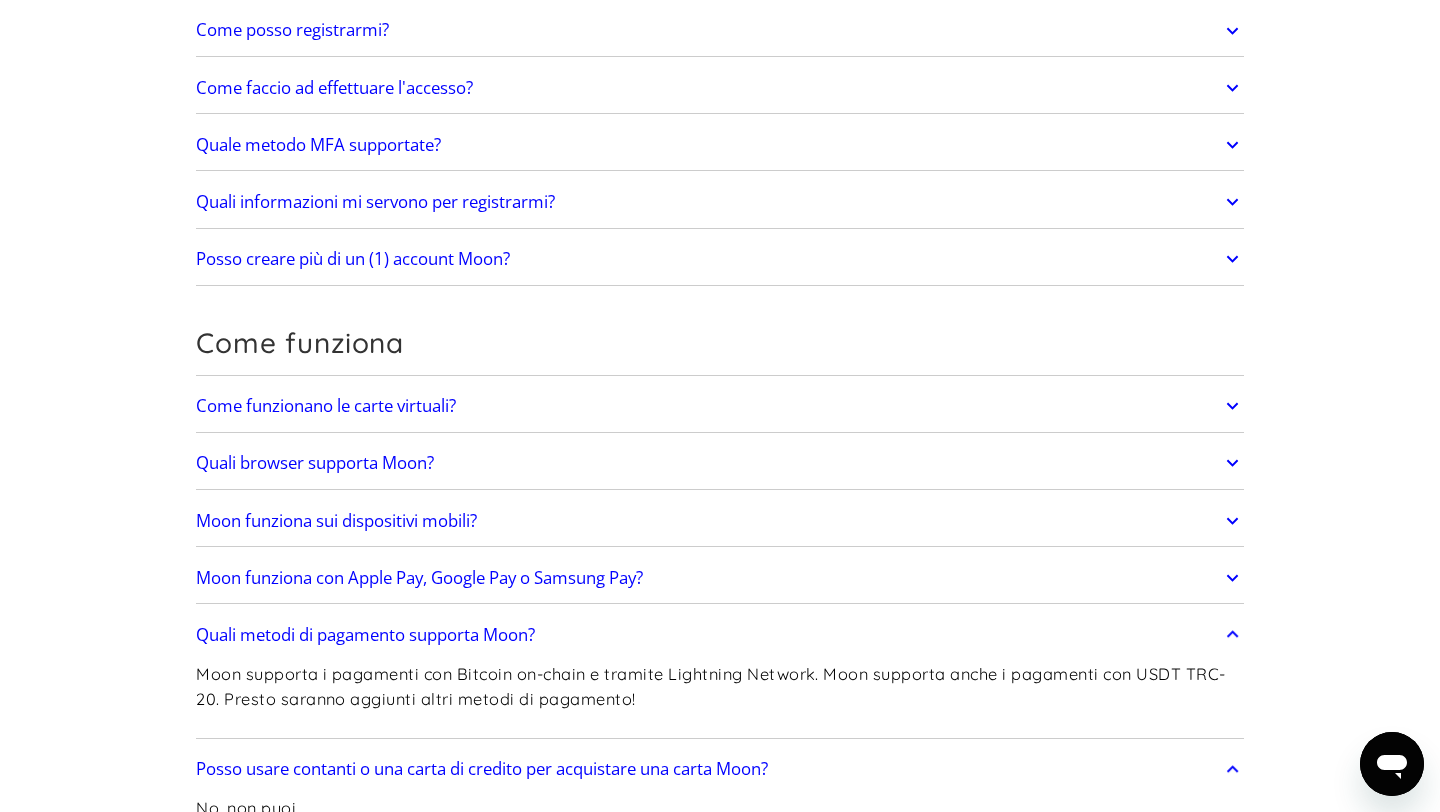 click 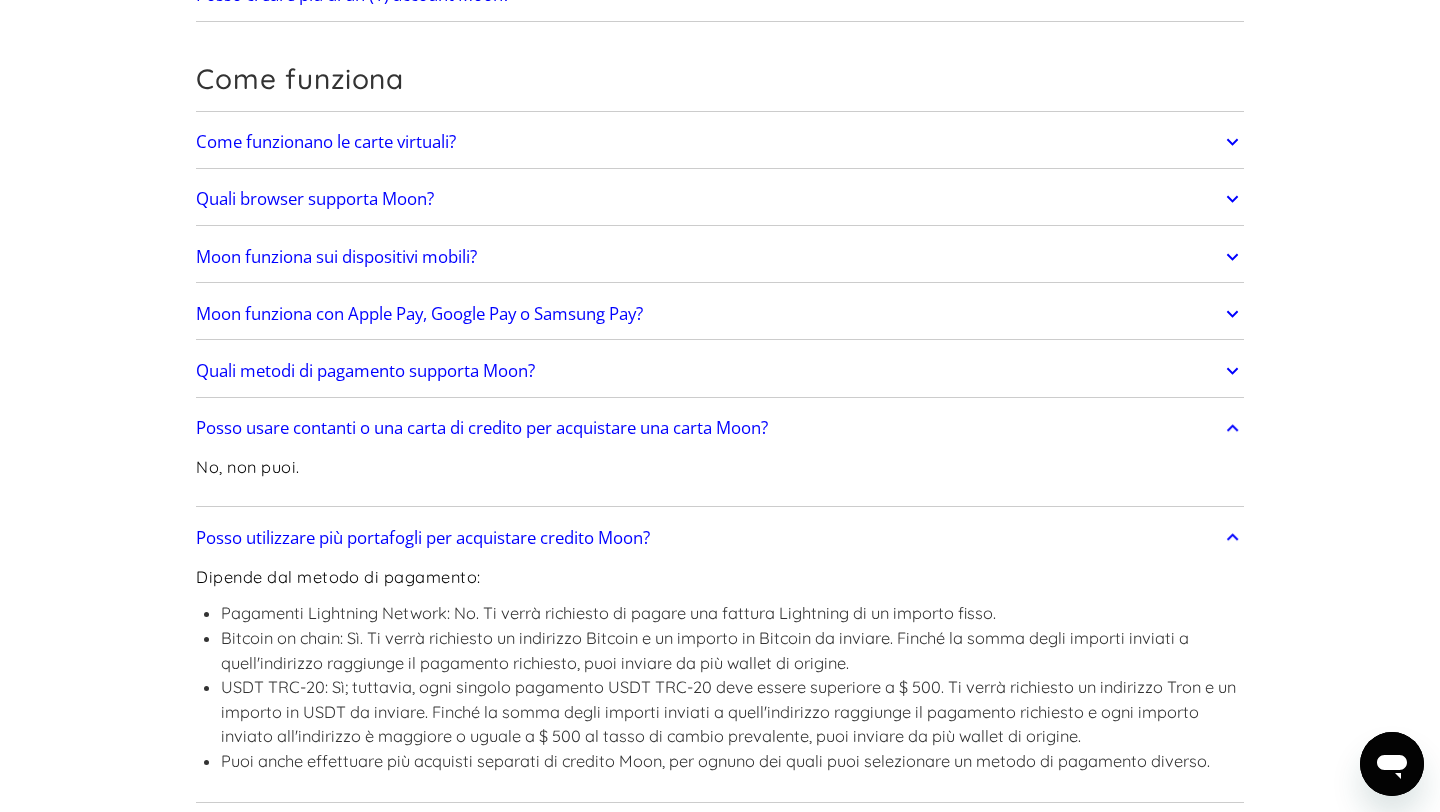 scroll, scrollTop: 549, scrollLeft: 0, axis: vertical 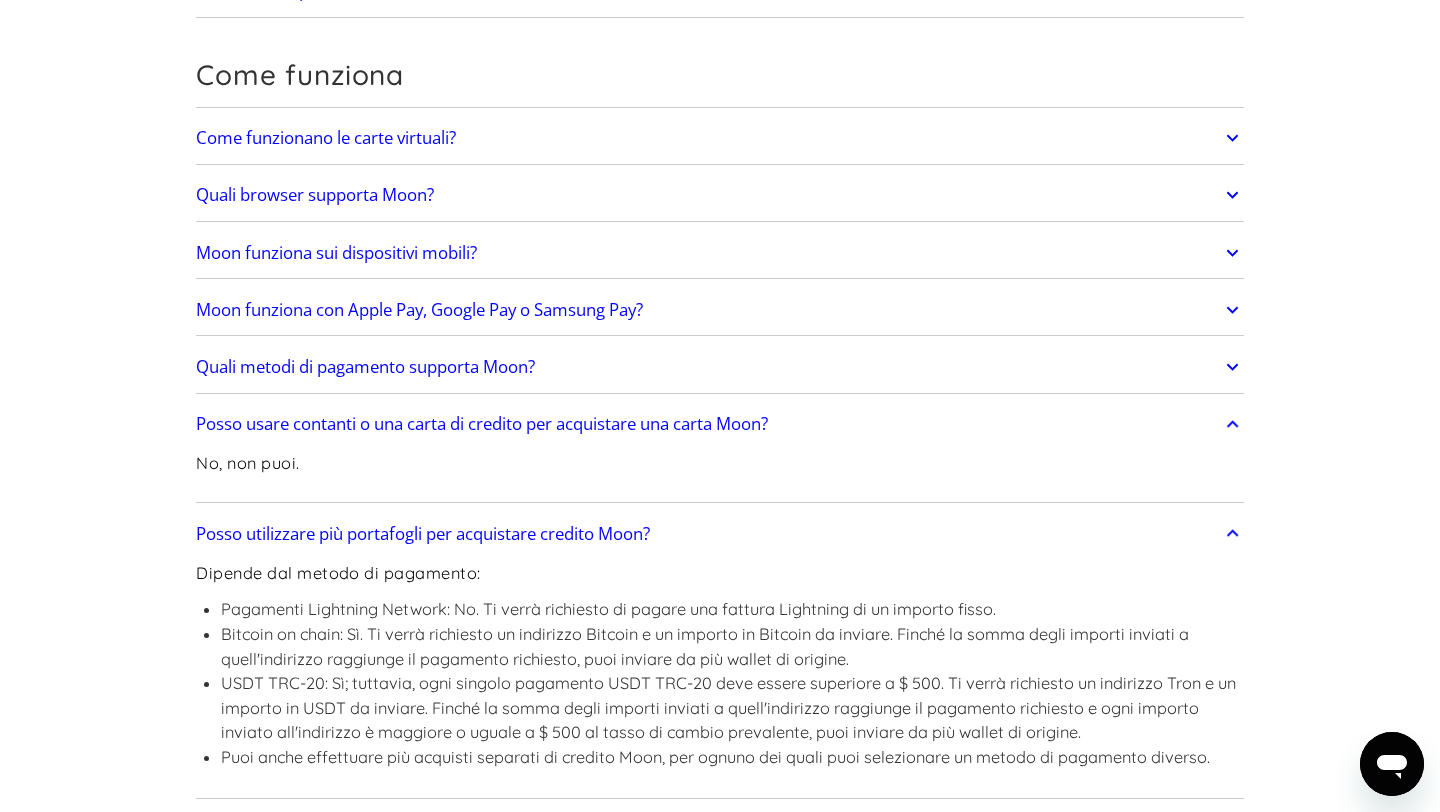 click 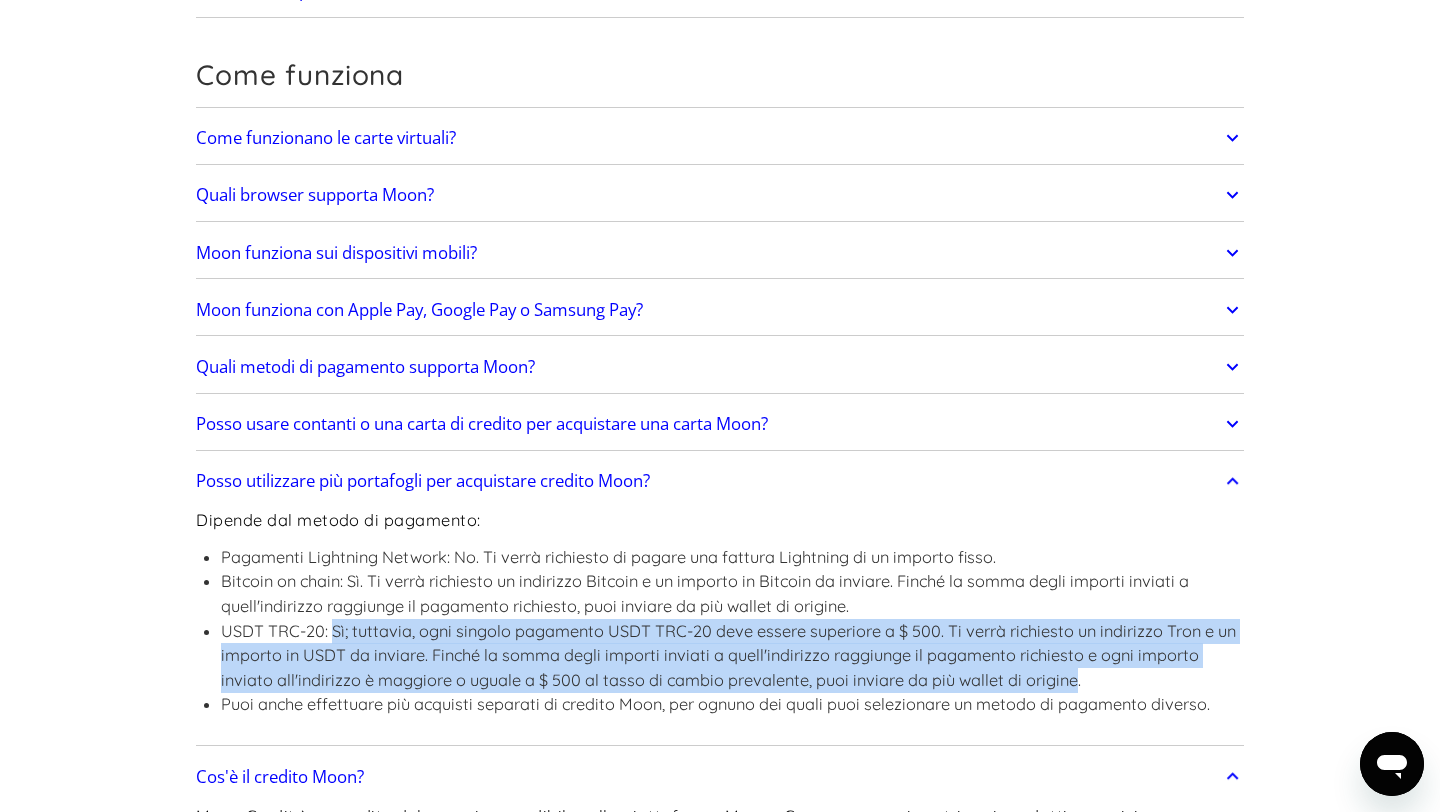 drag, startPoint x: 331, startPoint y: 633, endPoint x: 1078, endPoint y: 677, distance: 748.29474 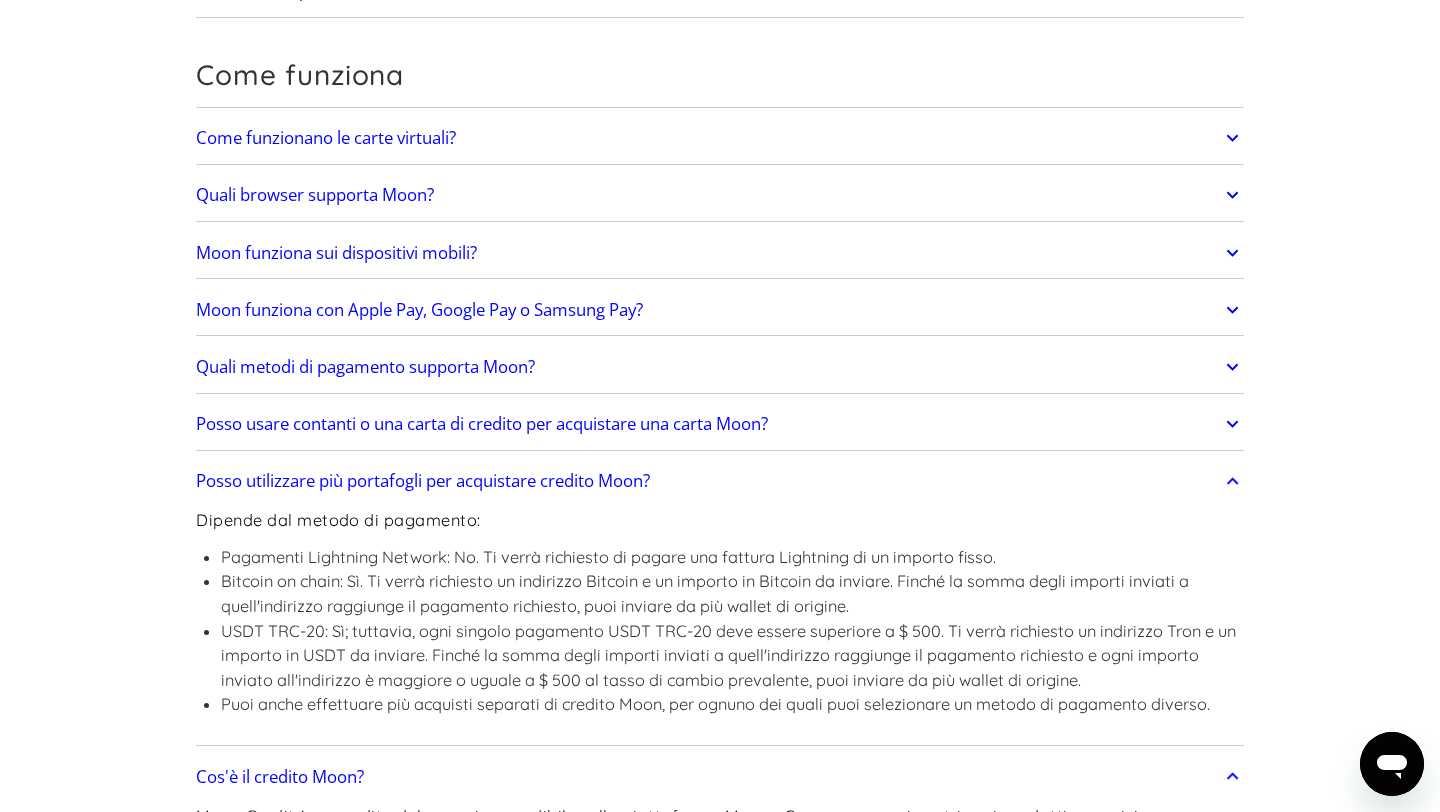 click on "Domande frequenti Per iniziare
Come posso registrarmi? Per iniziare,  visita  paywithmoon.com/signup .
Come faccio ad effettuare l'accesso? Per iniziare,  visita  paywithmoon.com/login .
Quale metodo MFA supportate? Moon supporta la verifica dell'account solo tramite e-mail. La verifica dell'account e-mail non è richiesta per "Accedi con Google".
Quali informazioni mi servono per registrarmi? Per creare un account Moon è necessario fornire un indirizzo email e una password. L'indirizzo email utilizzato per creare l'account verrà utilizzato per ricevere i codici 2FA, quindi assicurati di non perdere l'accesso alla tua casella di posta elettronica.
Posso creare più di un (1) account Moon? No. Ogni utente può avere un solo account.
Come funziona
Come funzionano le carte virtuali?
Quali browser supporta Moon? Moon supporta i seguenti browser, sia su desktop che su dispositivi mobili: Safari Cromo Firefox Coraggioso Opera DuckDuckGo
Moon funziona sui dispositivi mobili? Puoi accedere" at bounding box center (720, 2287) 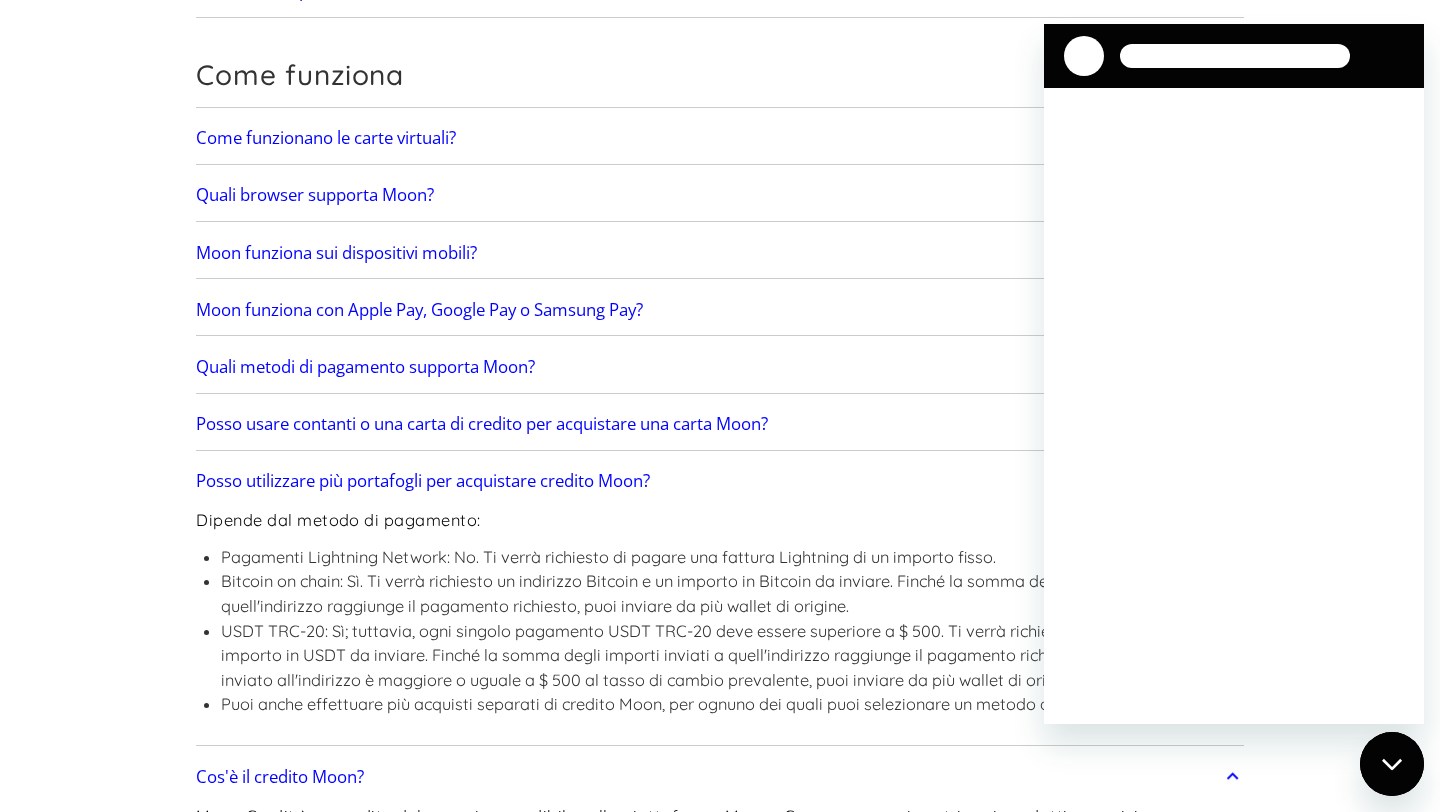 scroll, scrollTop: 0, scrollLeft: 0, axis: both 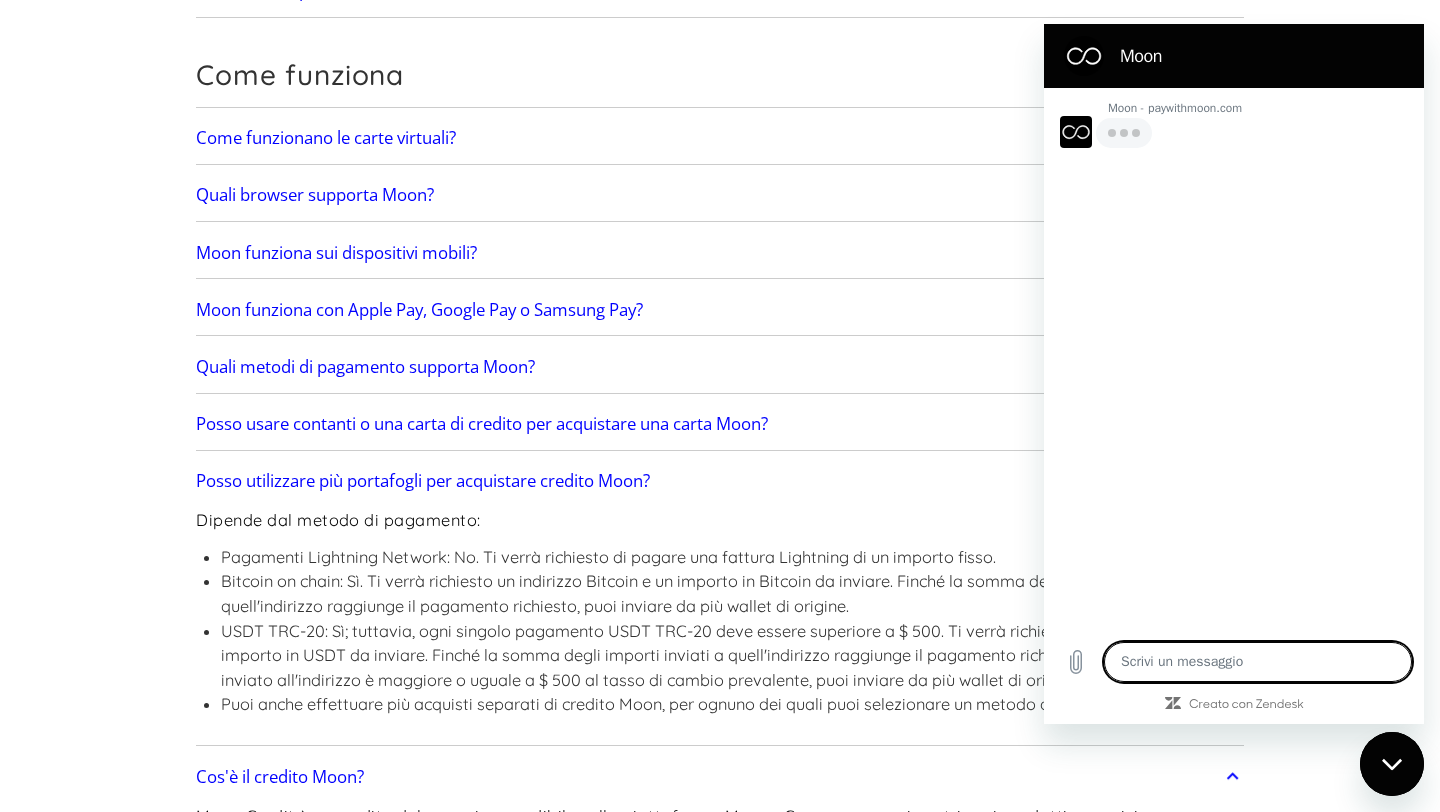 type on "x" 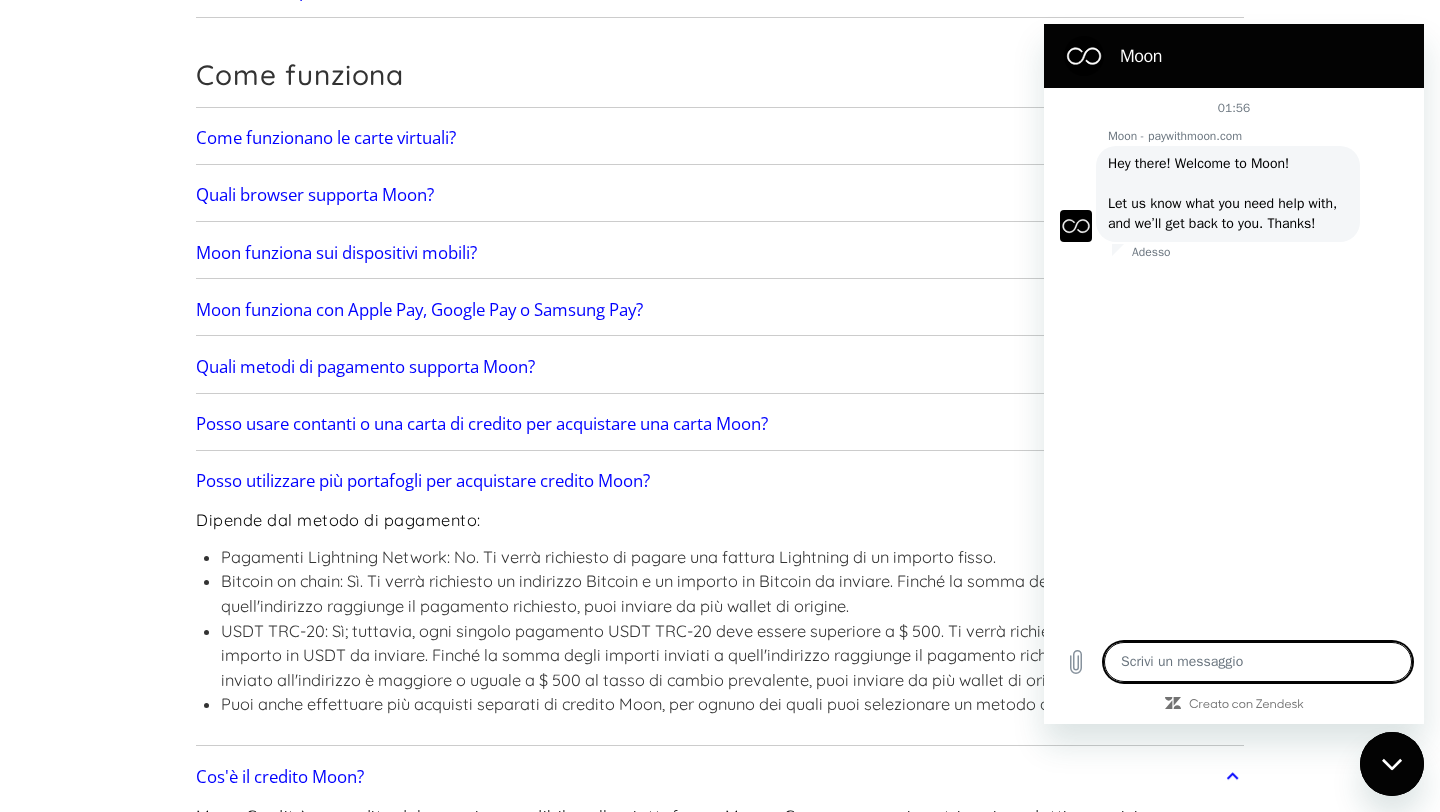 type on "s" 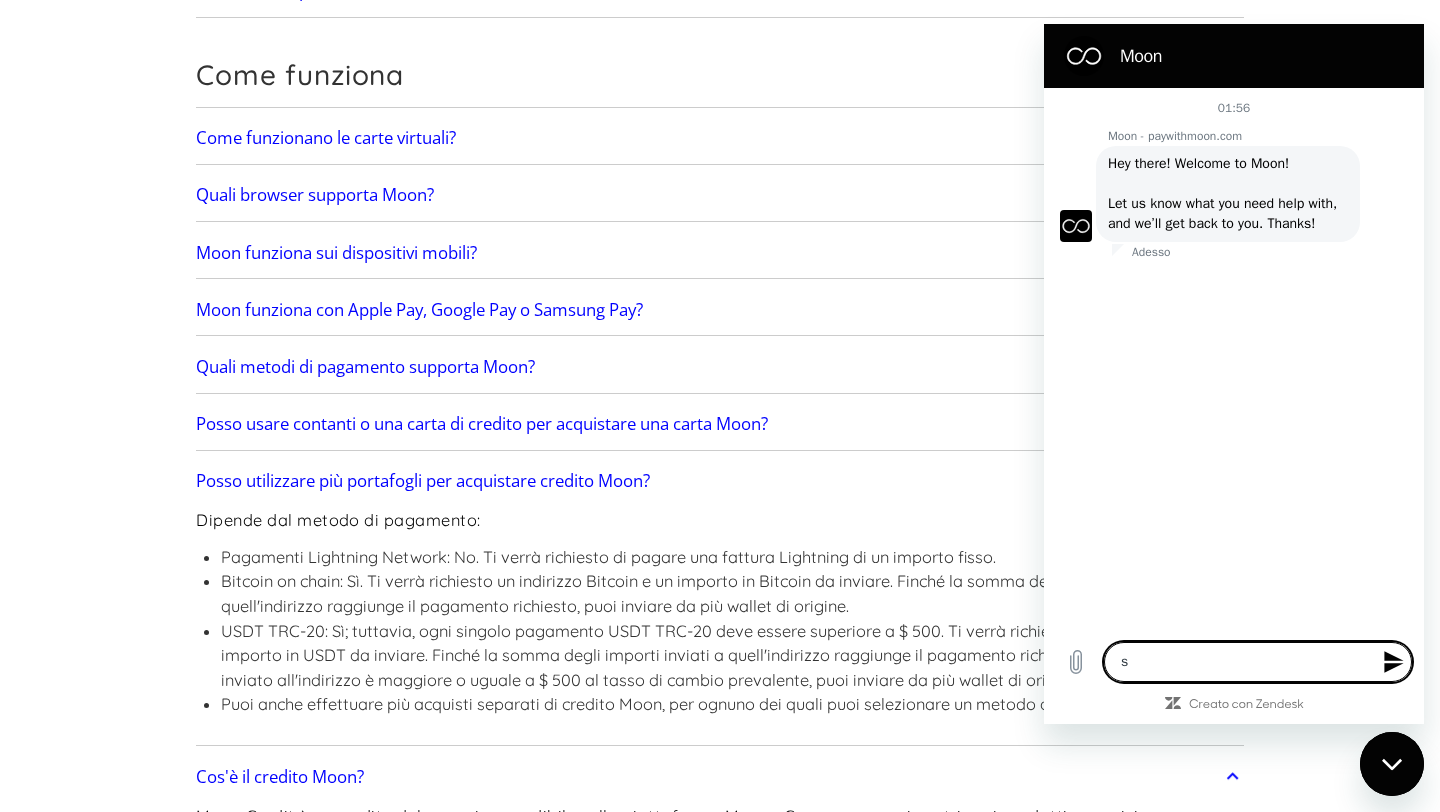 type on "s" 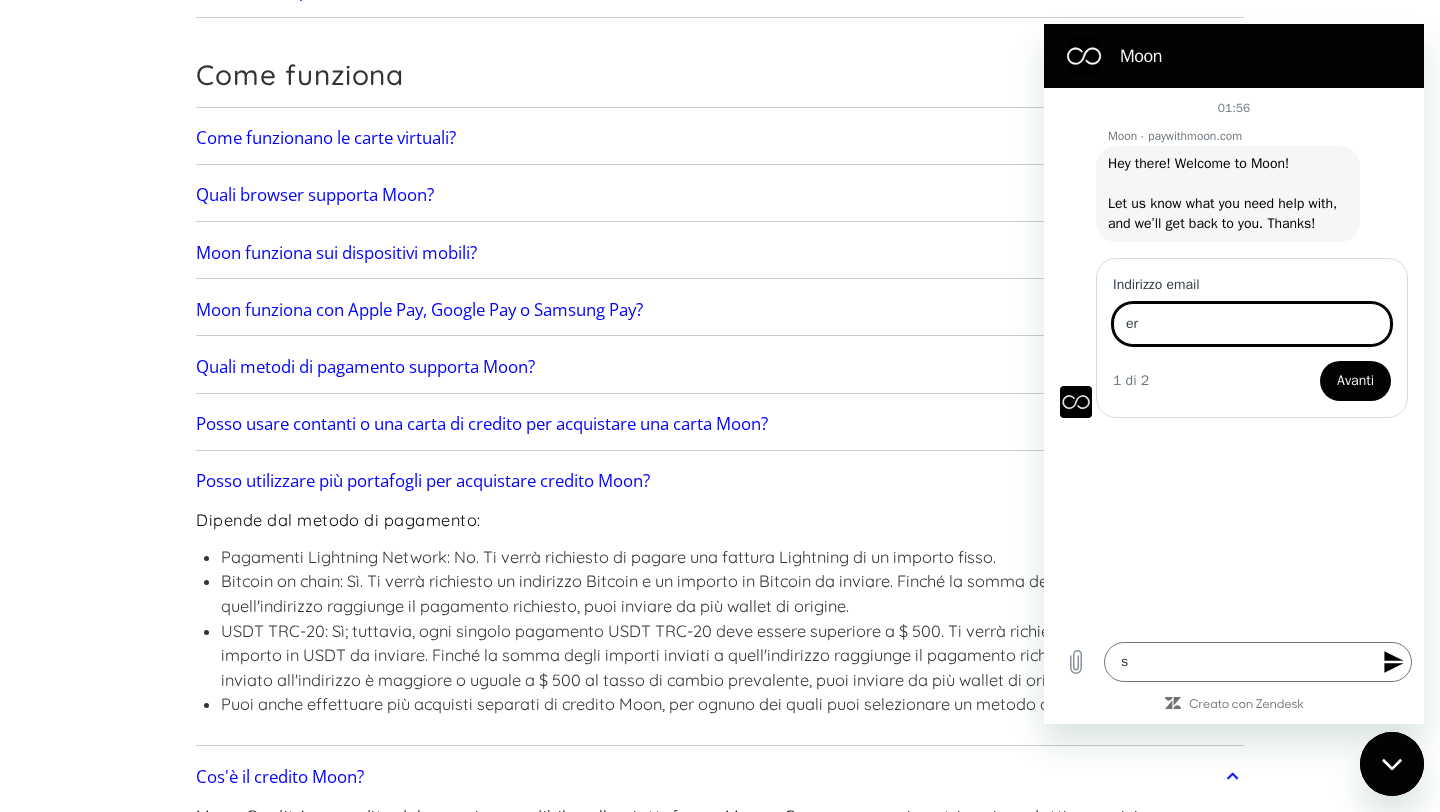 type on "e" 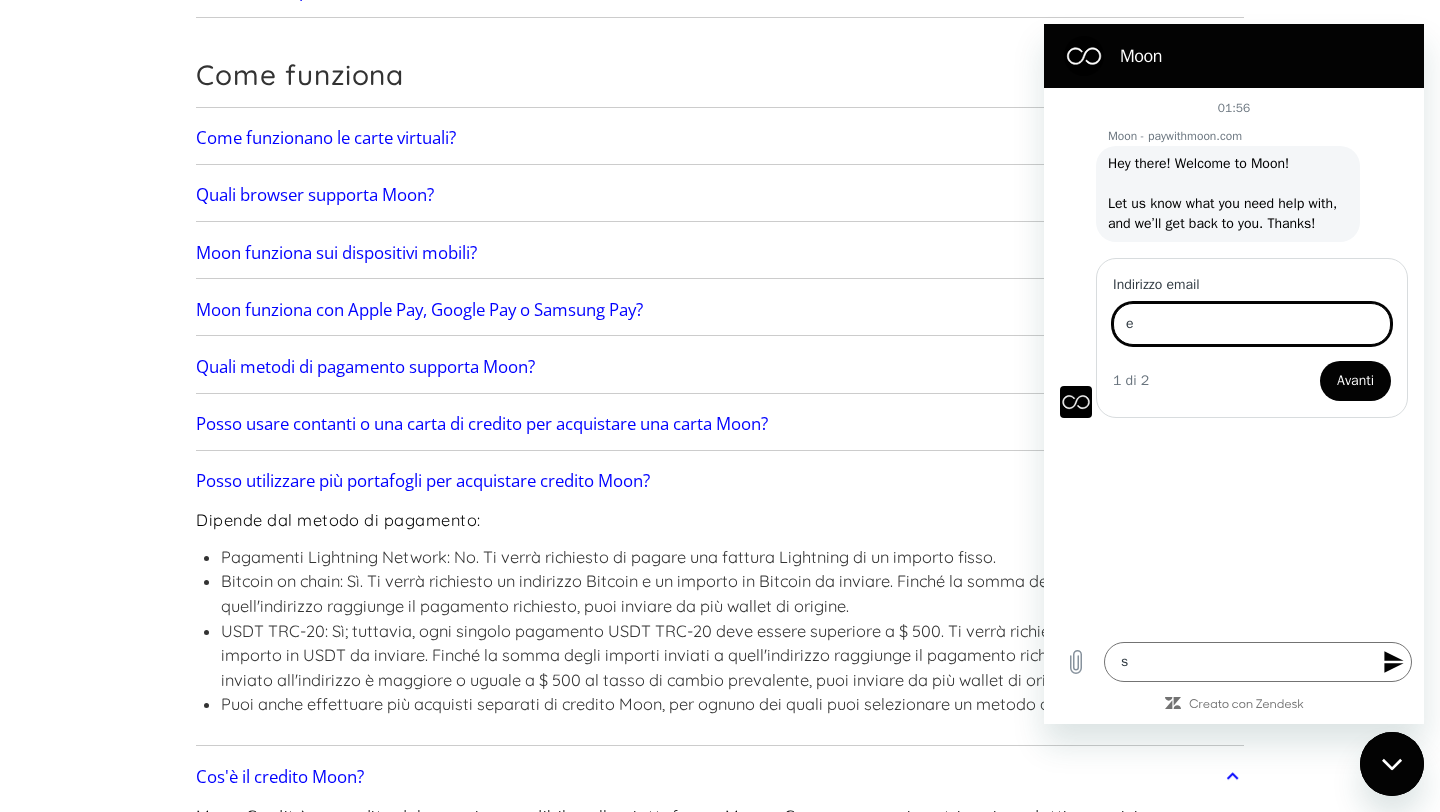 type 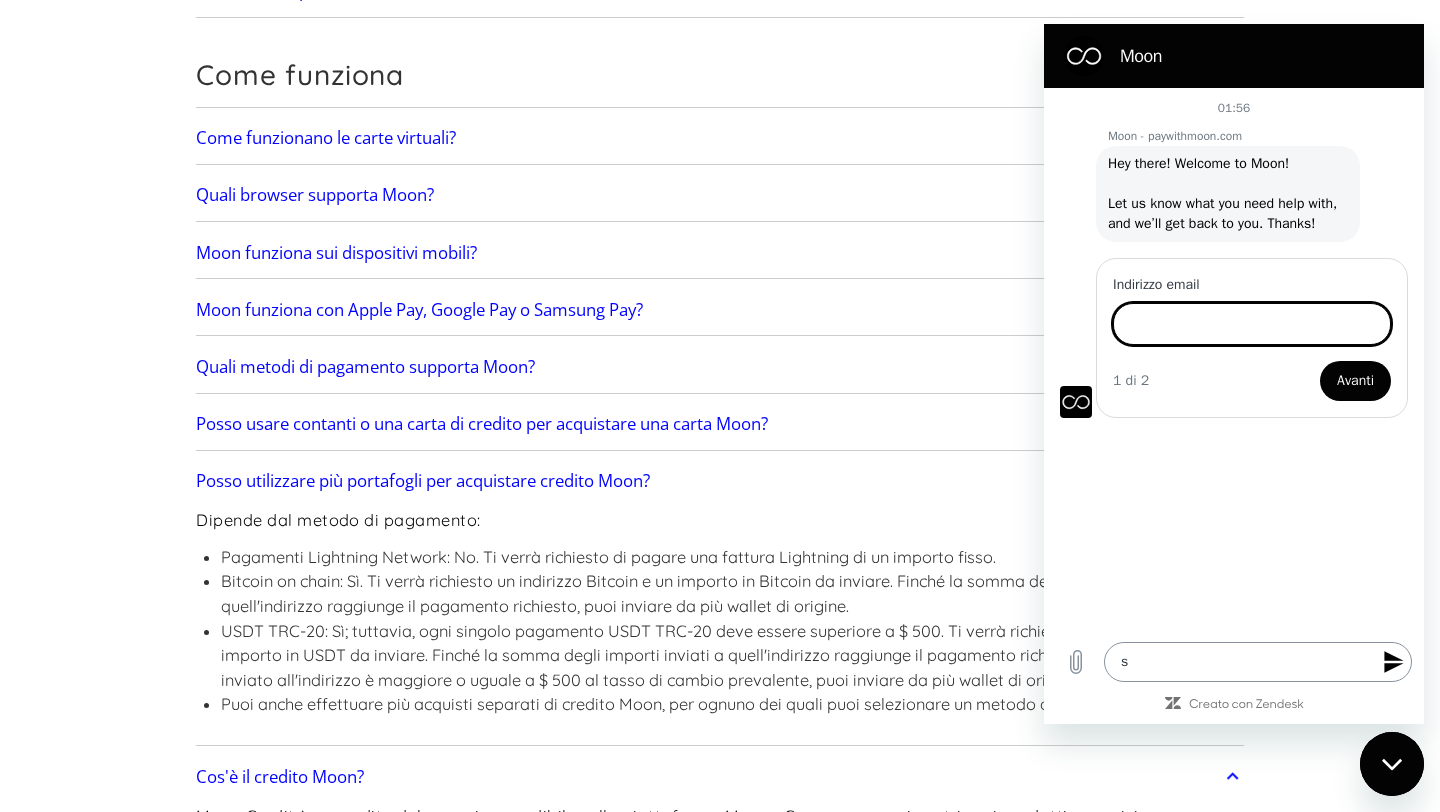 click on "s" at bounding box center [1258, 662] 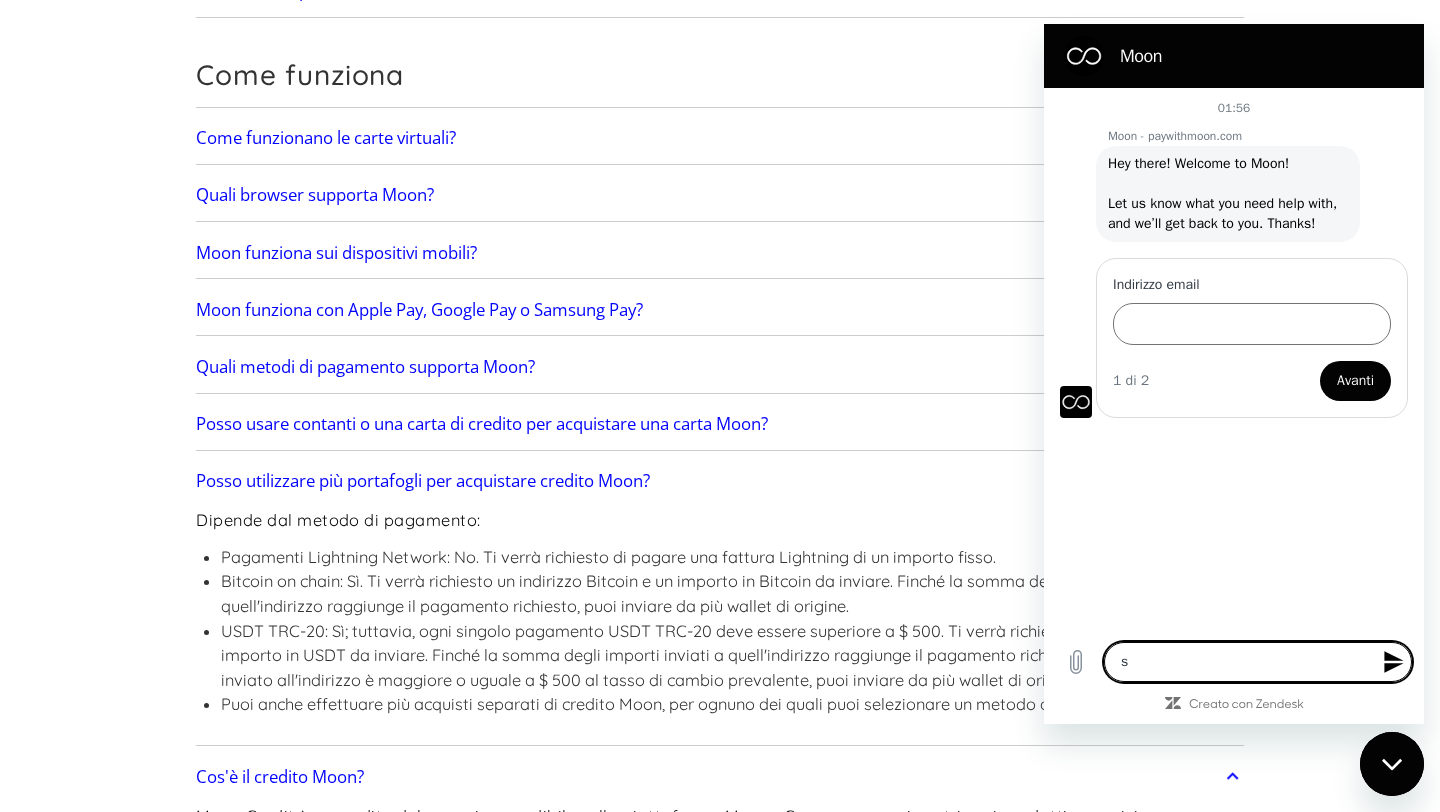 type on "se" 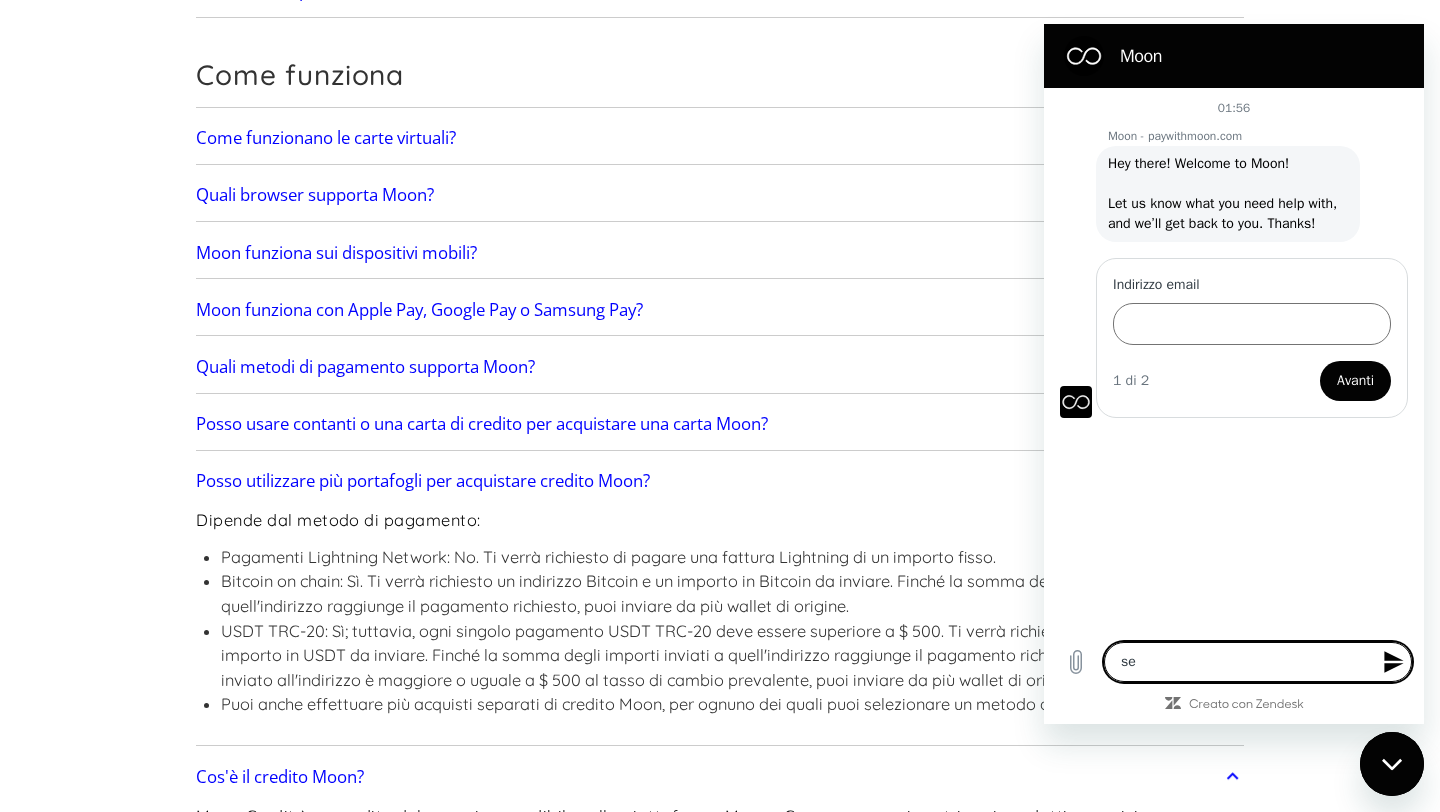 type on "ser" 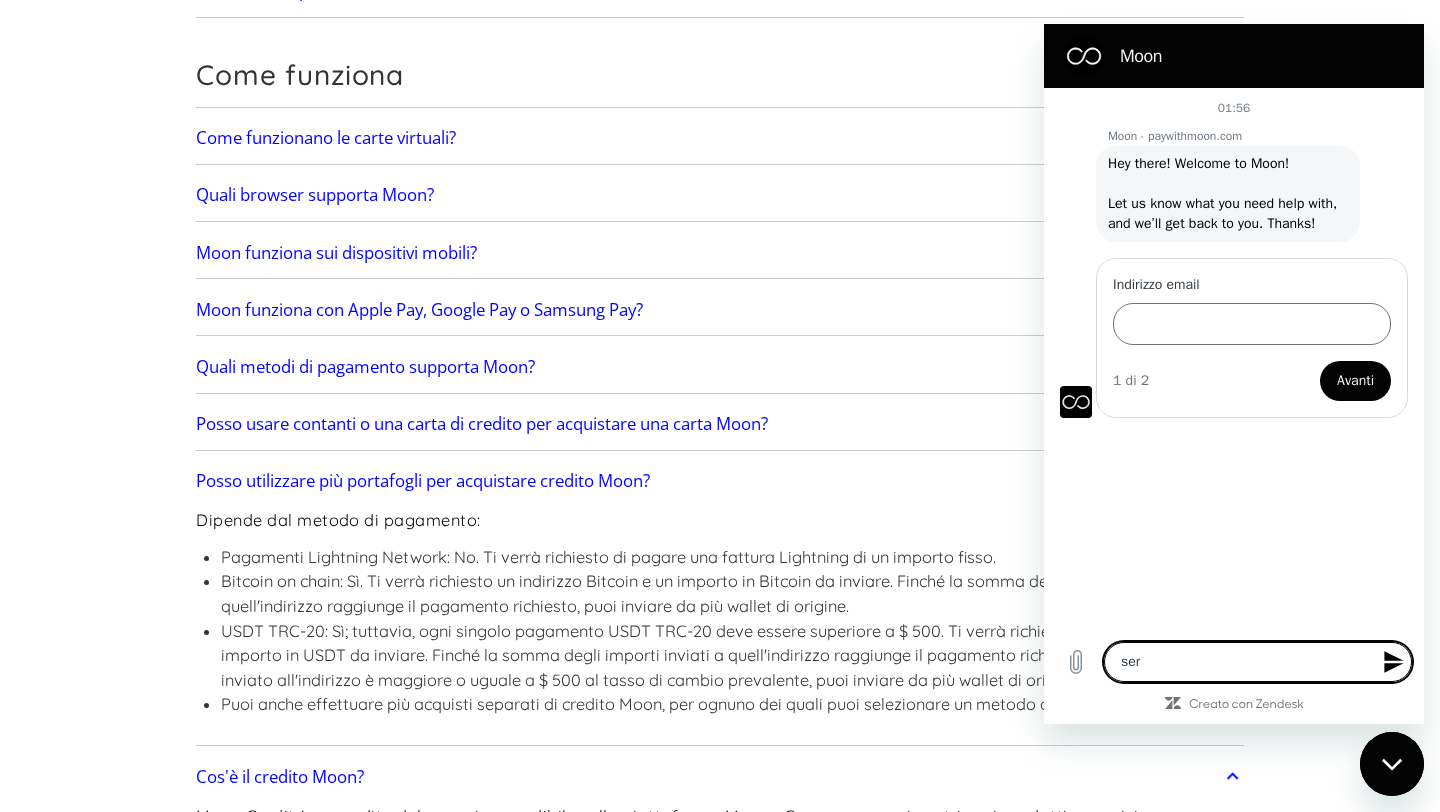 type on "serv" 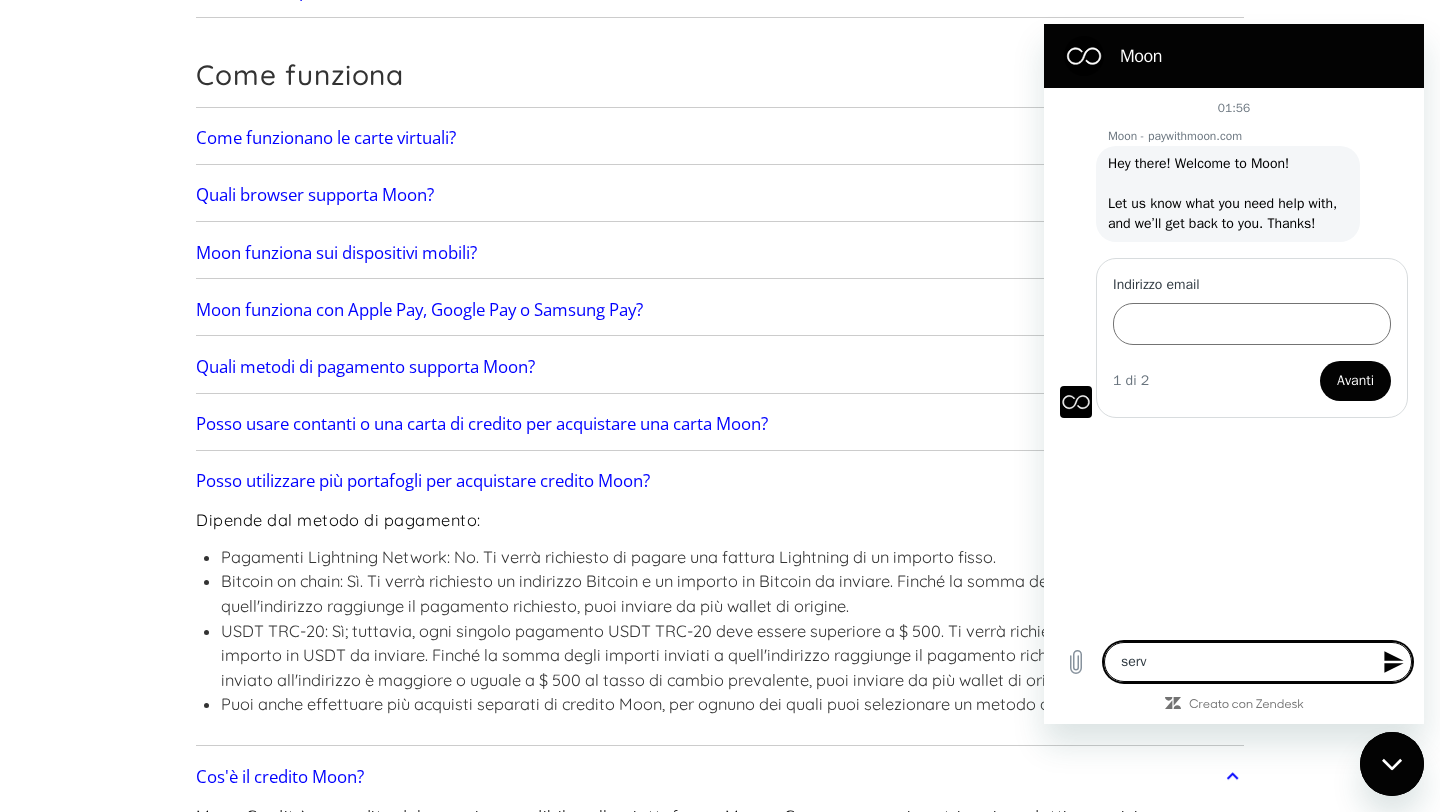 type on "serve" 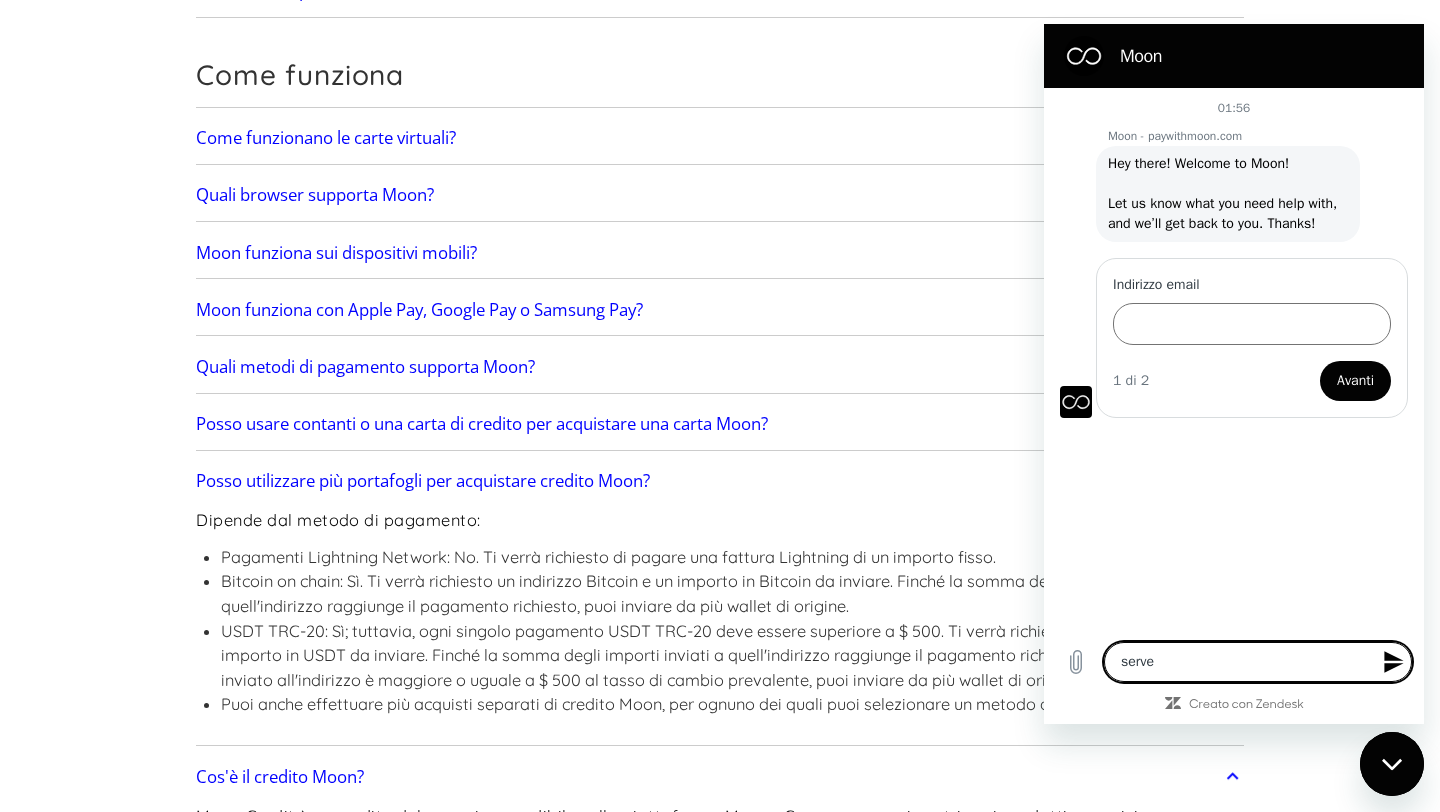 type on "serve" 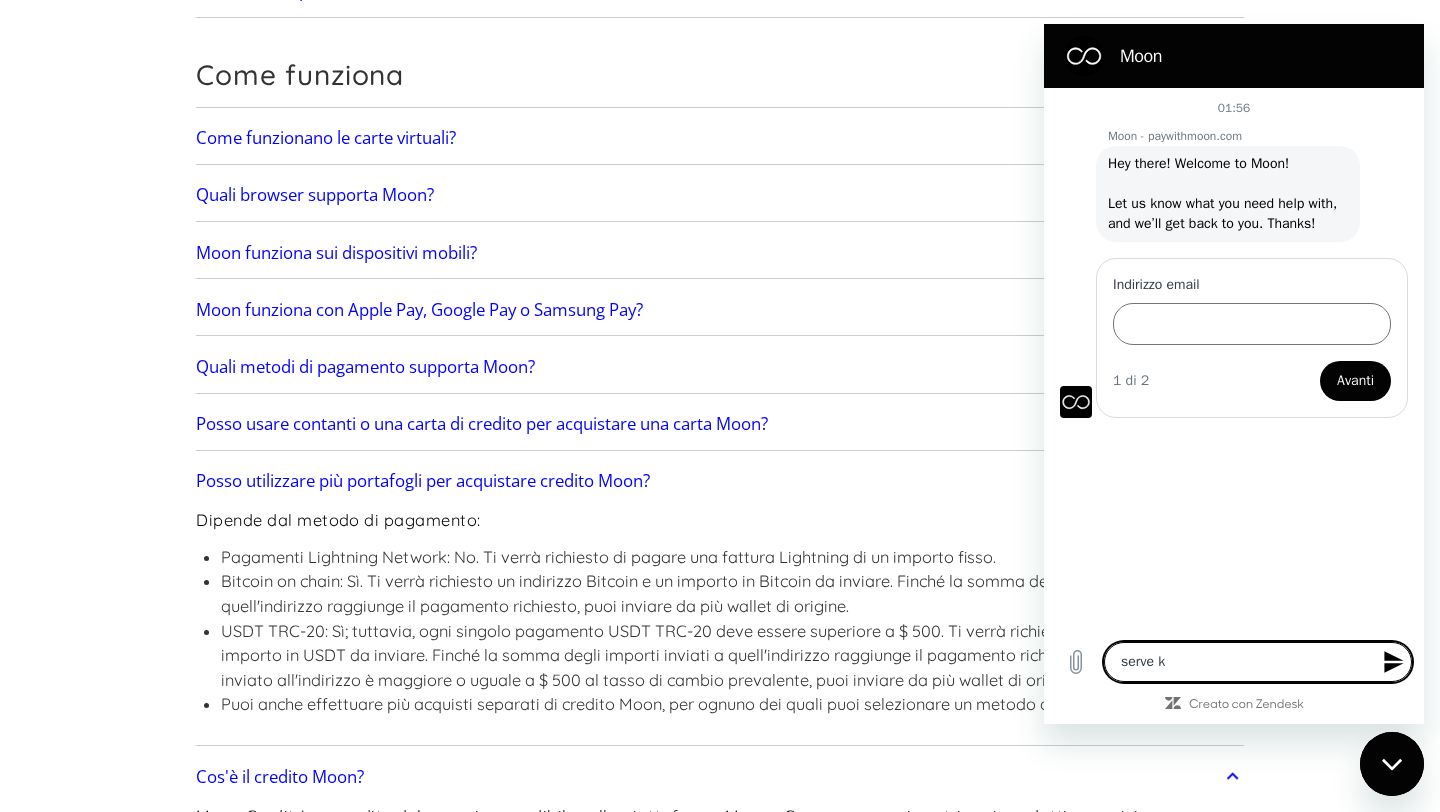 type on "serve ky" 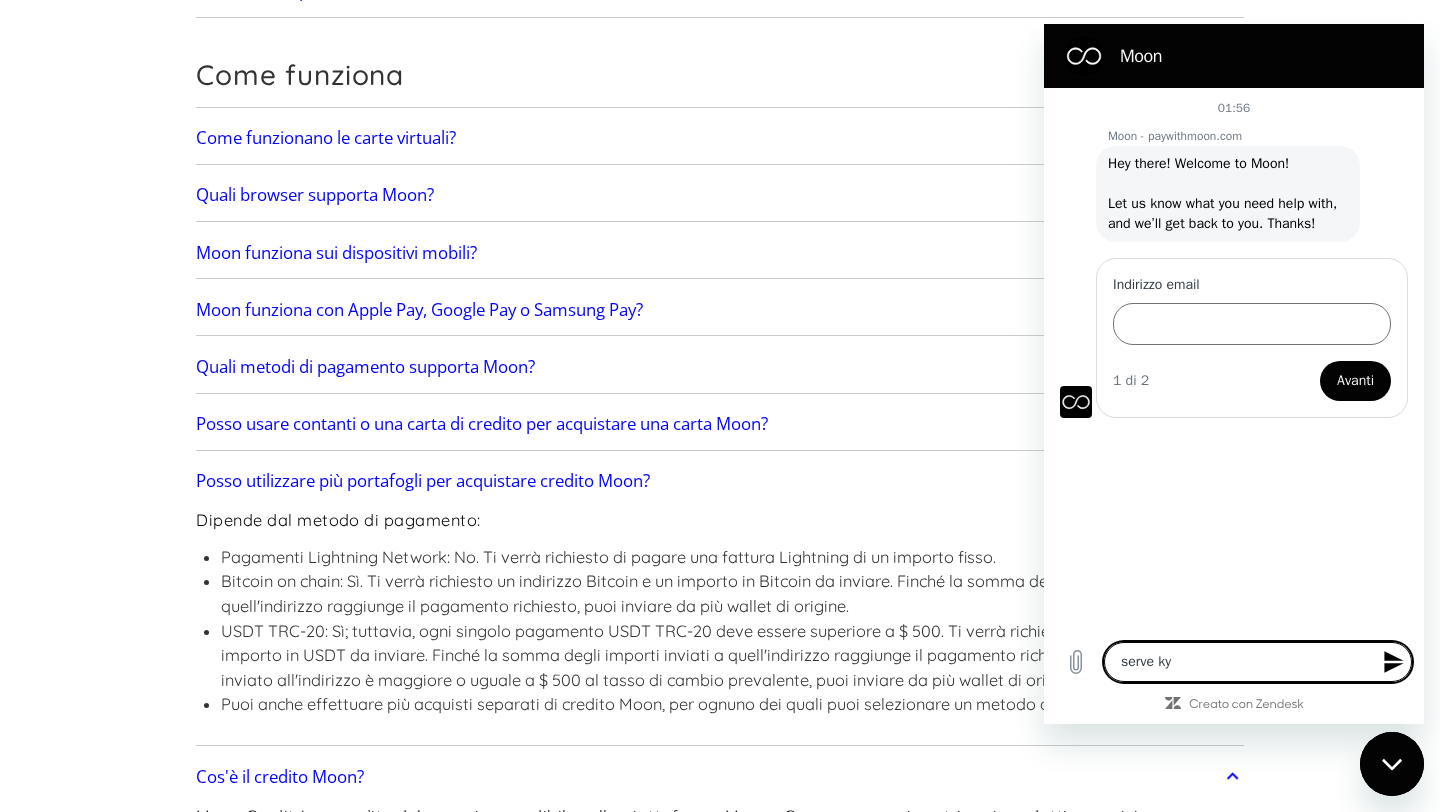 type on "serve kyc" 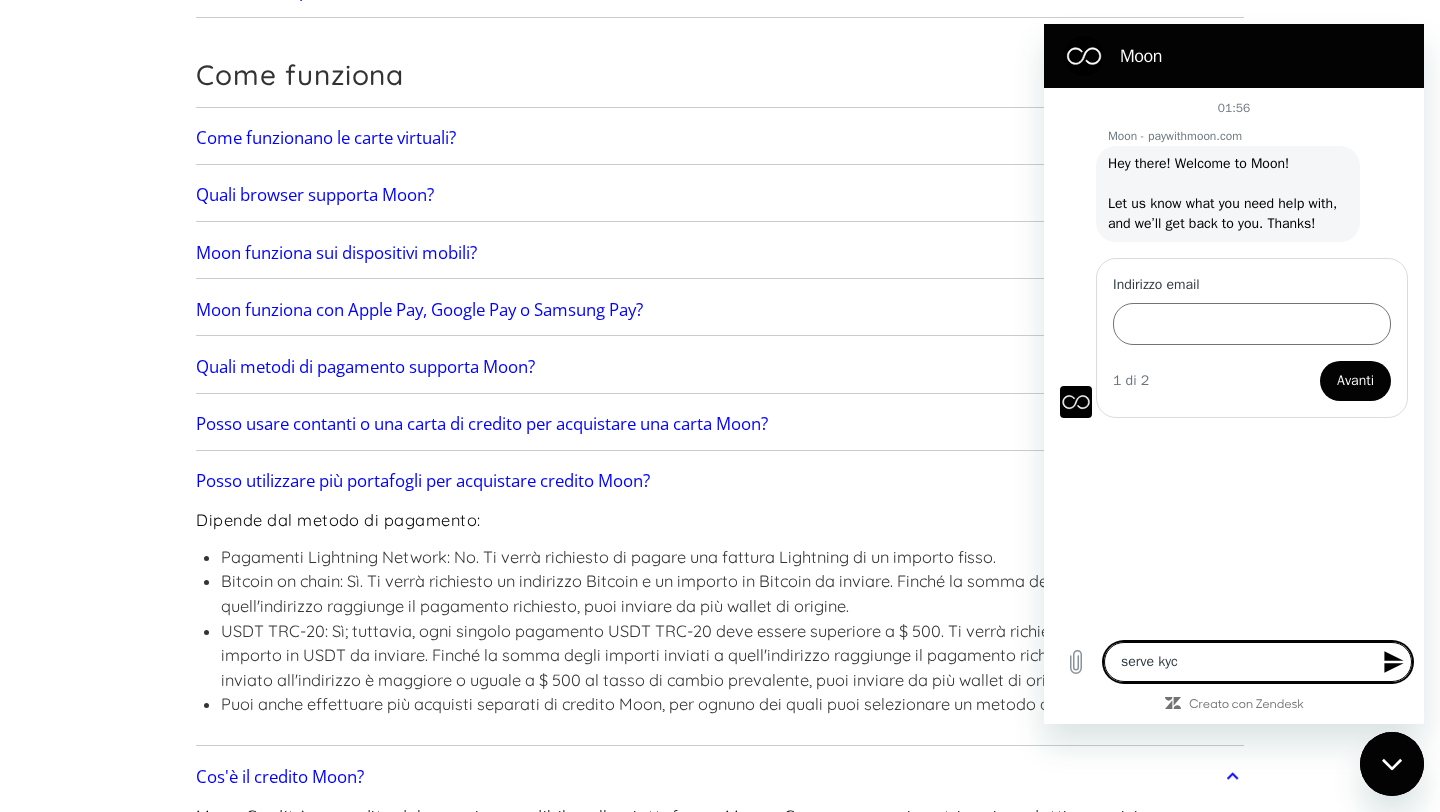 type on "serve kyc?" 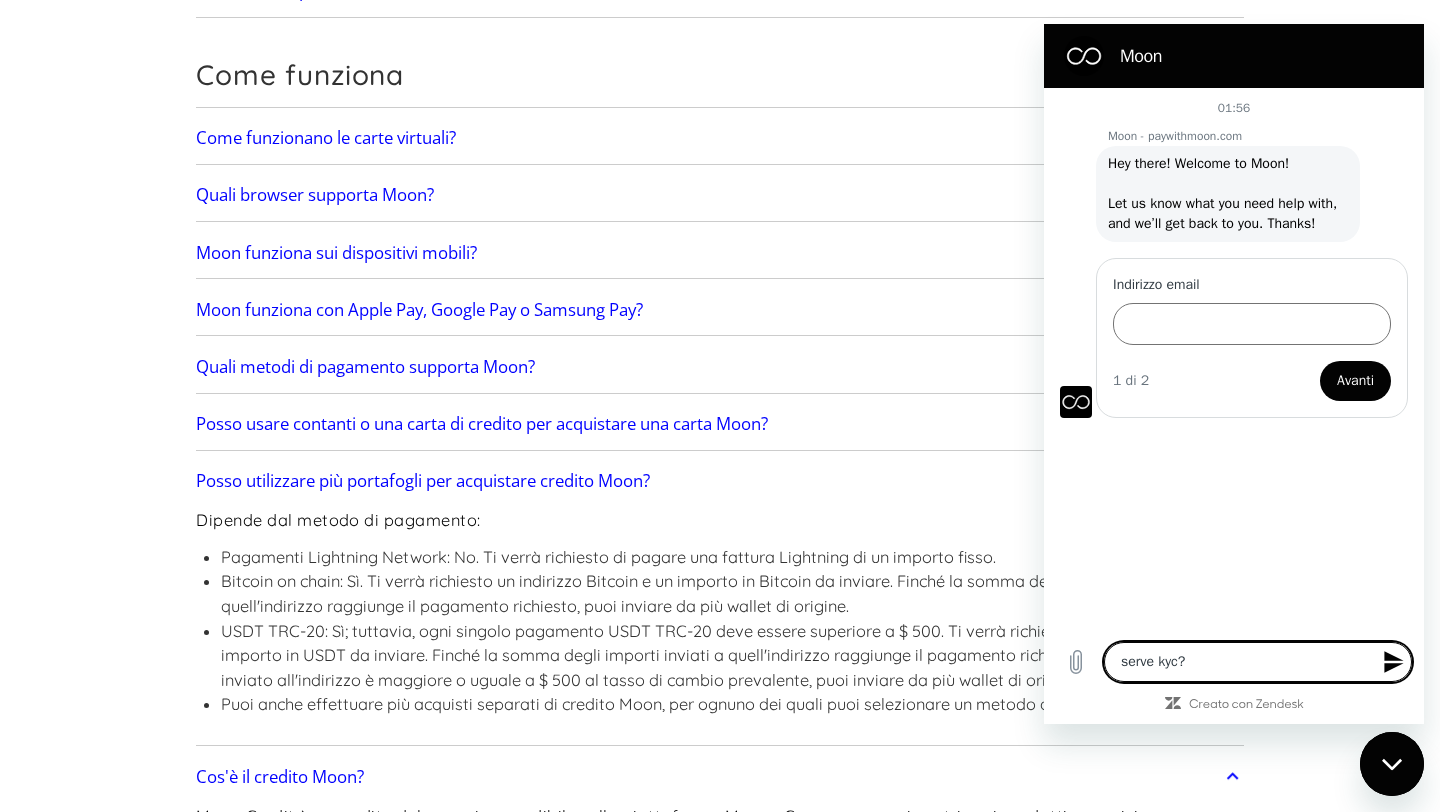 type 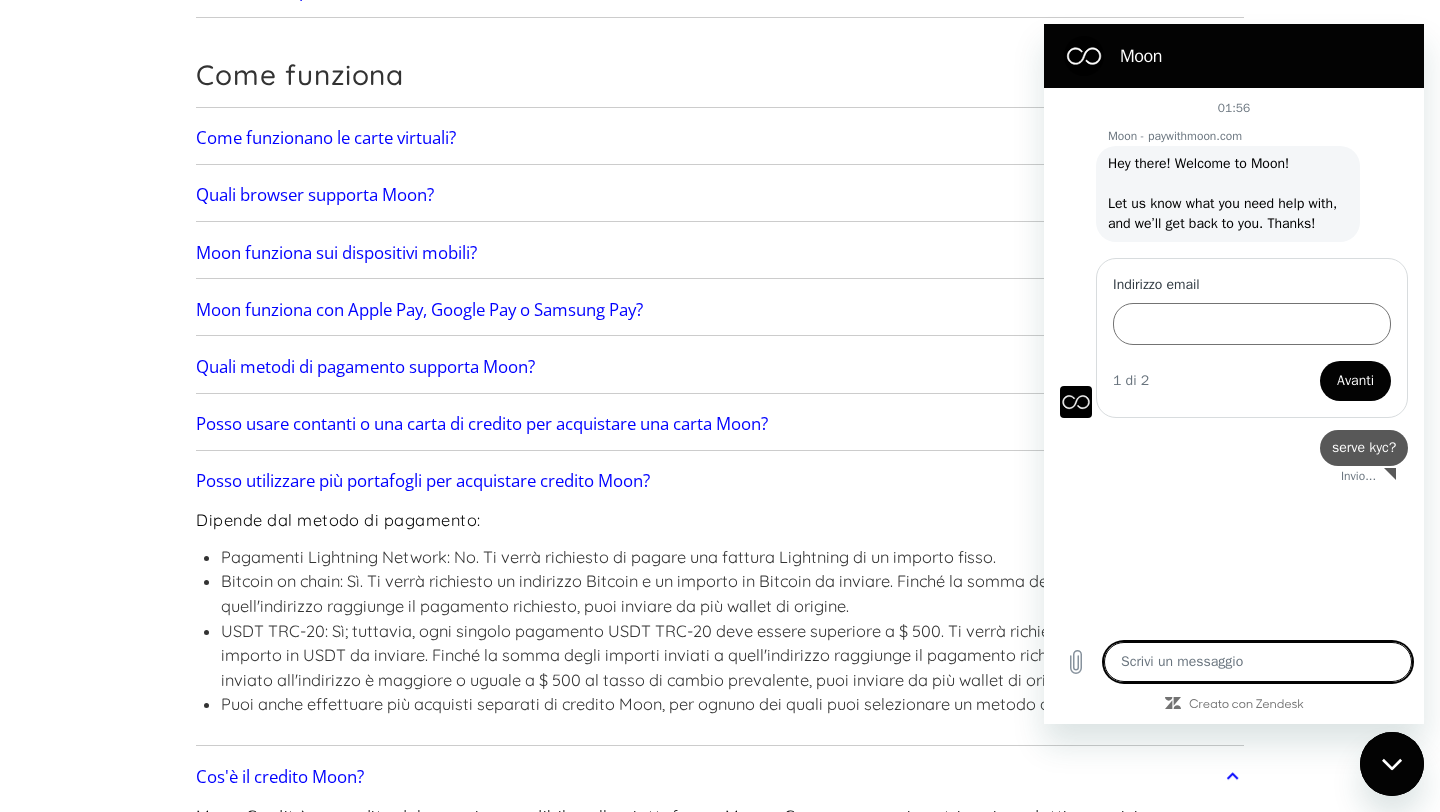 type on "x" 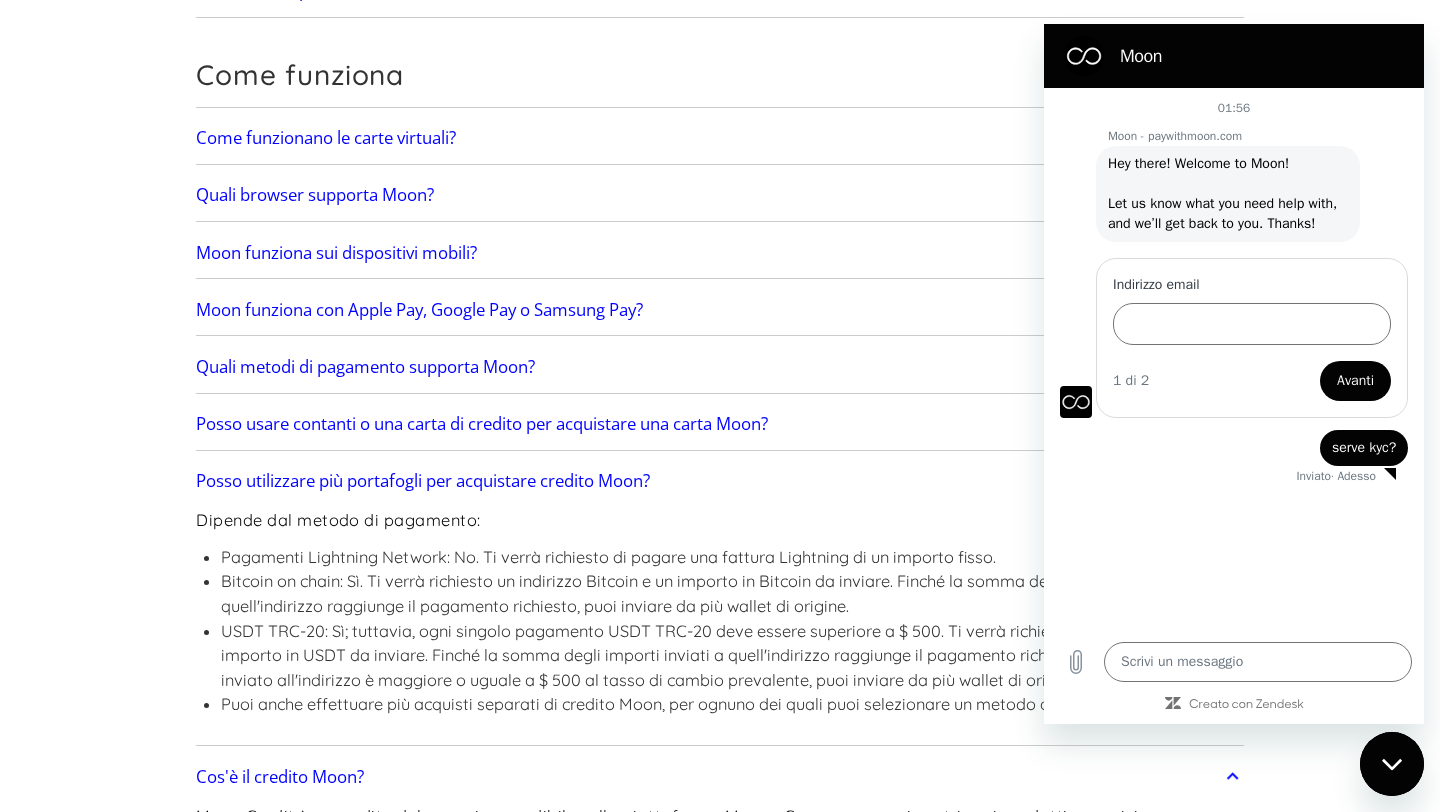 drag, startPoint x: 1192, startPoint y: 241, endPoint x: 1102, endPoint y: 167, distance: 116.51609 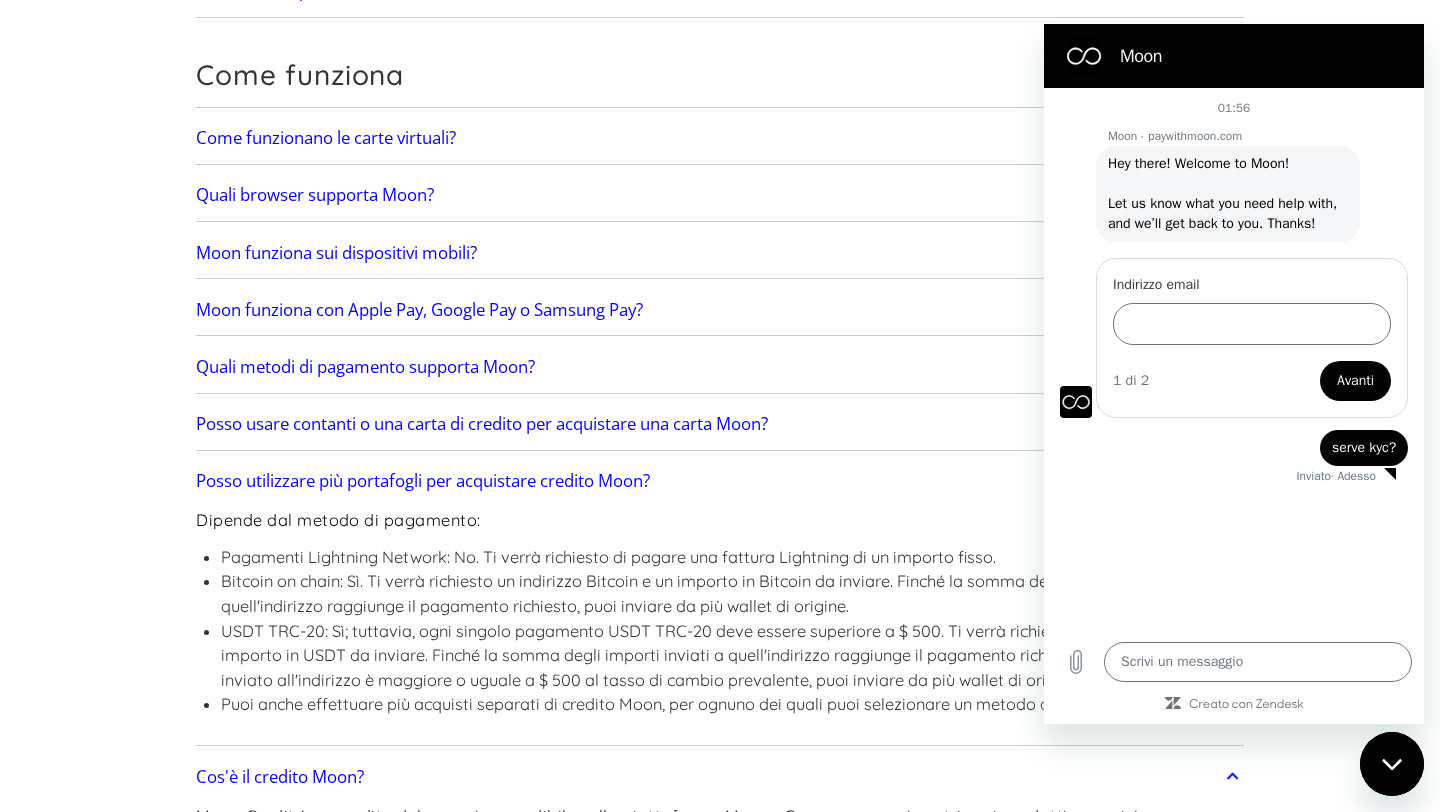 click on "01:56 Moon - paywithmoon.com Moon - paywithmoon.com dice:  Hey there! Welcome to Moon!
Let us know what you need help with, and we’ll get back to you. Thanks!  Adesso Indirizzo email 1 di 2 Avanti  dice:  serve kyc? Inviato  · Adesso" at bounding box center (1234, 359) 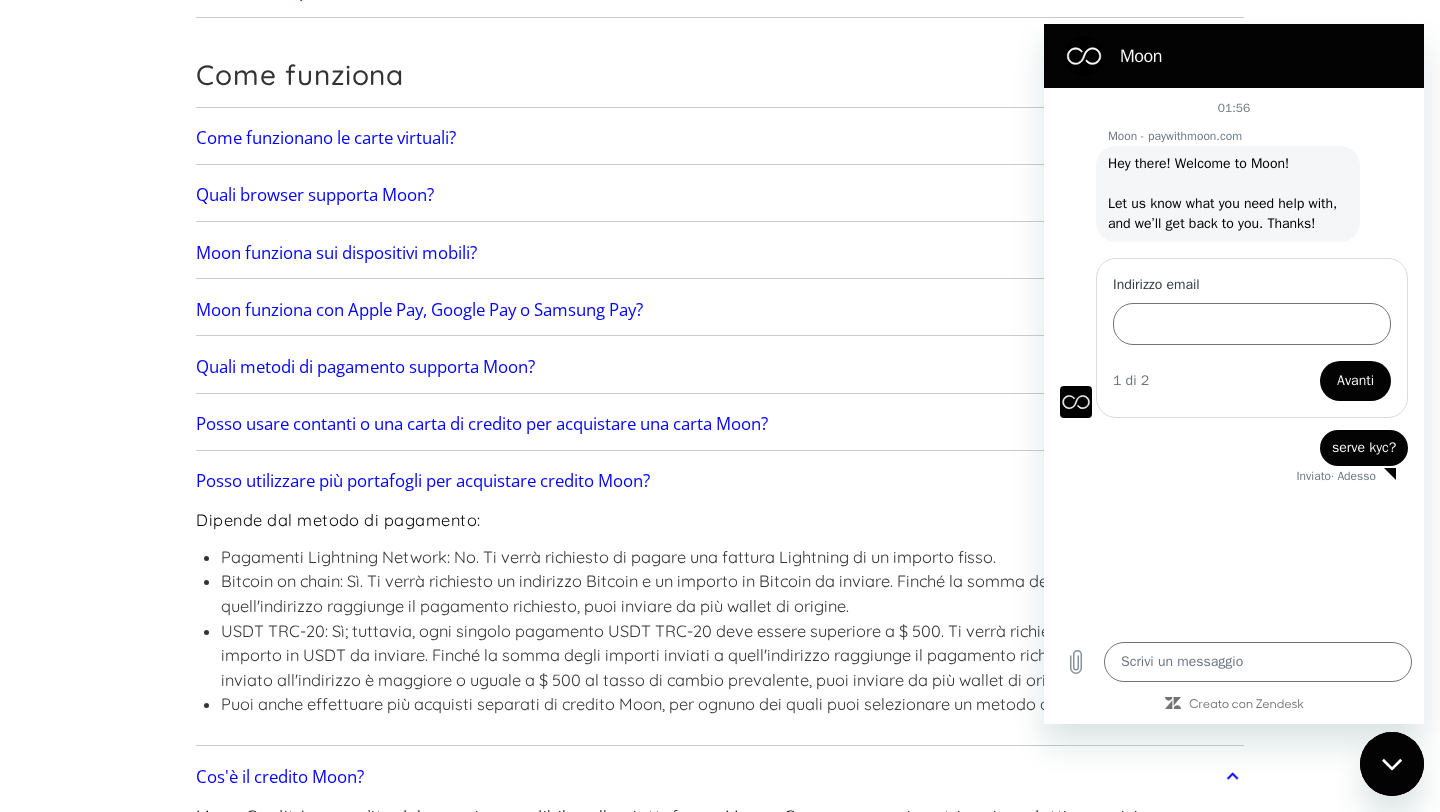 click on "dice:  serve kyc?" at bounding box center [1226, 442] 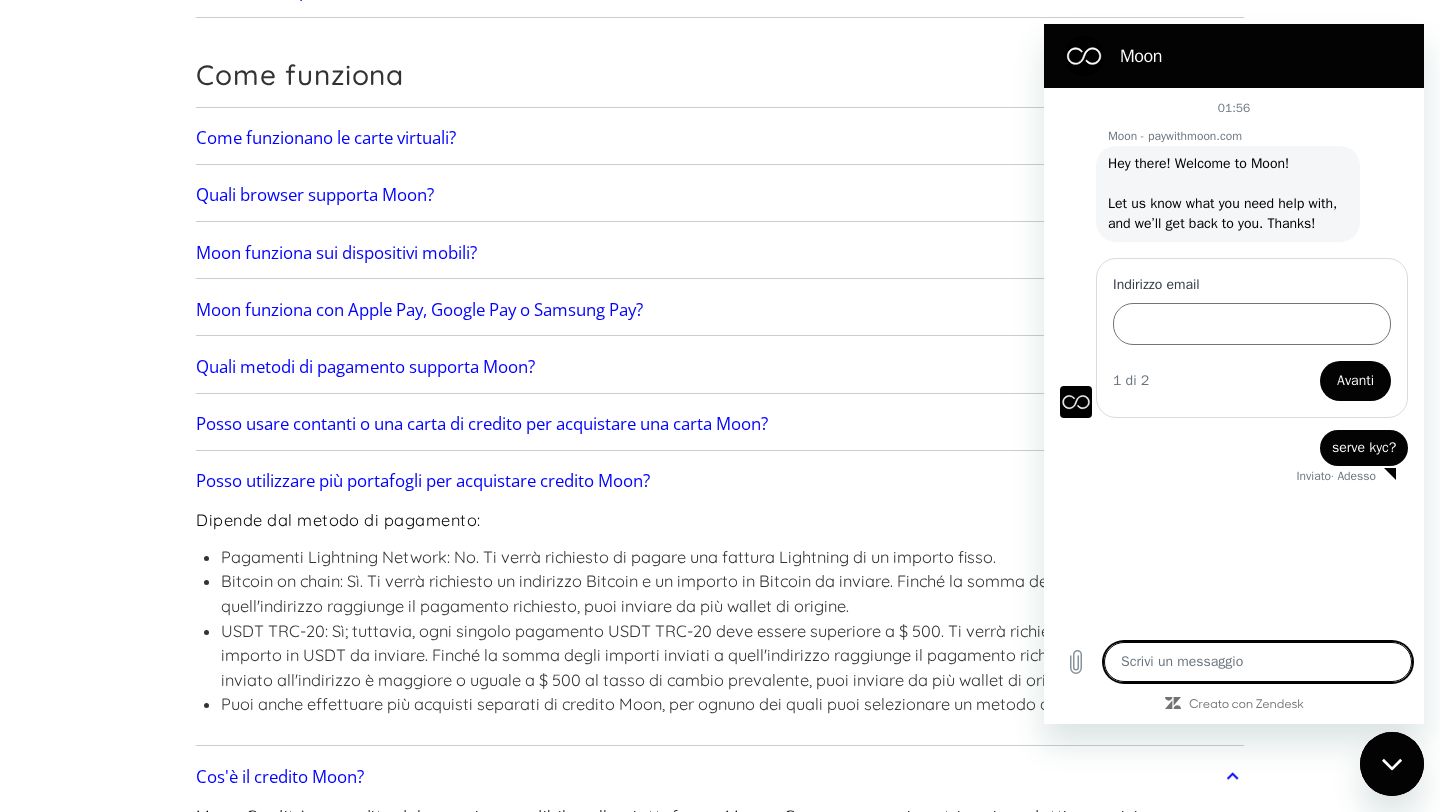 click at bounding box center (1258, 662) 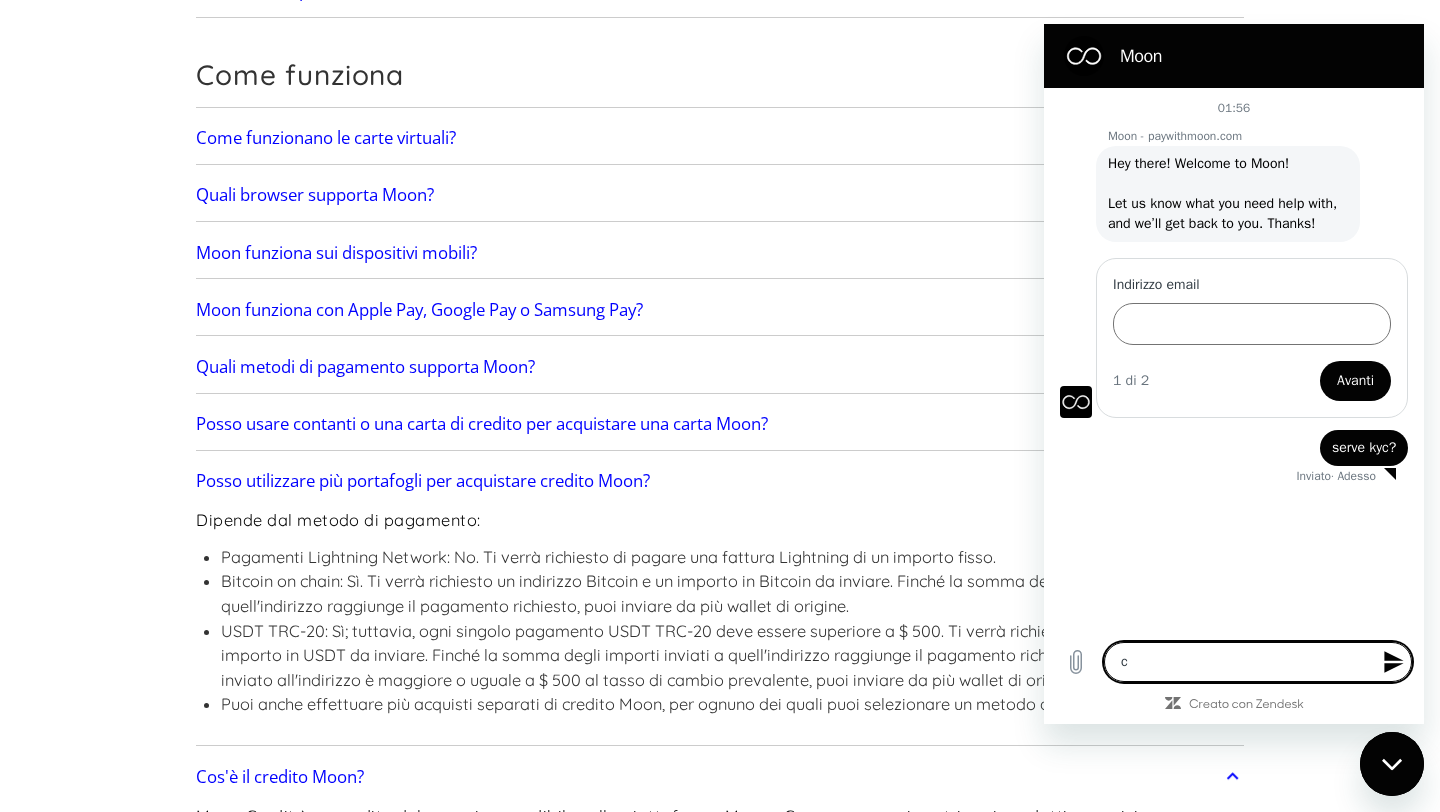 type on "ci" 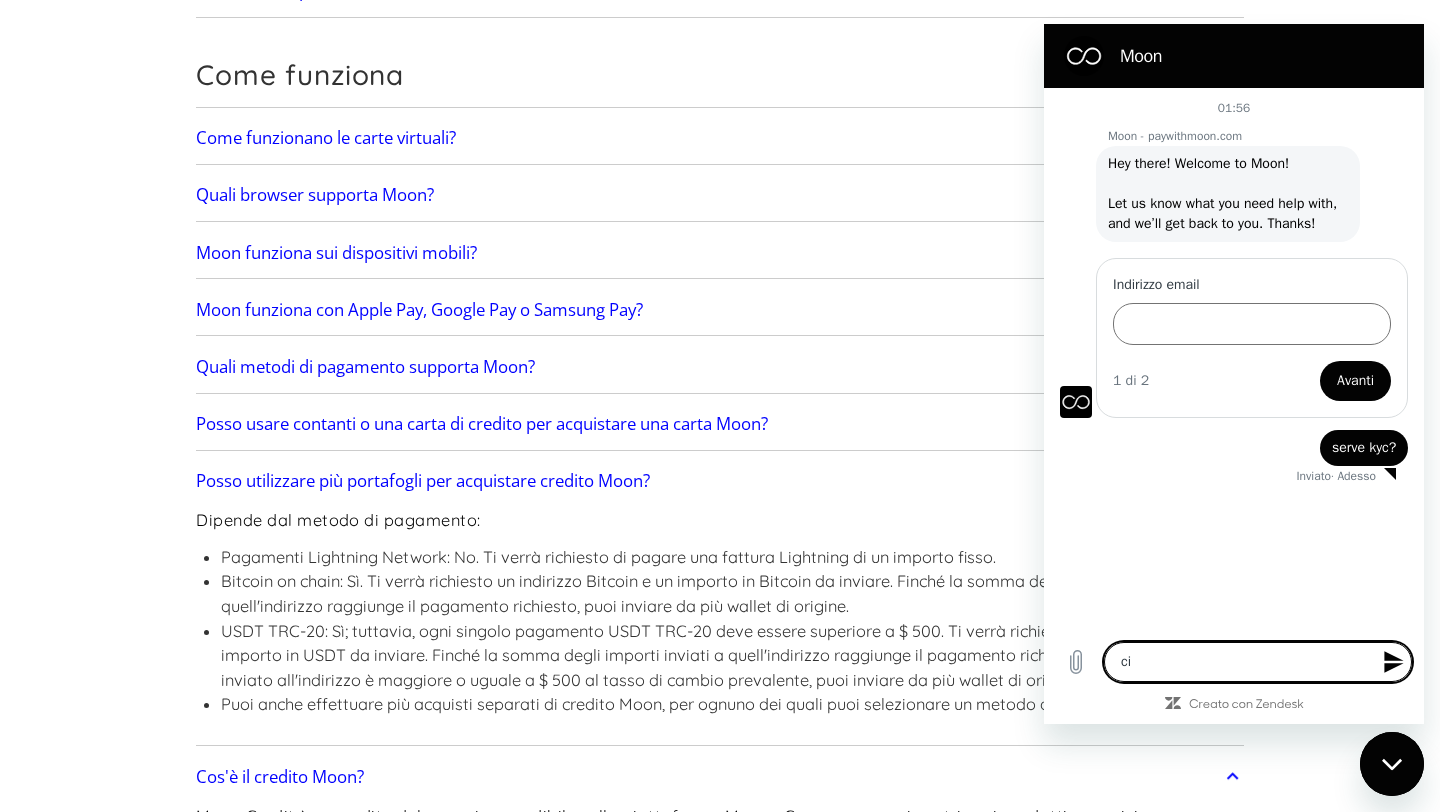 type on "cia" 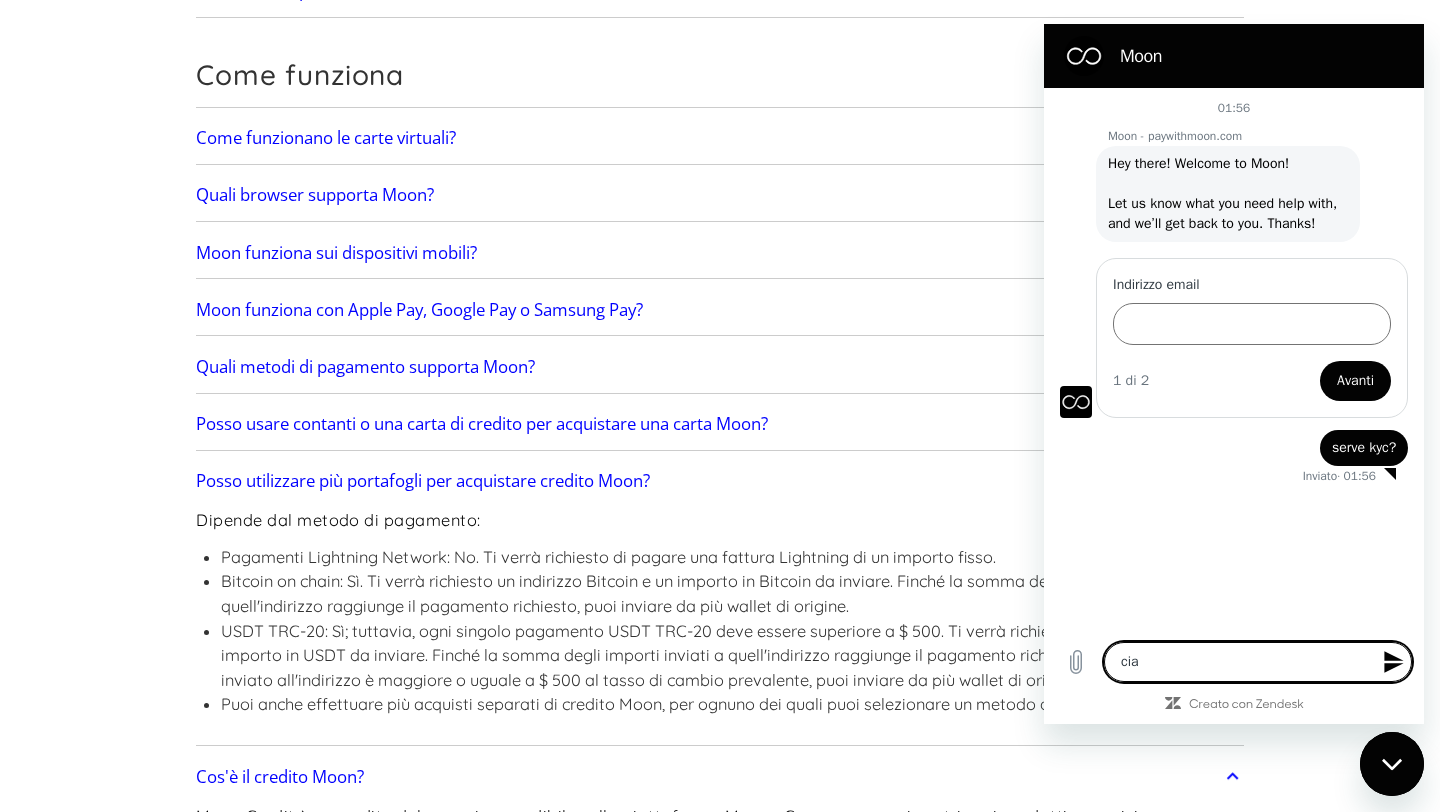 type on "ciao" 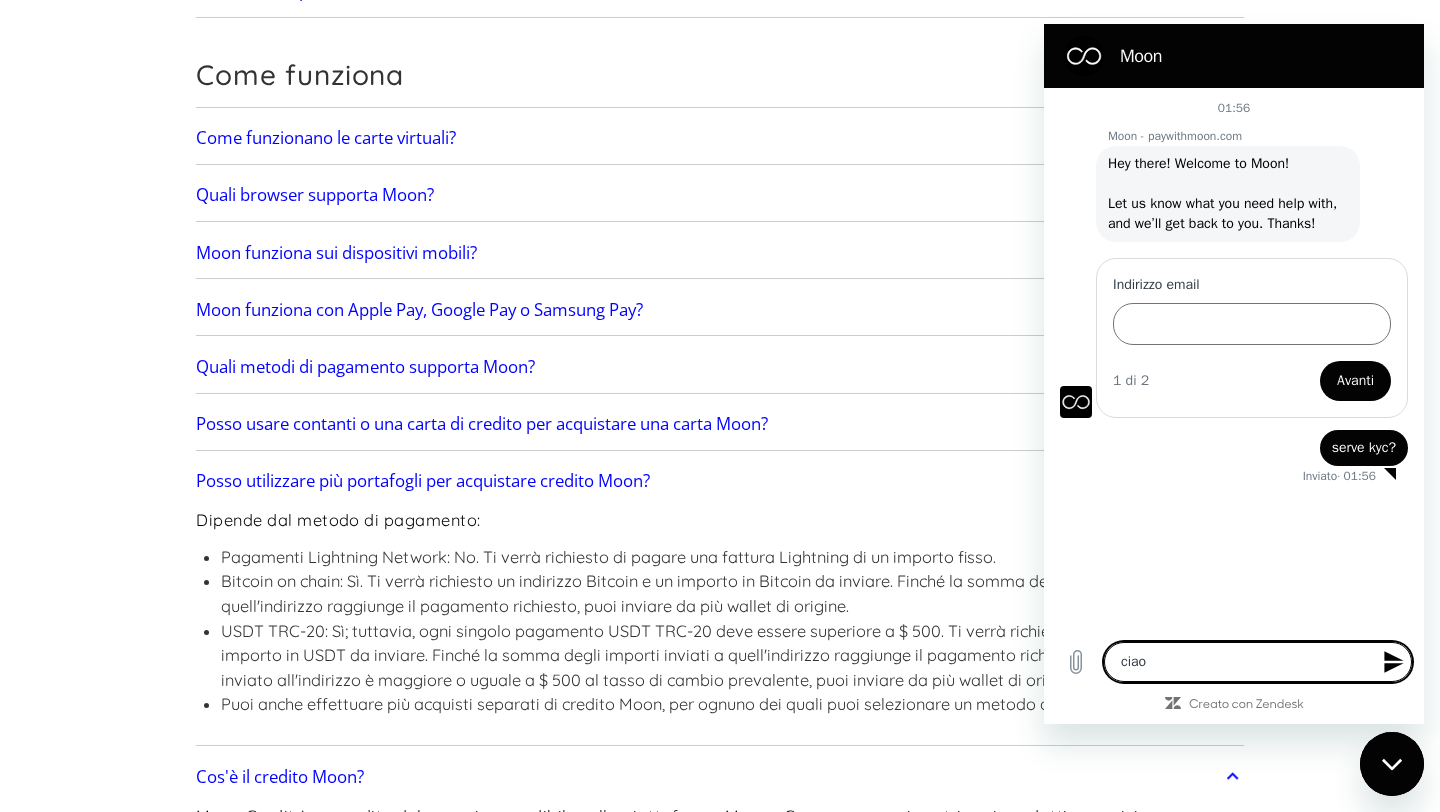 type 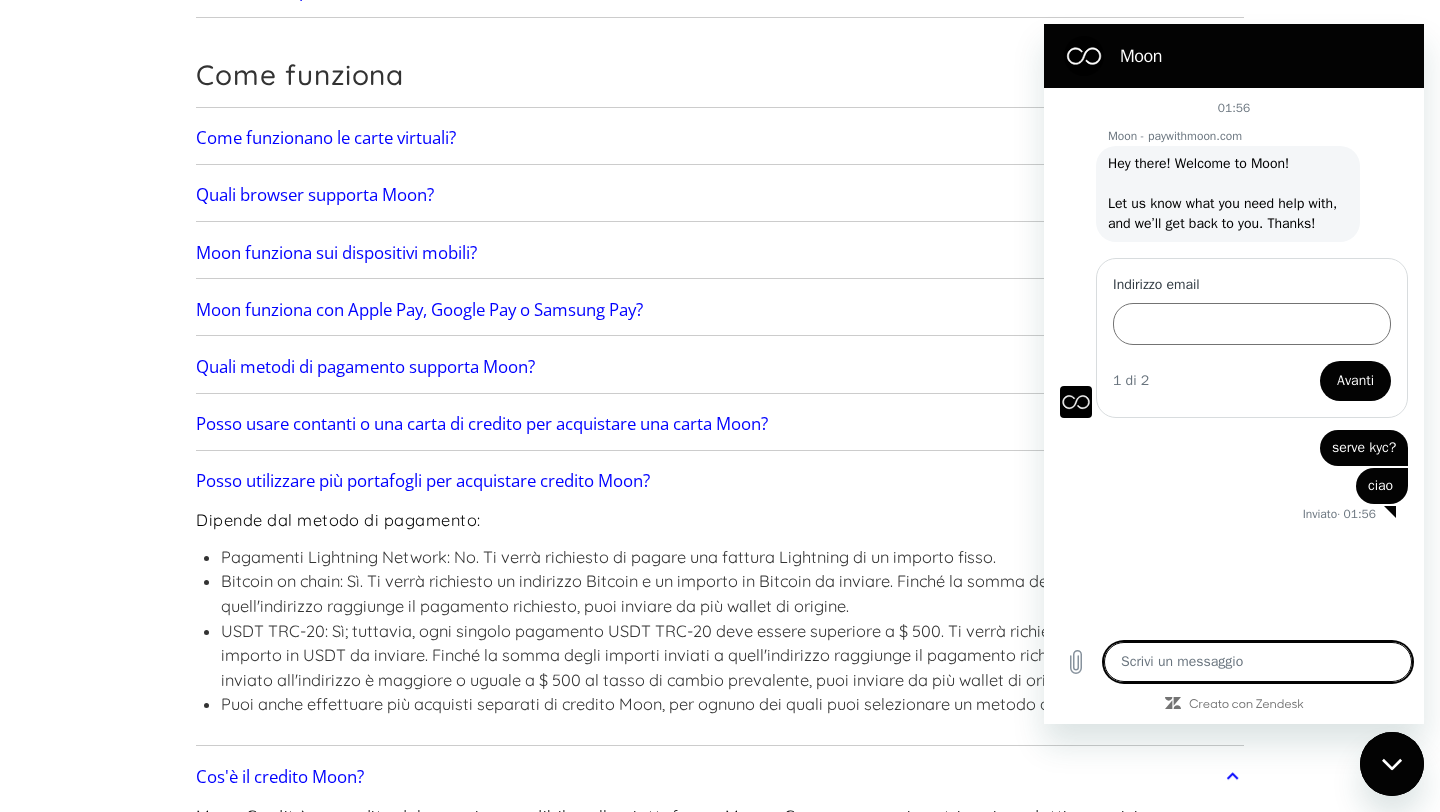 click at bounding box center (1392, 764) 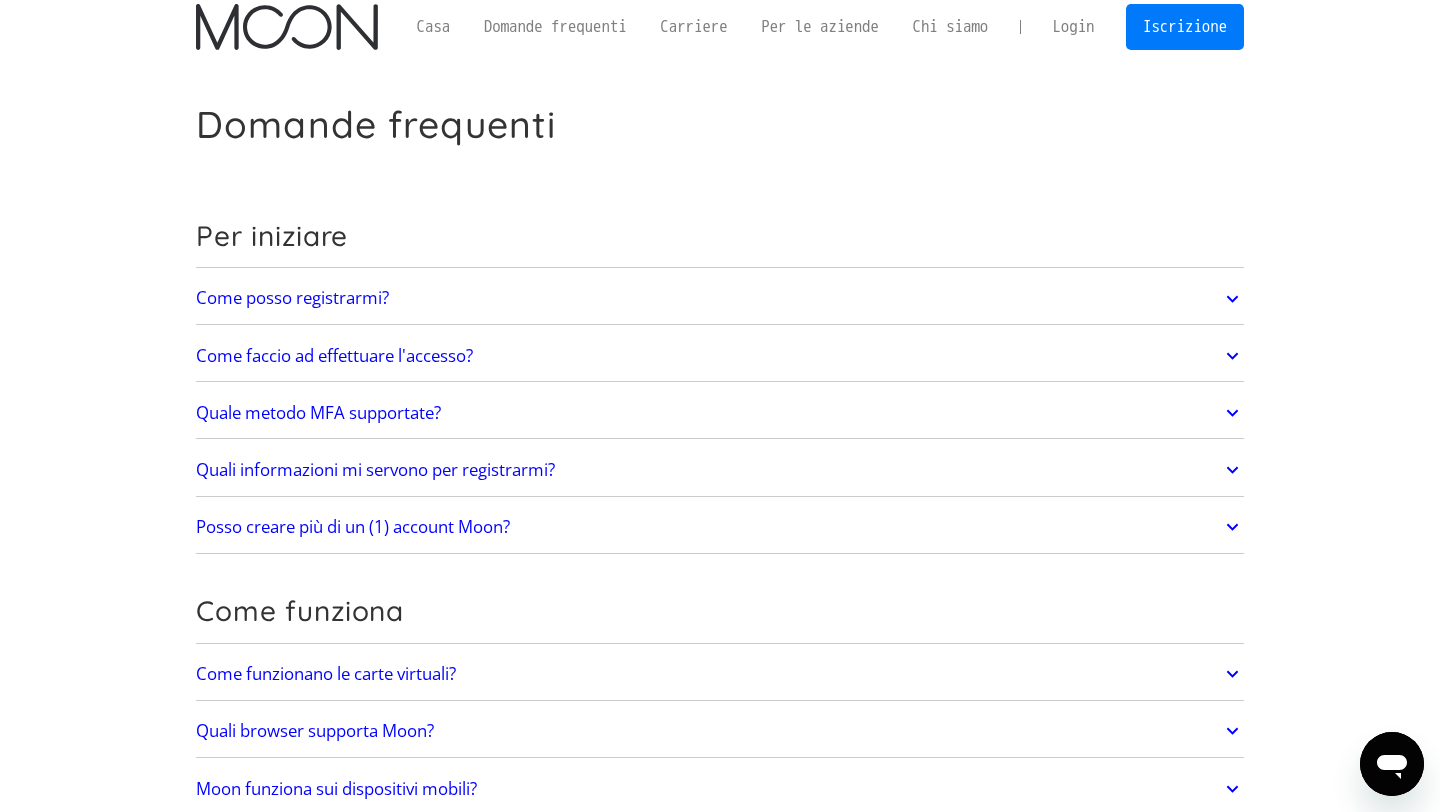scroll, scrollTop: 0, scrollLeft: 0, axis: both 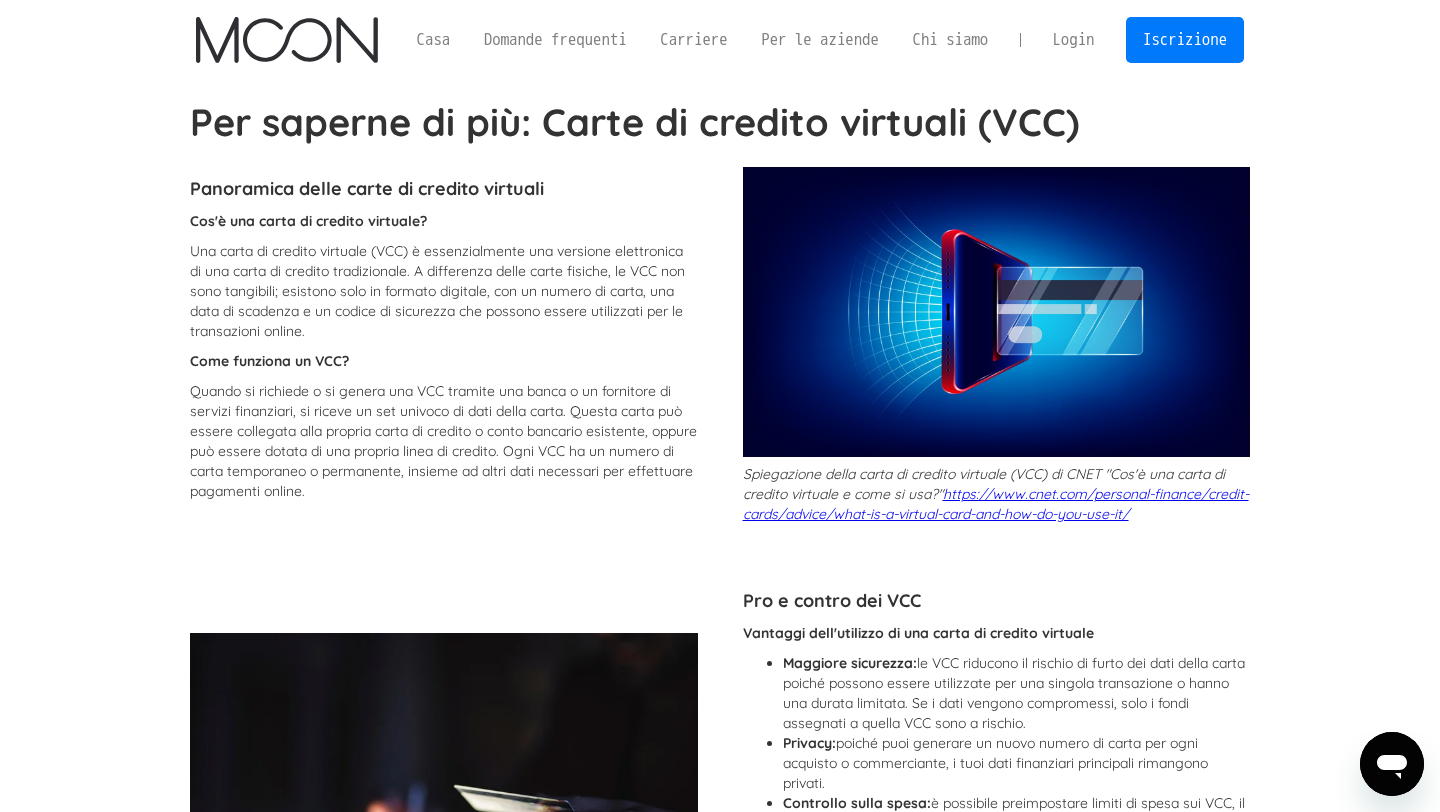 click on "Per saperne di più: Carte di credito virtuali (VCC) Panoramica delle carte di credito virtuali Cos'è una carta di credito virtuale? Una carta di credito virtuale (VCC) è essenzialmente una versione elettronica di una carta di credito tradizionale. A differenza delle carte fisiche, le VCC non sono tangibili; esistono solo in formato digitale, con un numero di carta, una data di scadenza e un codice di sicurezza che possono essere utilizzati per le transazioni online. Come funziona un VCC? Quando si richiede o si genera una VCC tramite una banca o un fornitore di servizi finanziari, si riceve un set univoco di dati della carta. Questa carta può essere collegata alla propria carta di credito o conto bancario esistente, oppure può essere dotata di una propria linea di credito. Ogni VCC ha un numero di carta temporaneo o permanente, insieme ad altri dati necessari per effettuare pagamenti online. https://www.cnet.com/personal-finance/credit-cards/advice/what-is-a-virtual-card-and-how-do-you-use-it/ Privacy:" at bounding box center [720, 1316] 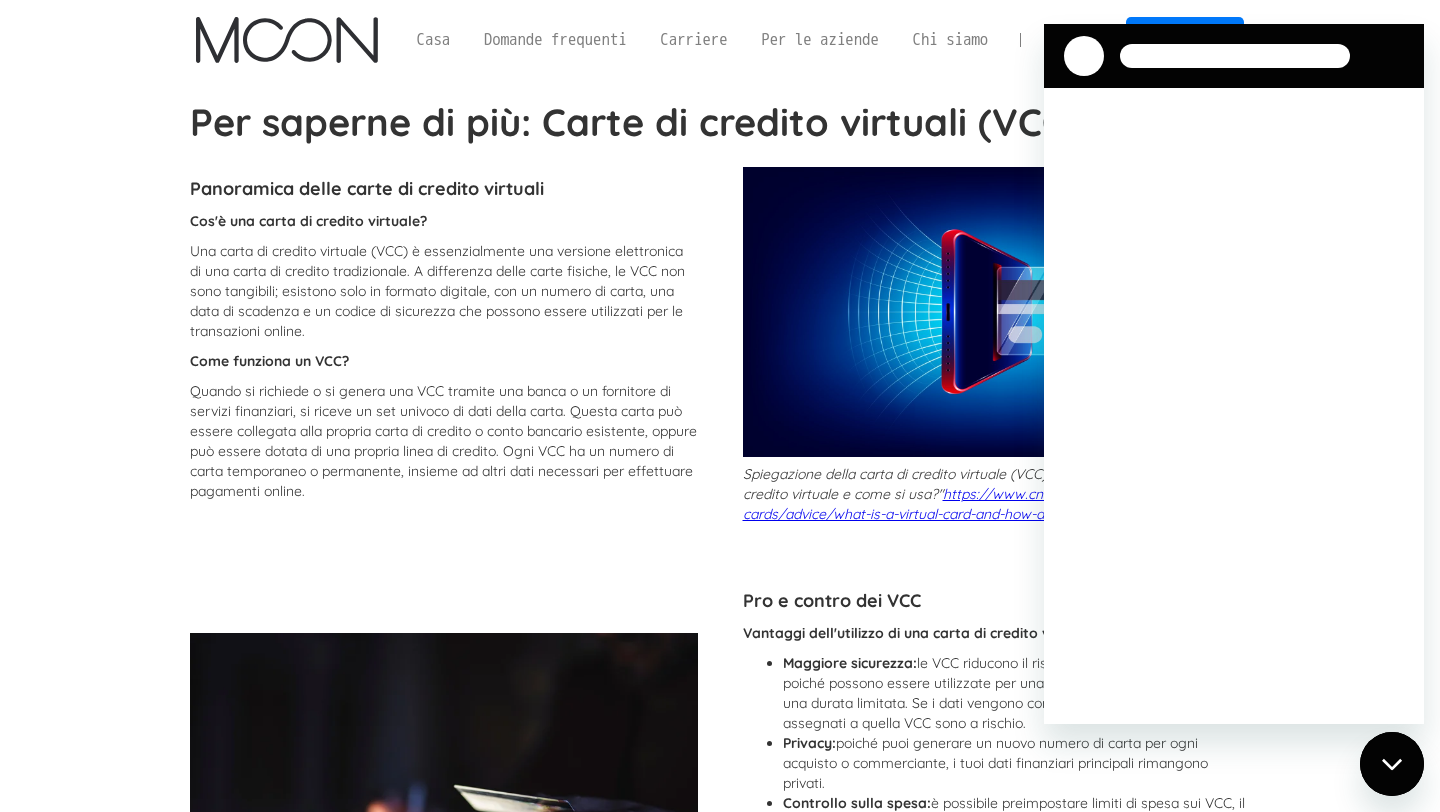 scroll, scrollTop: 0, scrollLeft: 0, axis: both 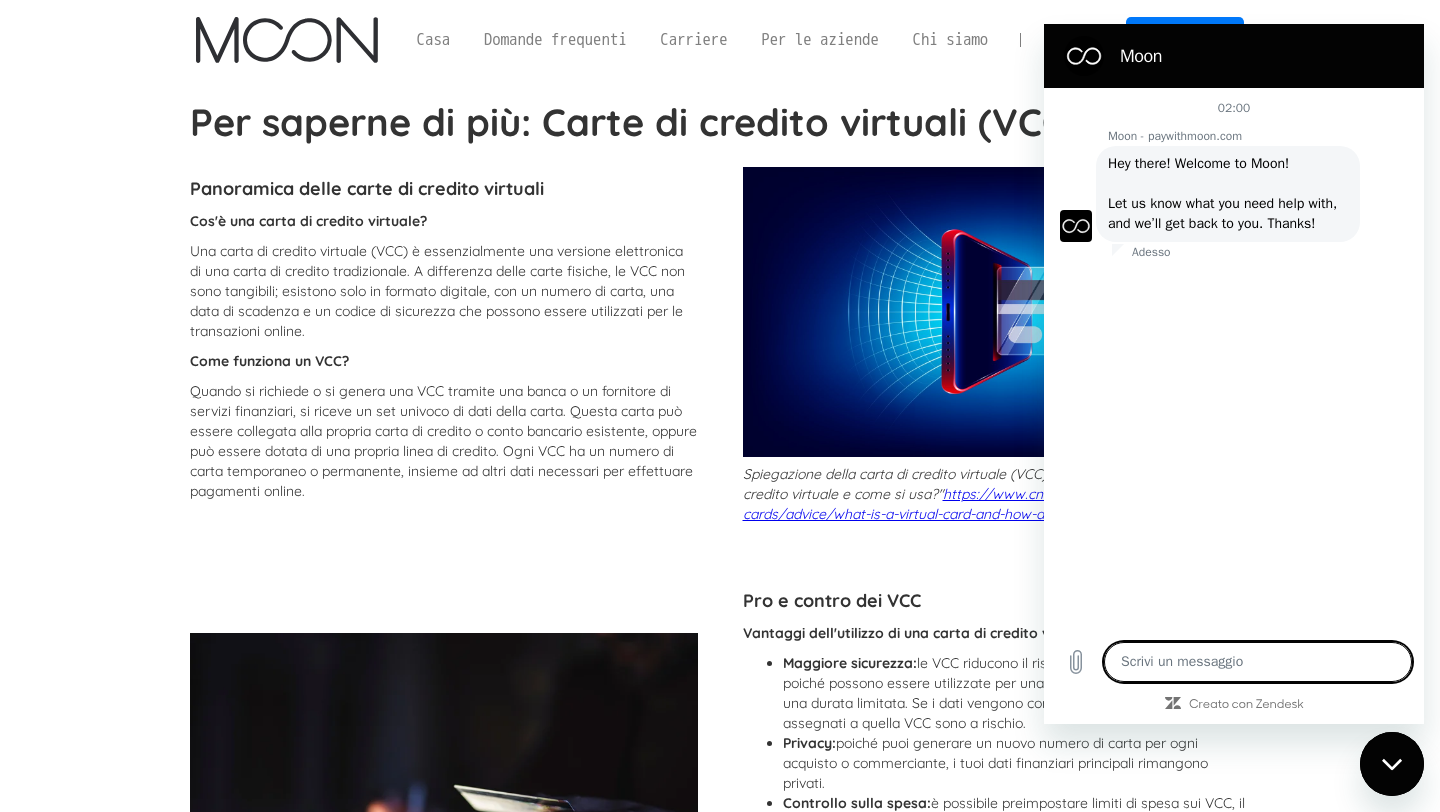 type on "x" 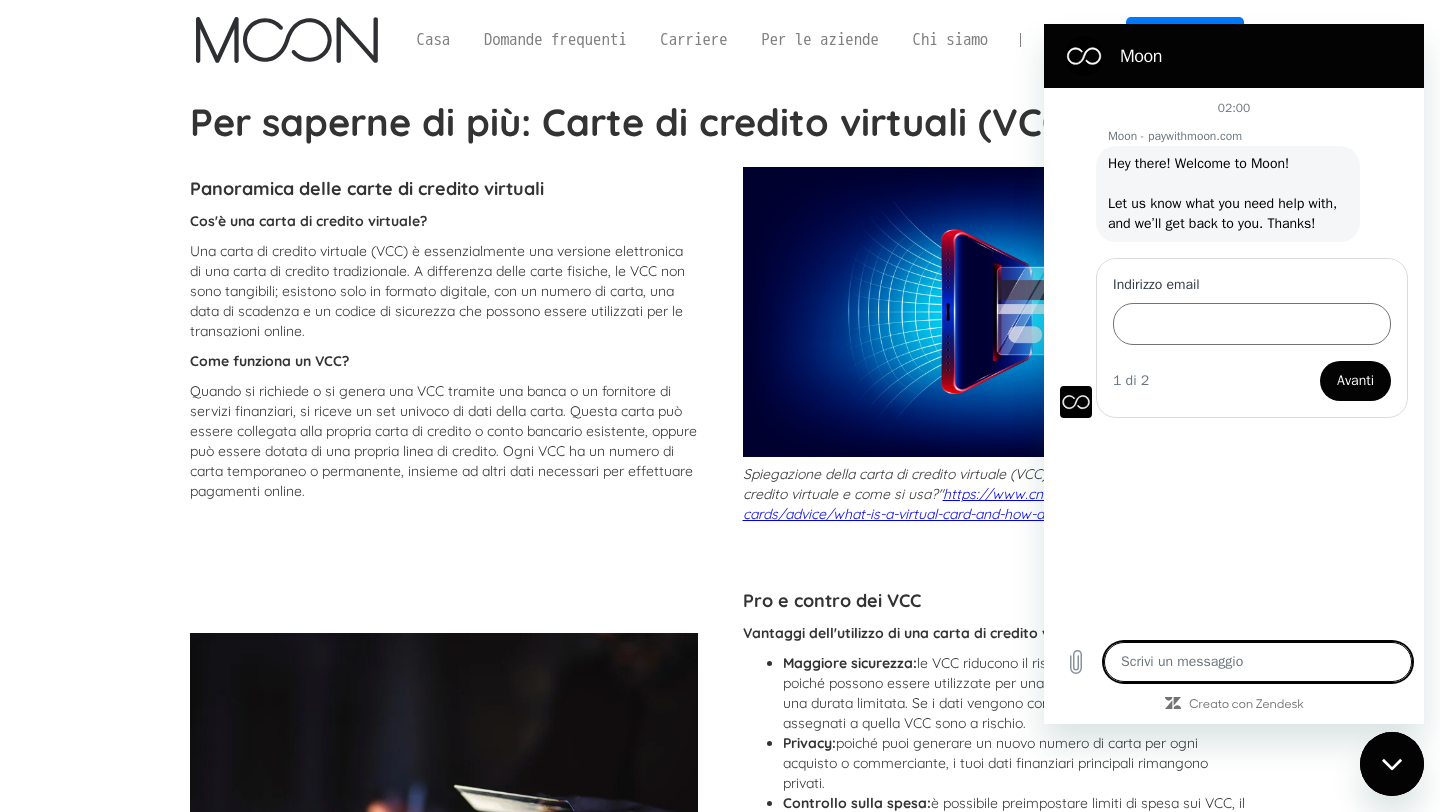 click at bounding box center [1258, 662] 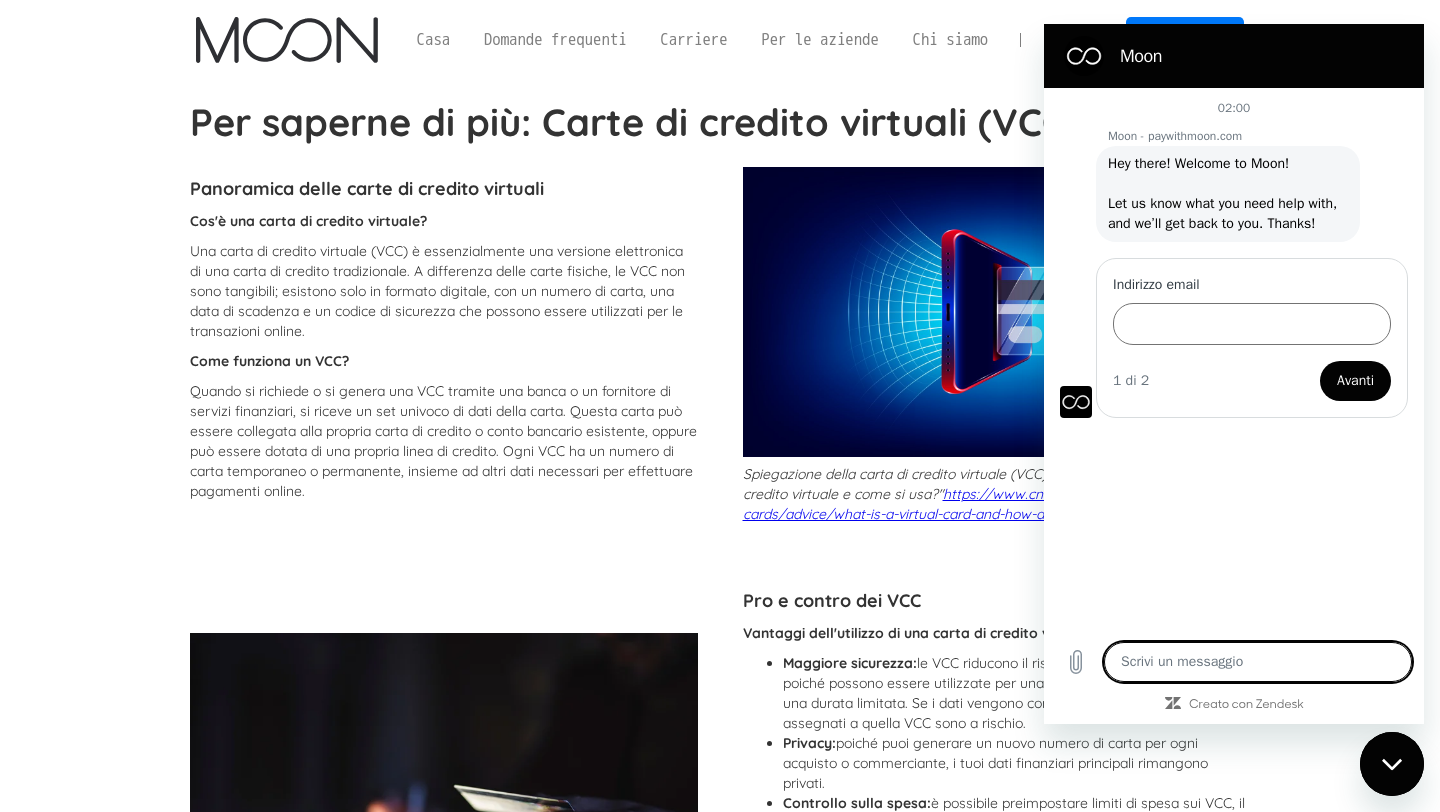 type on "q" 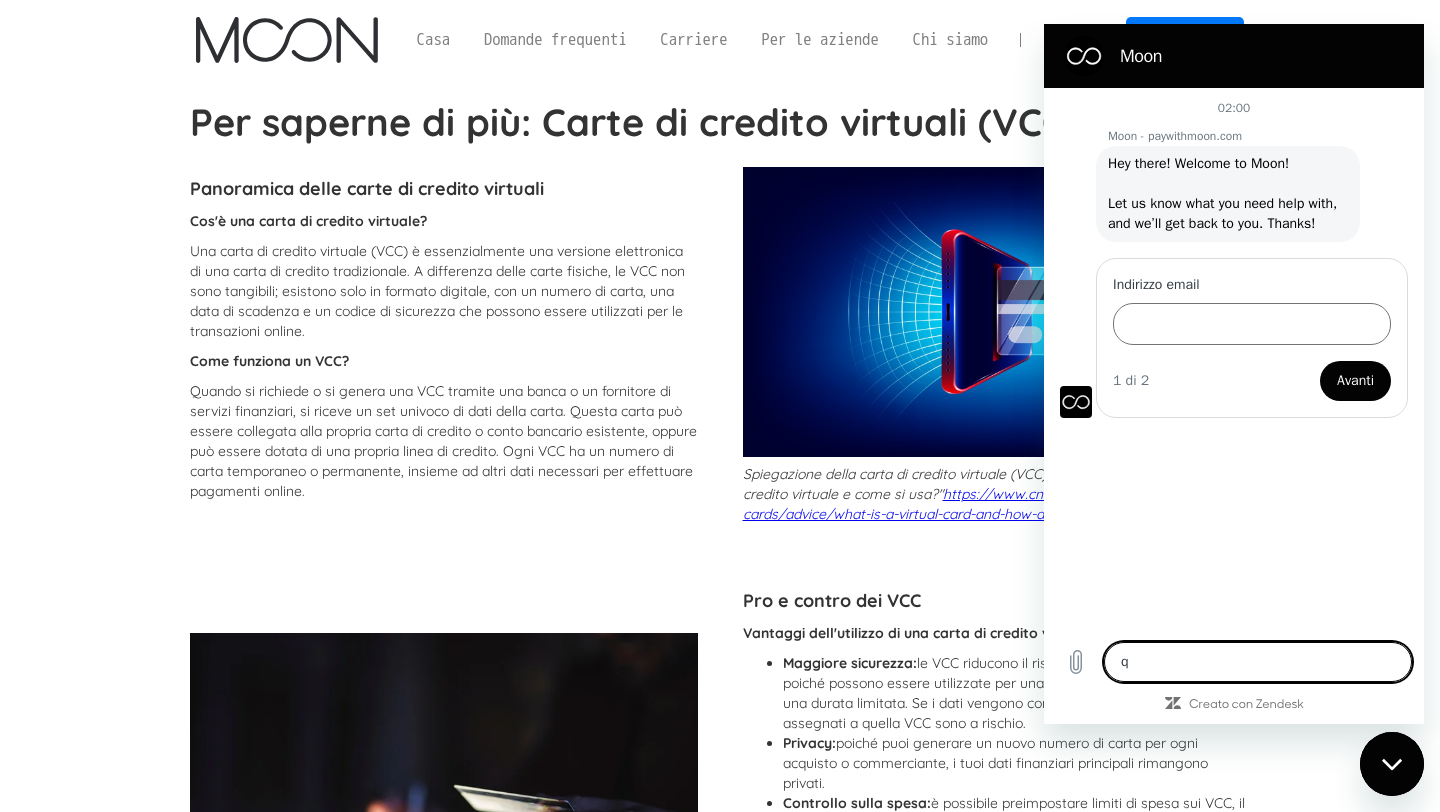 type on "qu" 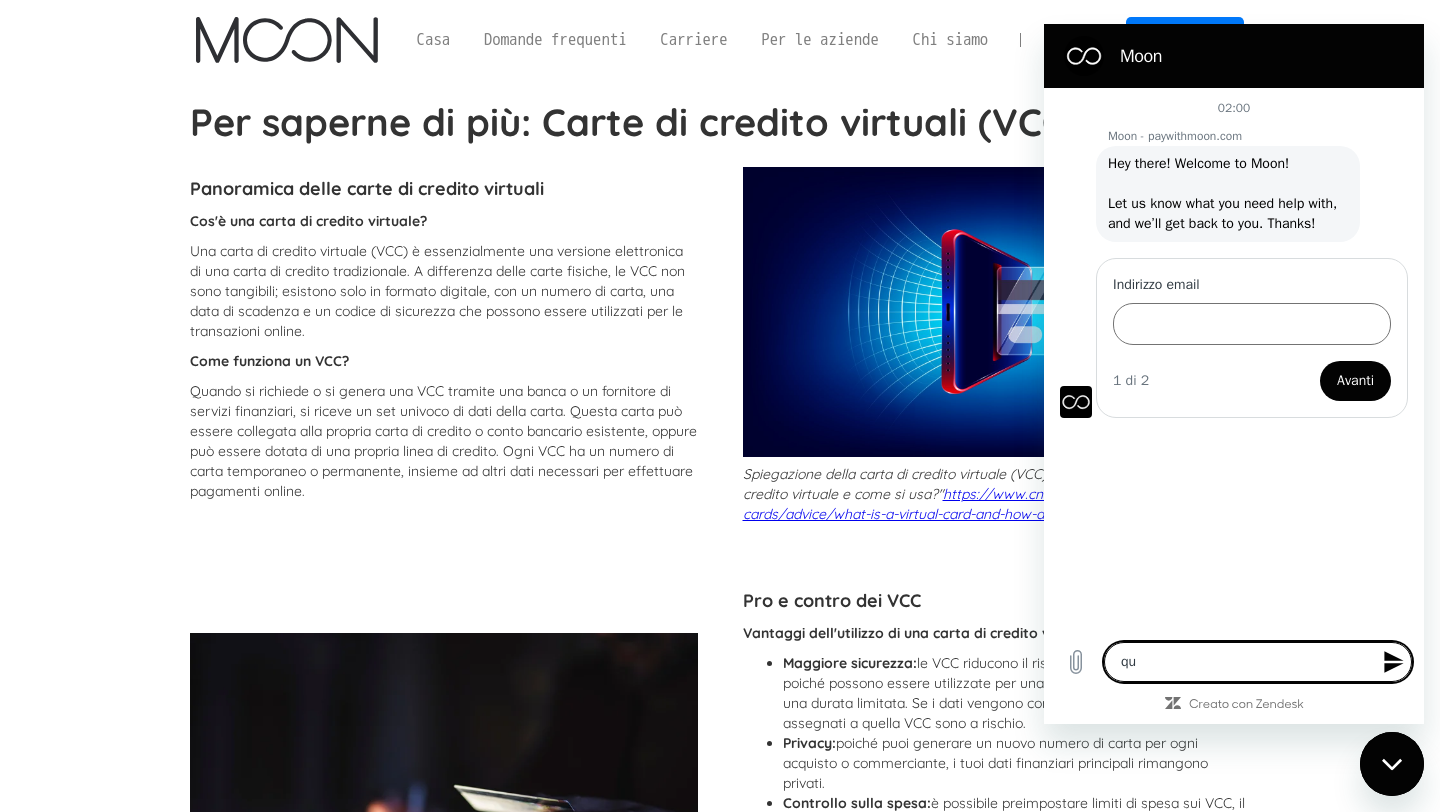 type on "qua" 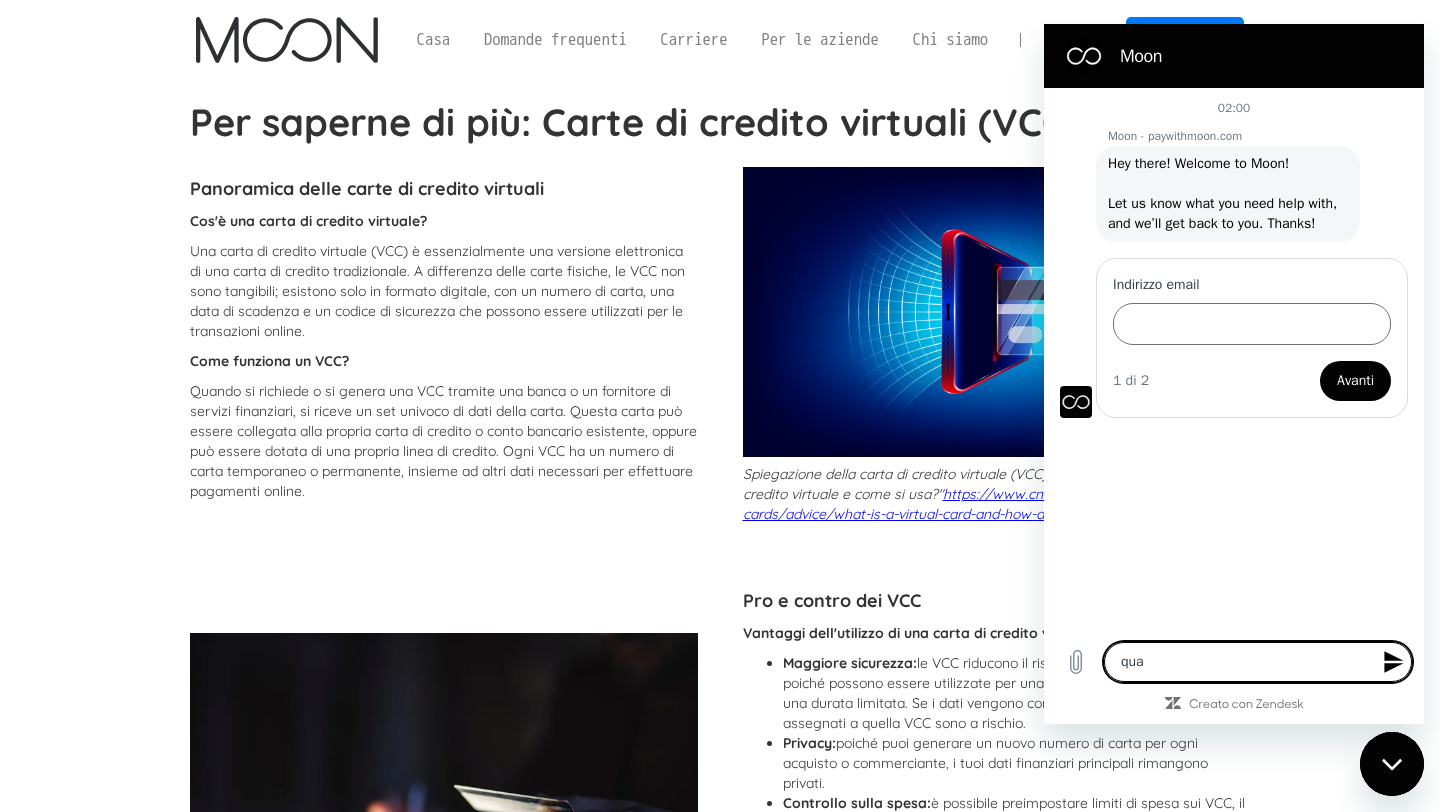 type on "quan" 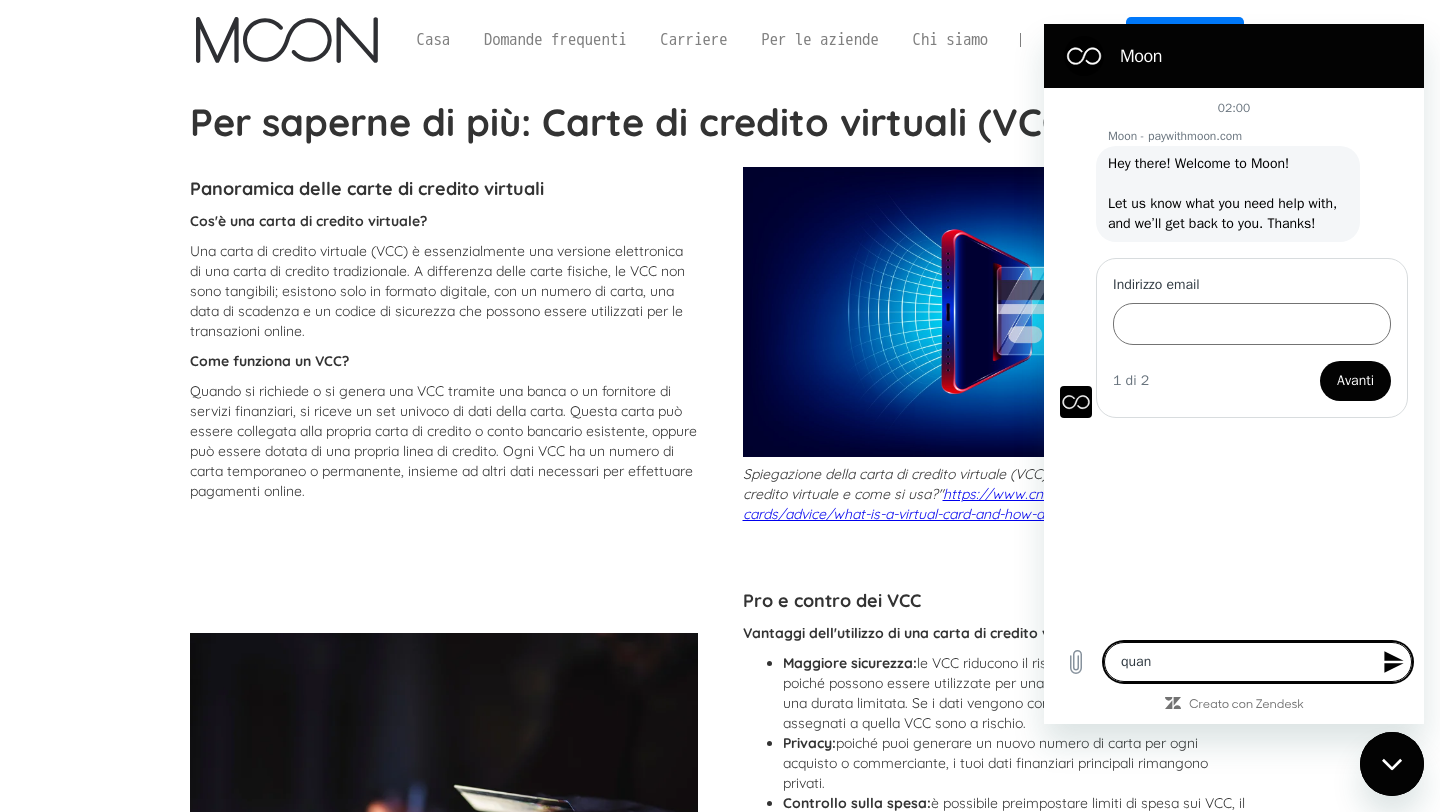 type on "quant" 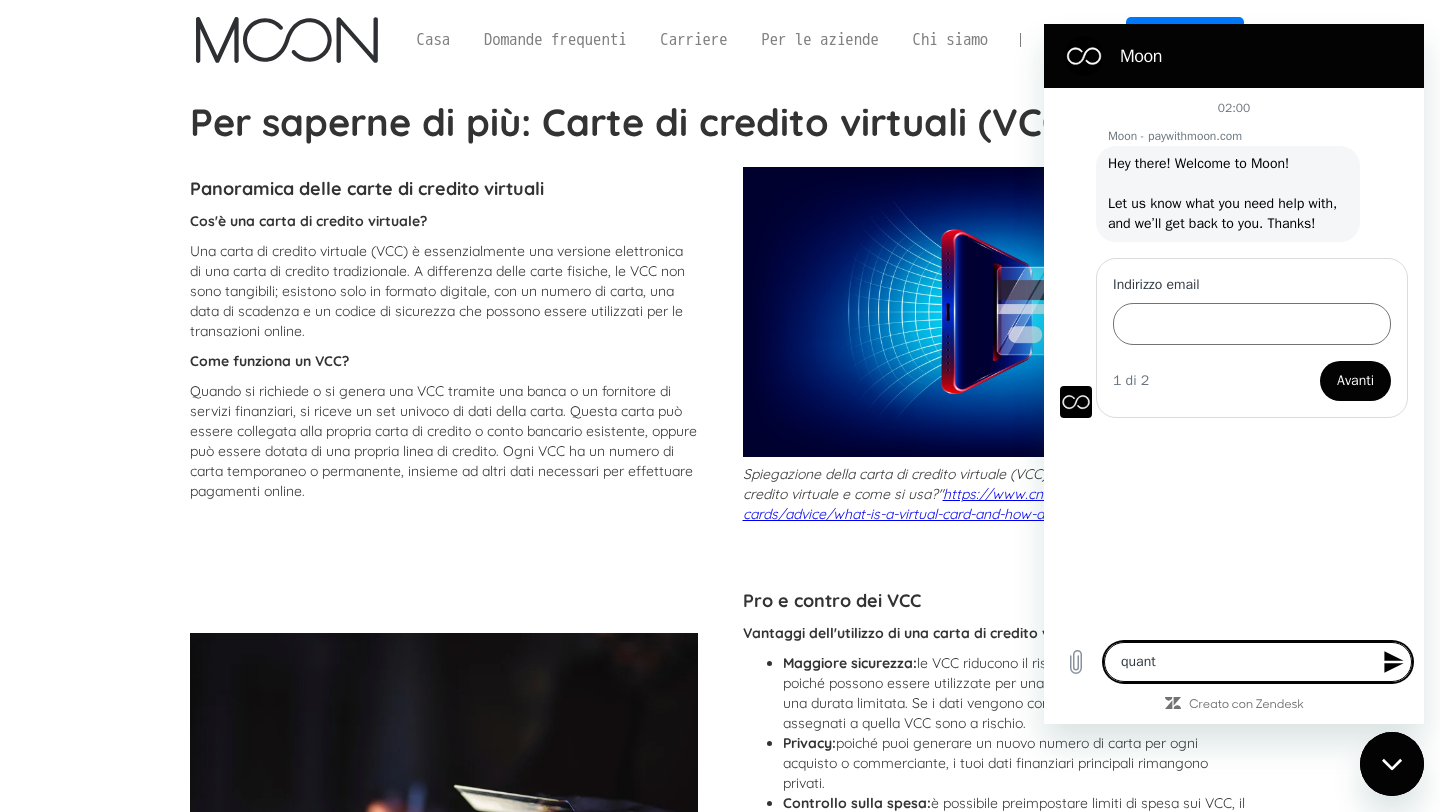 type on "quanto" 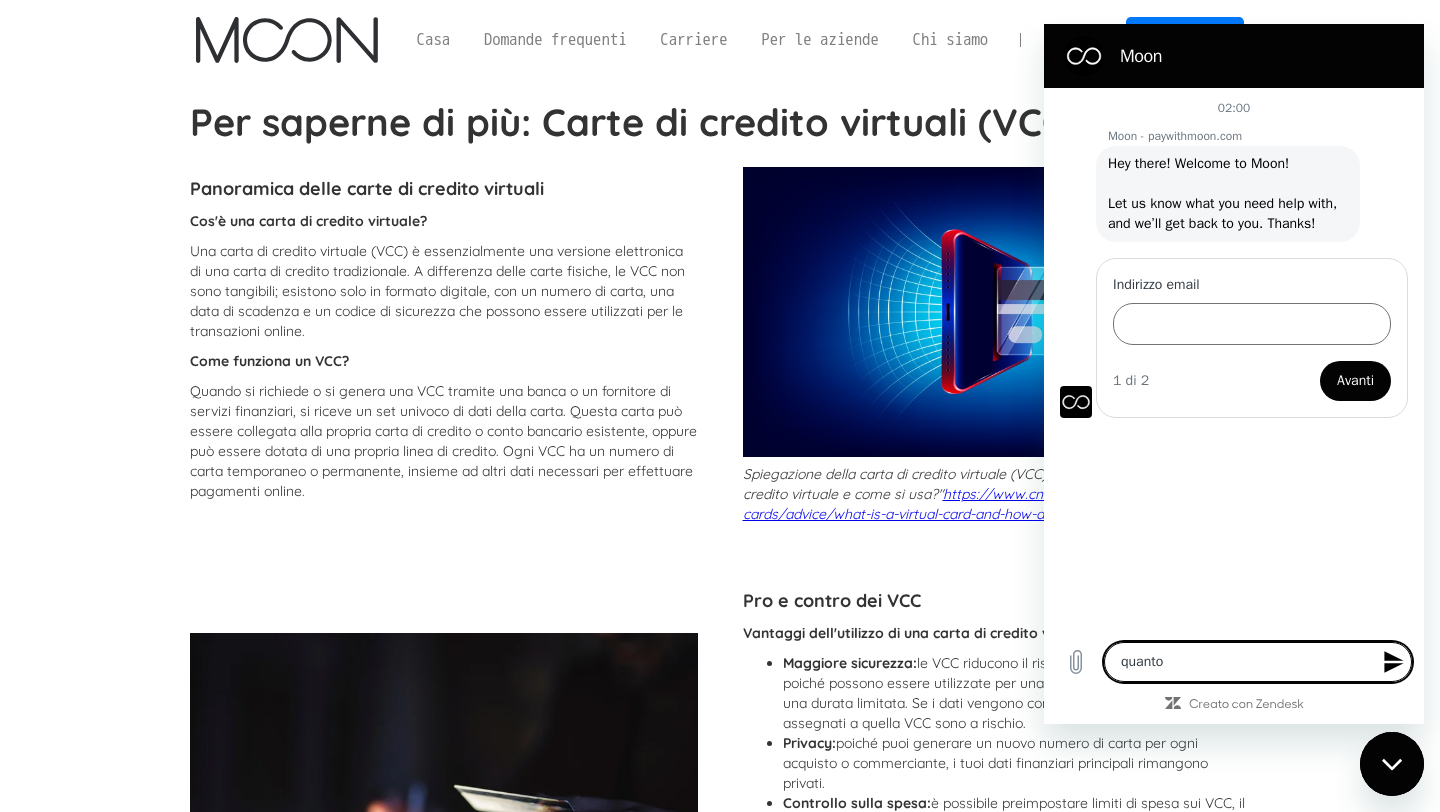 type on "quanto" 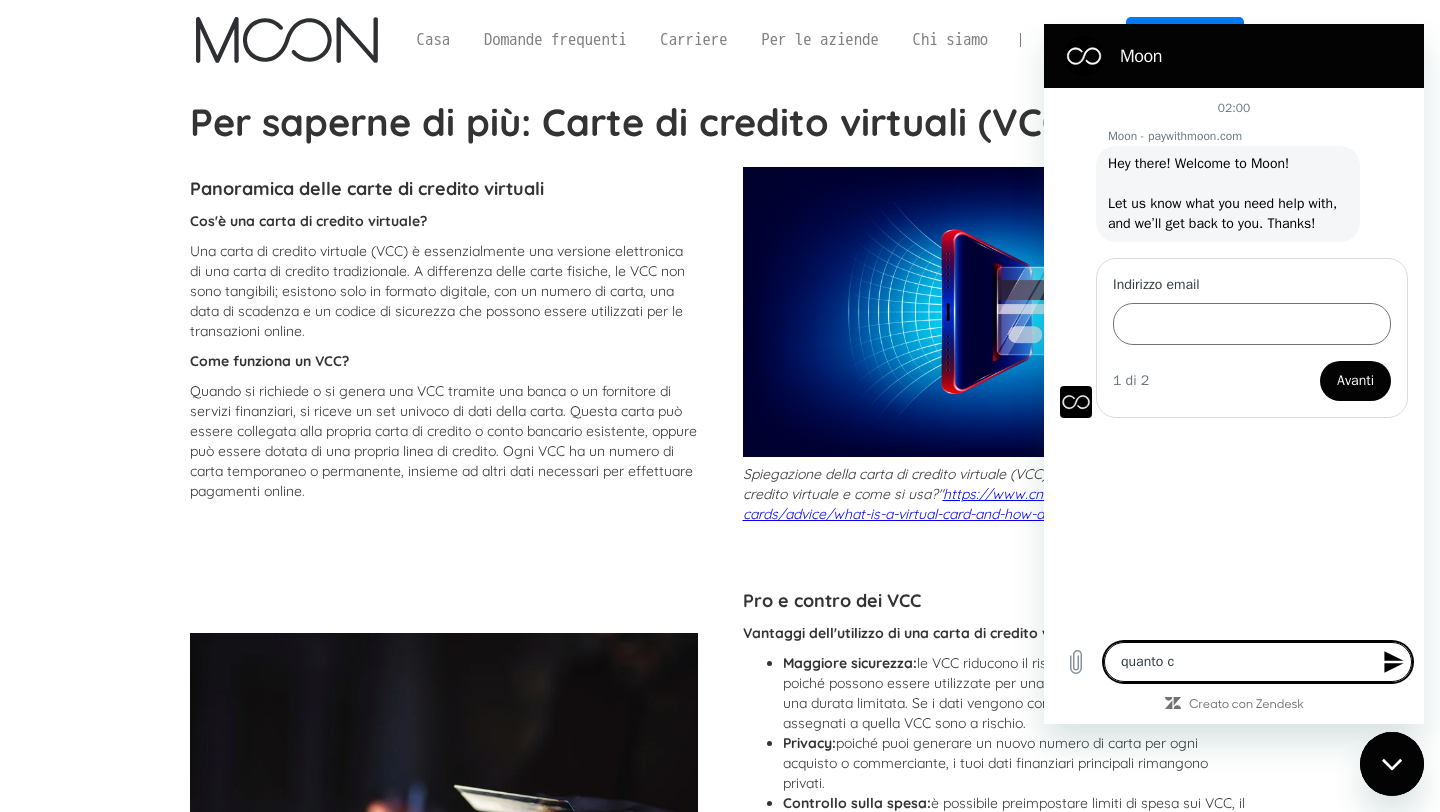 type on "quanto co" 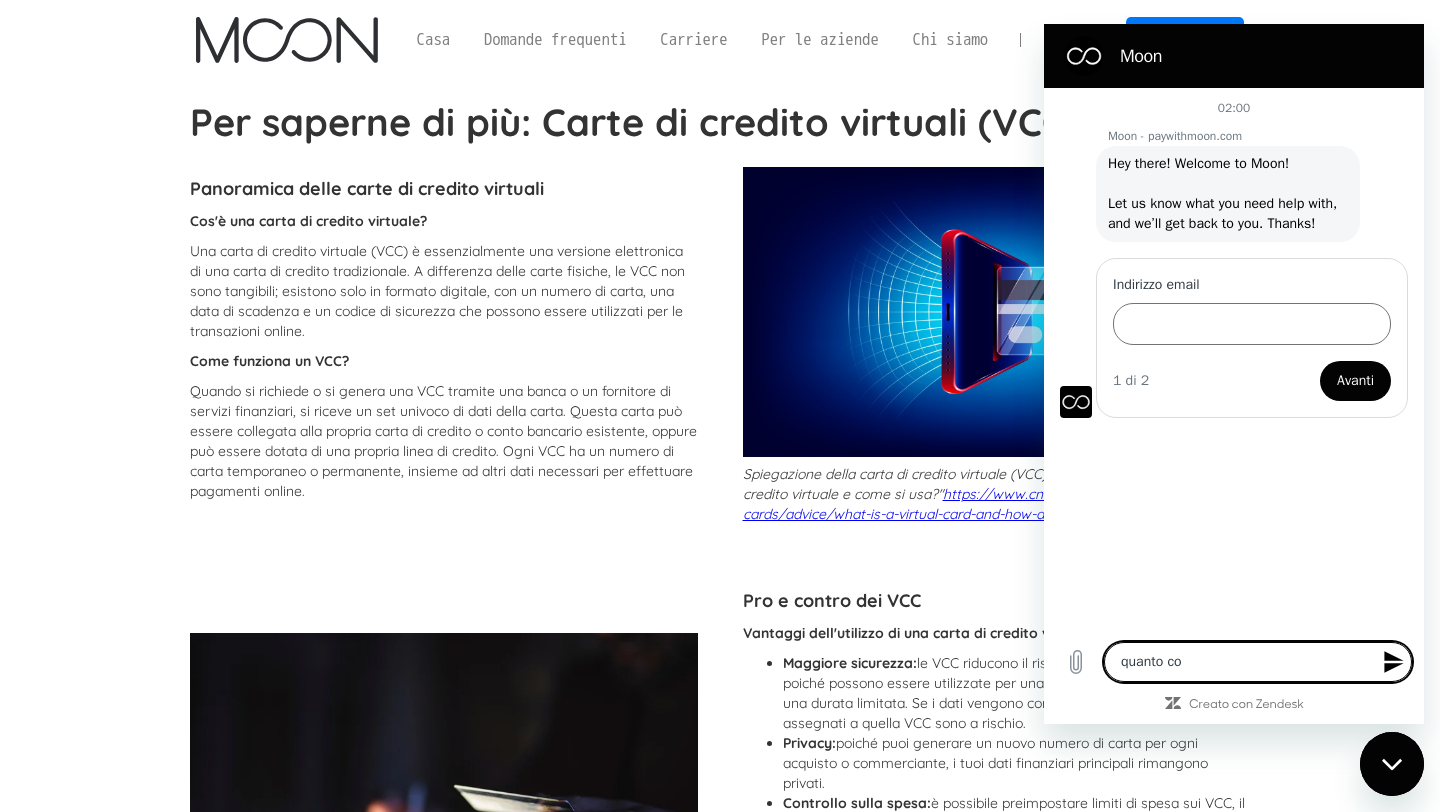 type on "quanto cos" 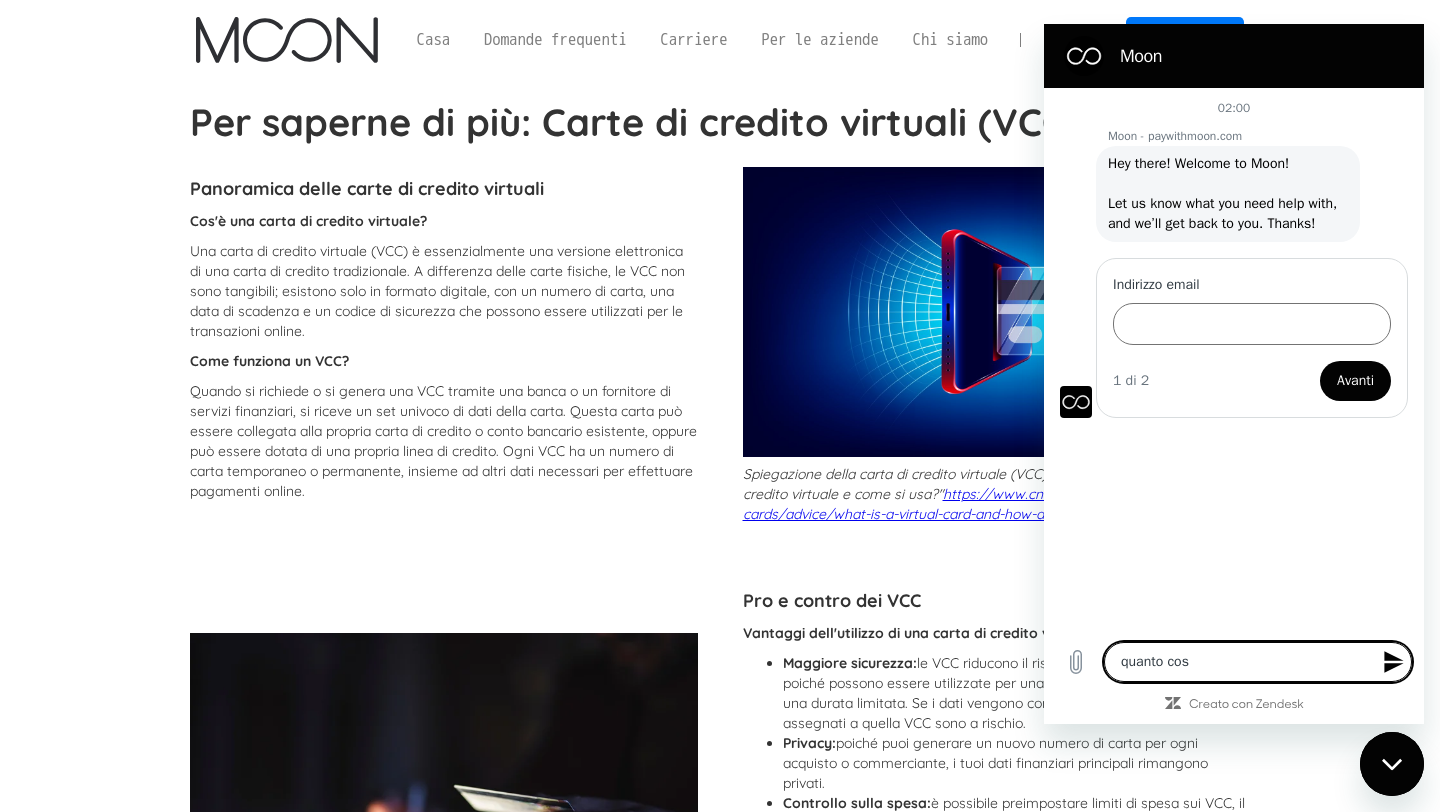 type on "quanto cost" 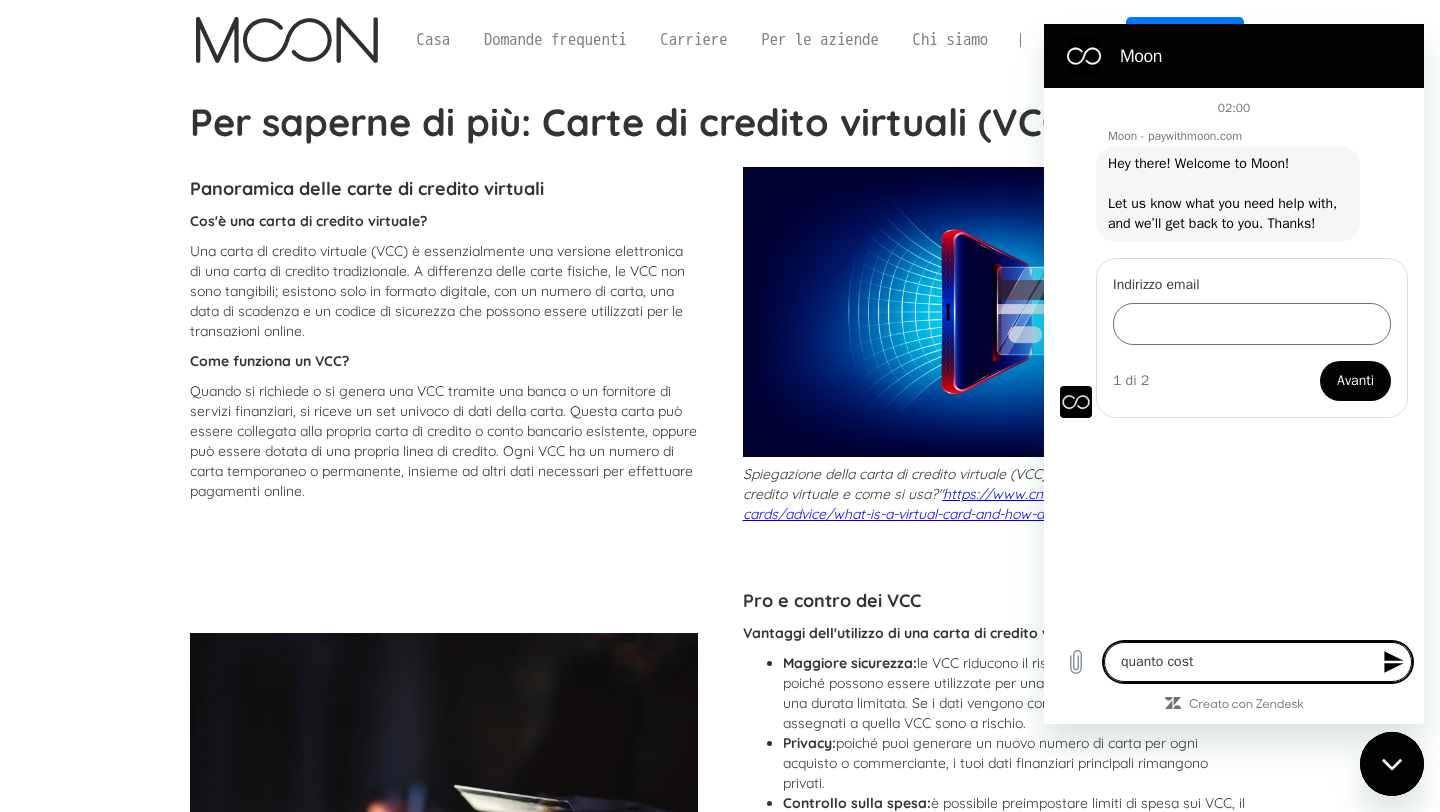 type on "quanto costa" 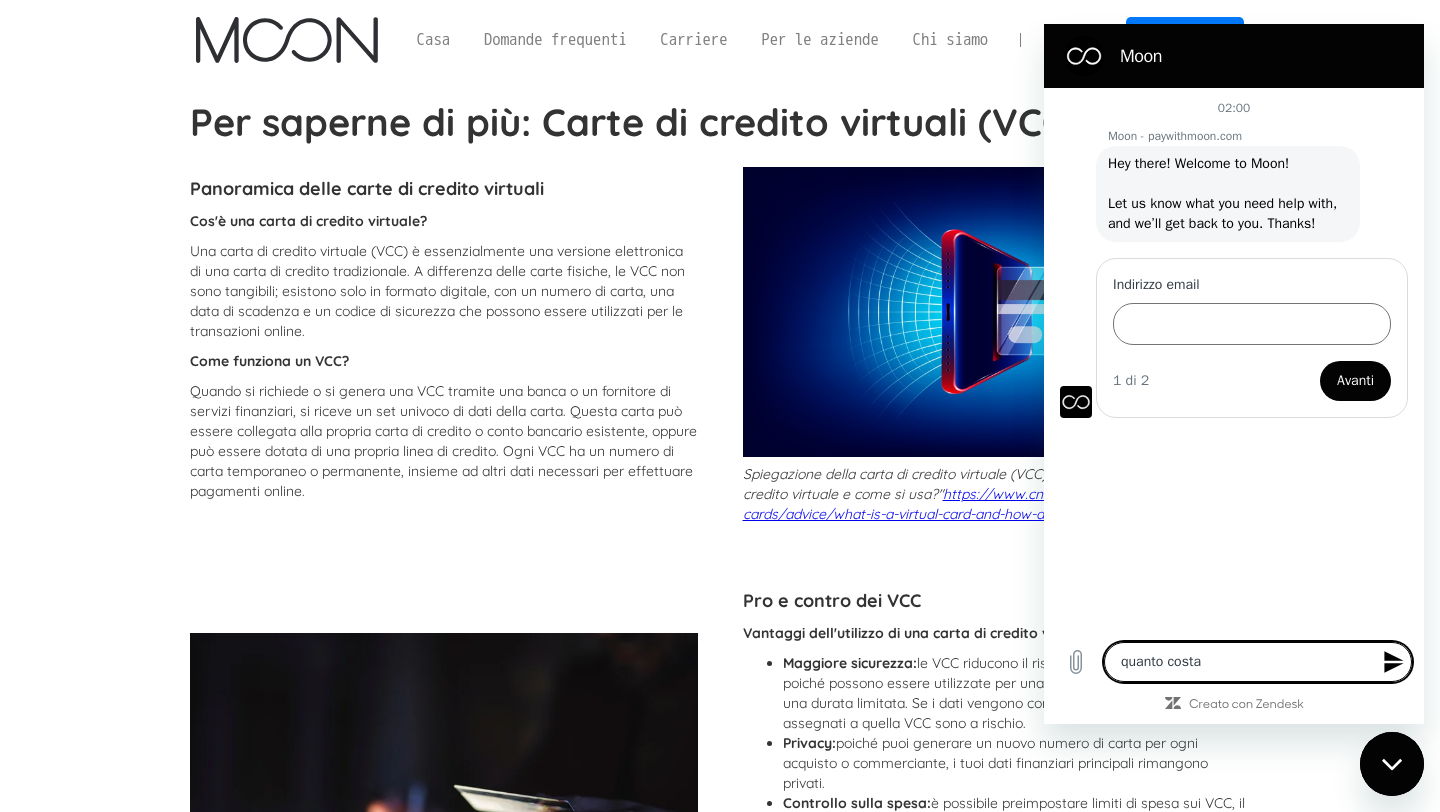 type on "quanto costan" 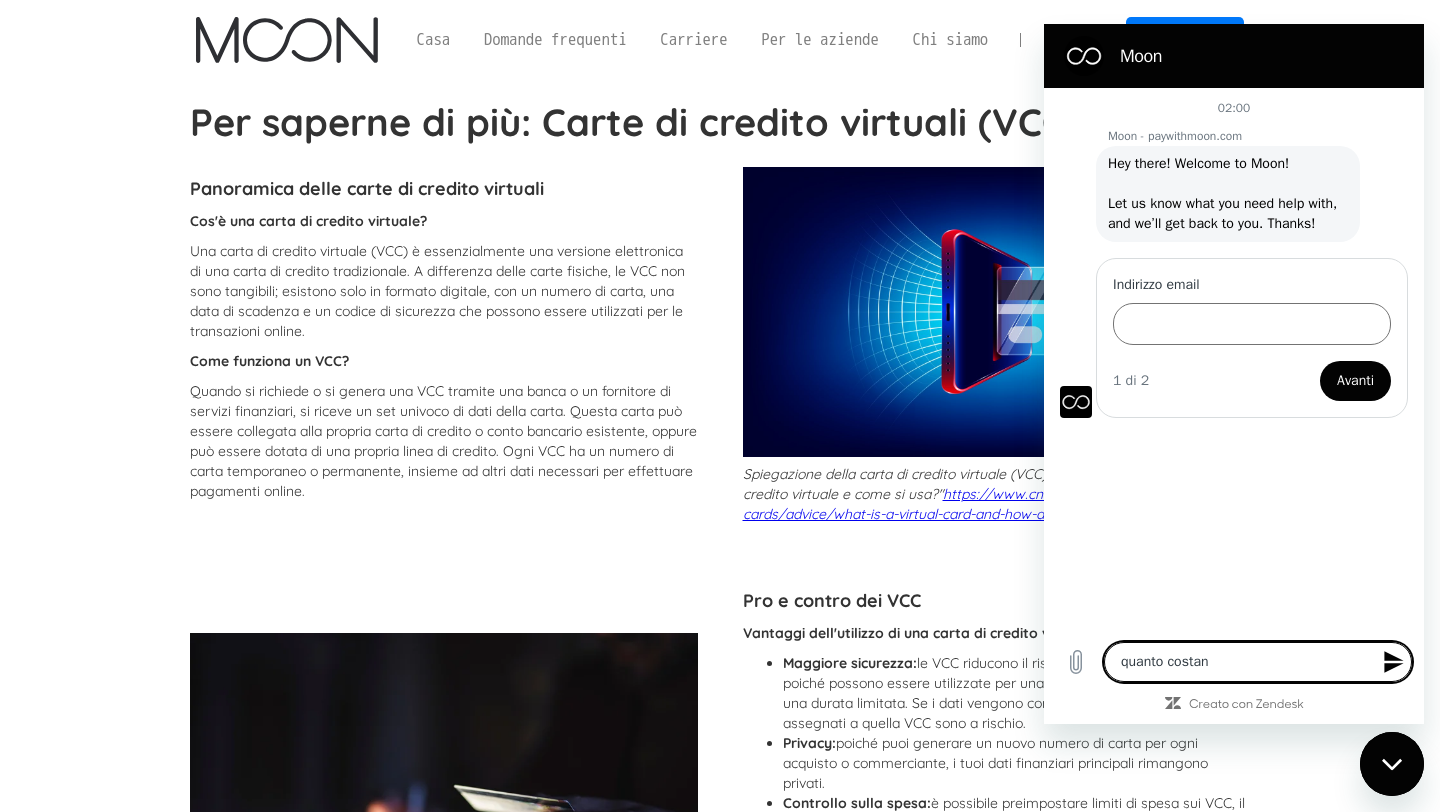 type on "quanto costano" 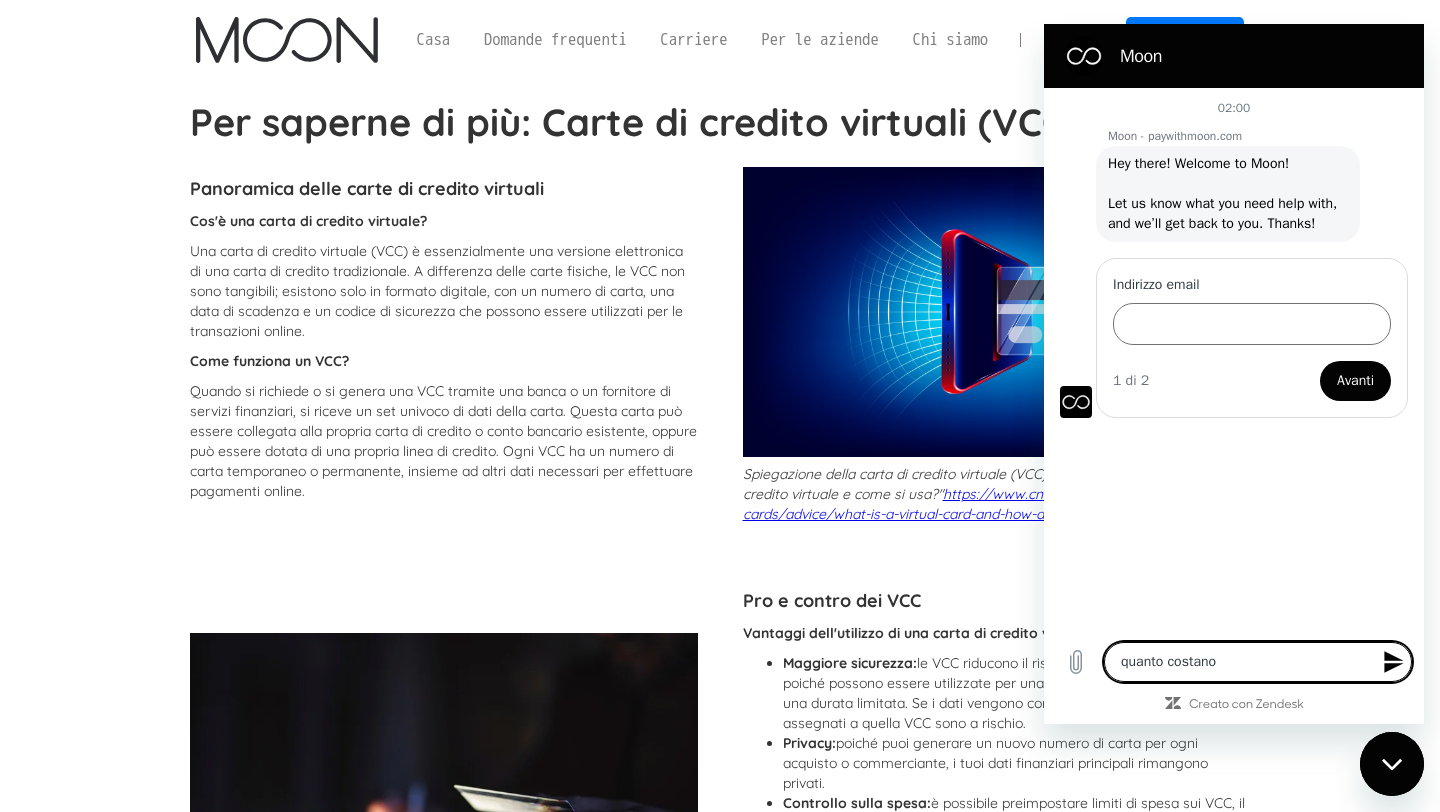 type on "quanto costano" 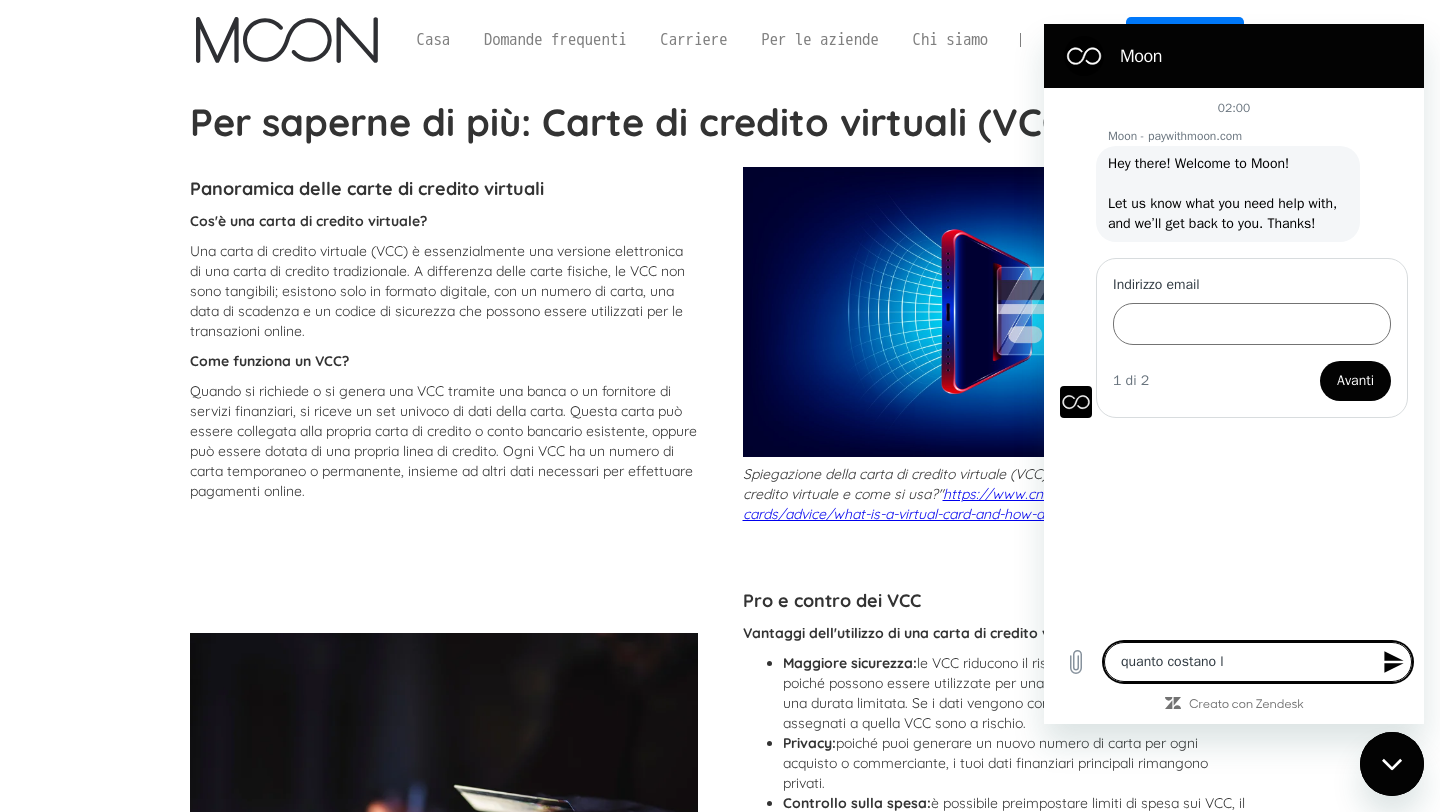 type on "quanto costano le" 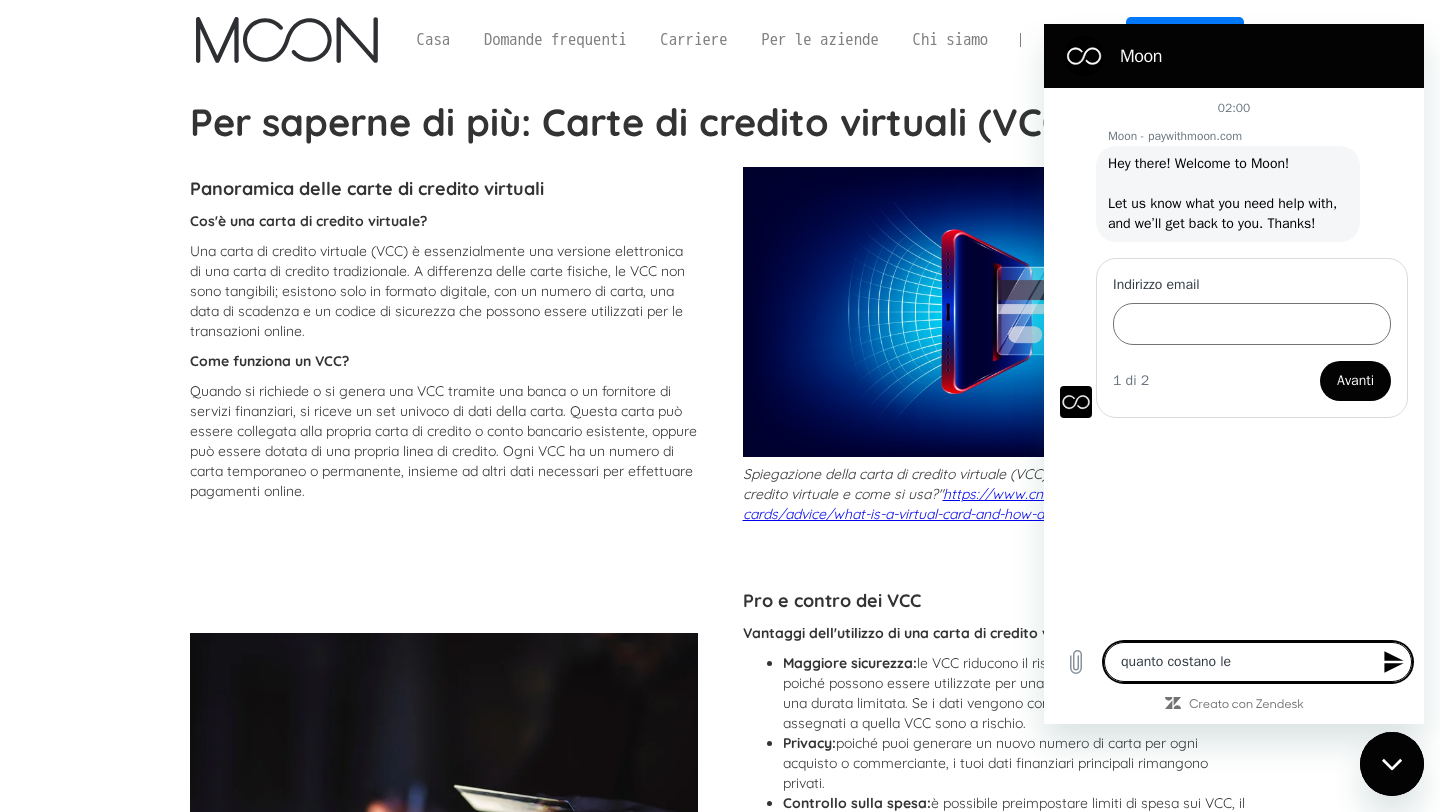 type on "quanto costano le" 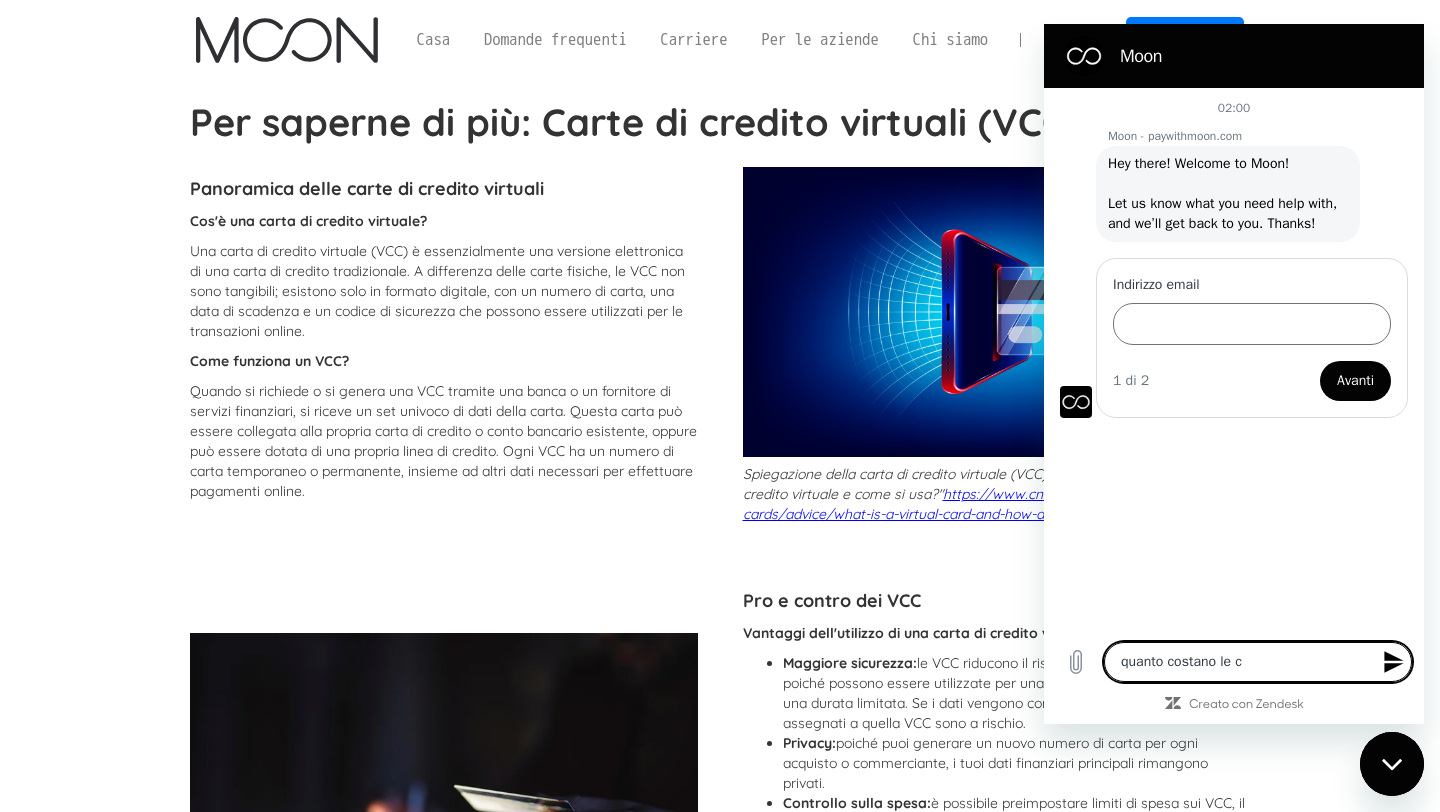 type on "quanto costano le ca" 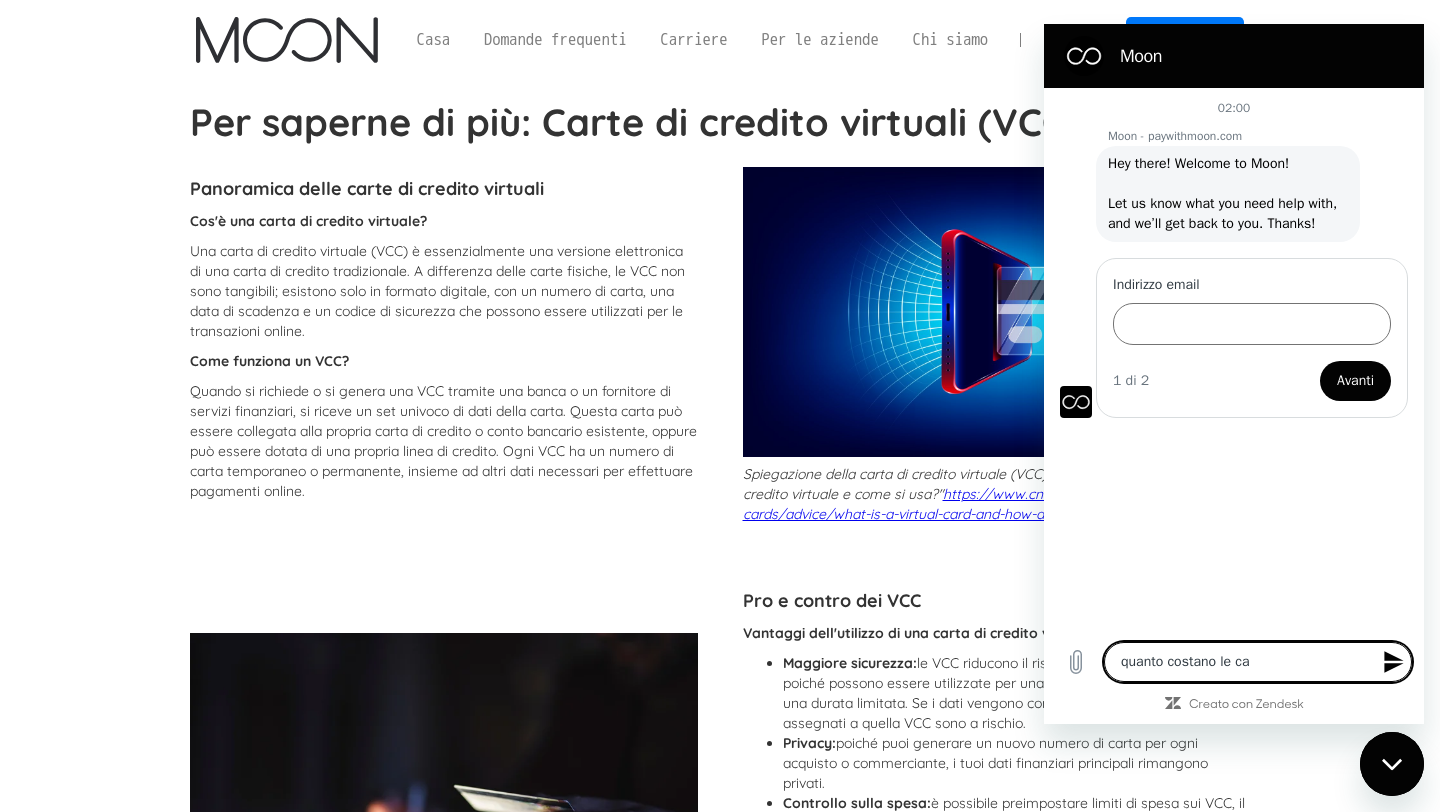 type on "quanto costano le car" 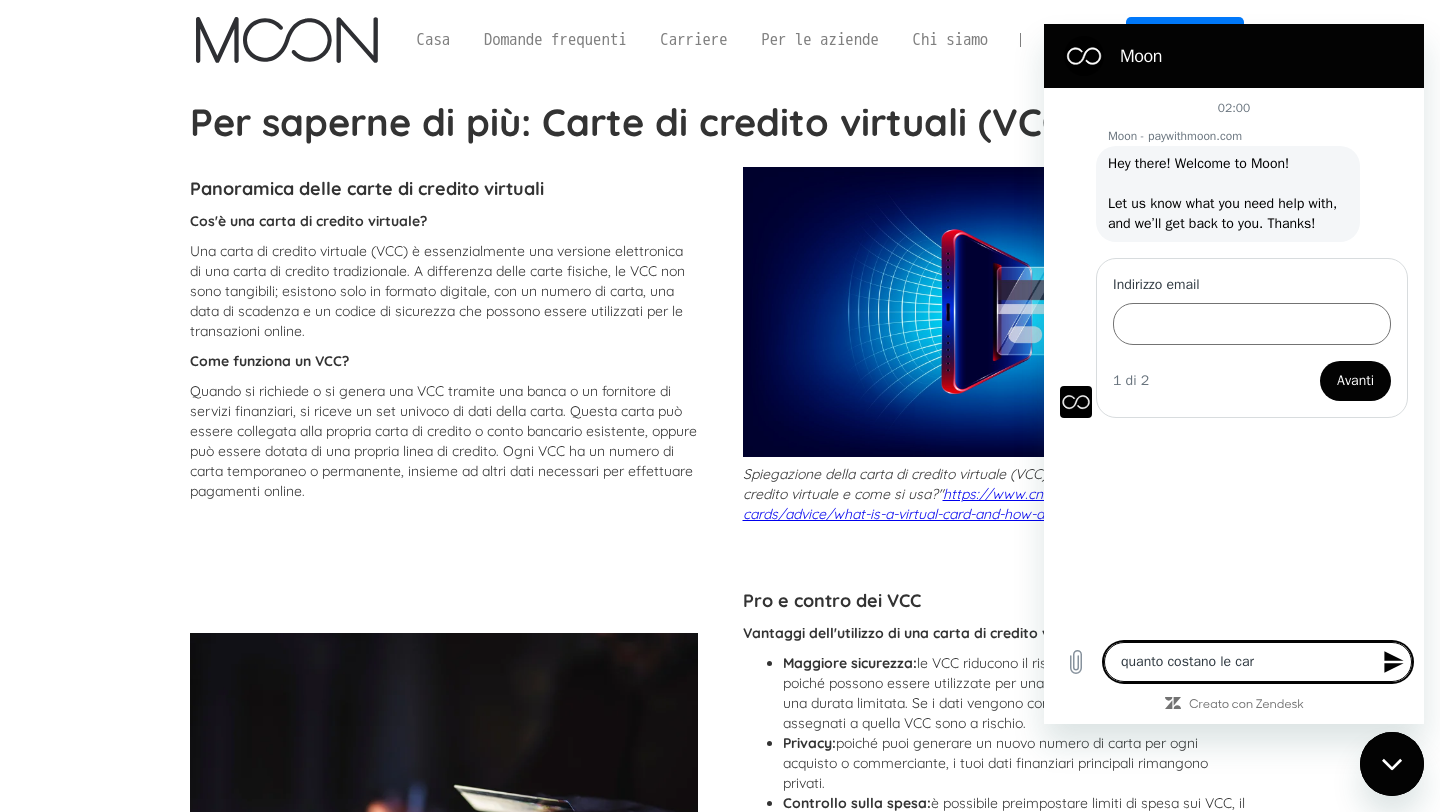 type on "quanto costano le cart" 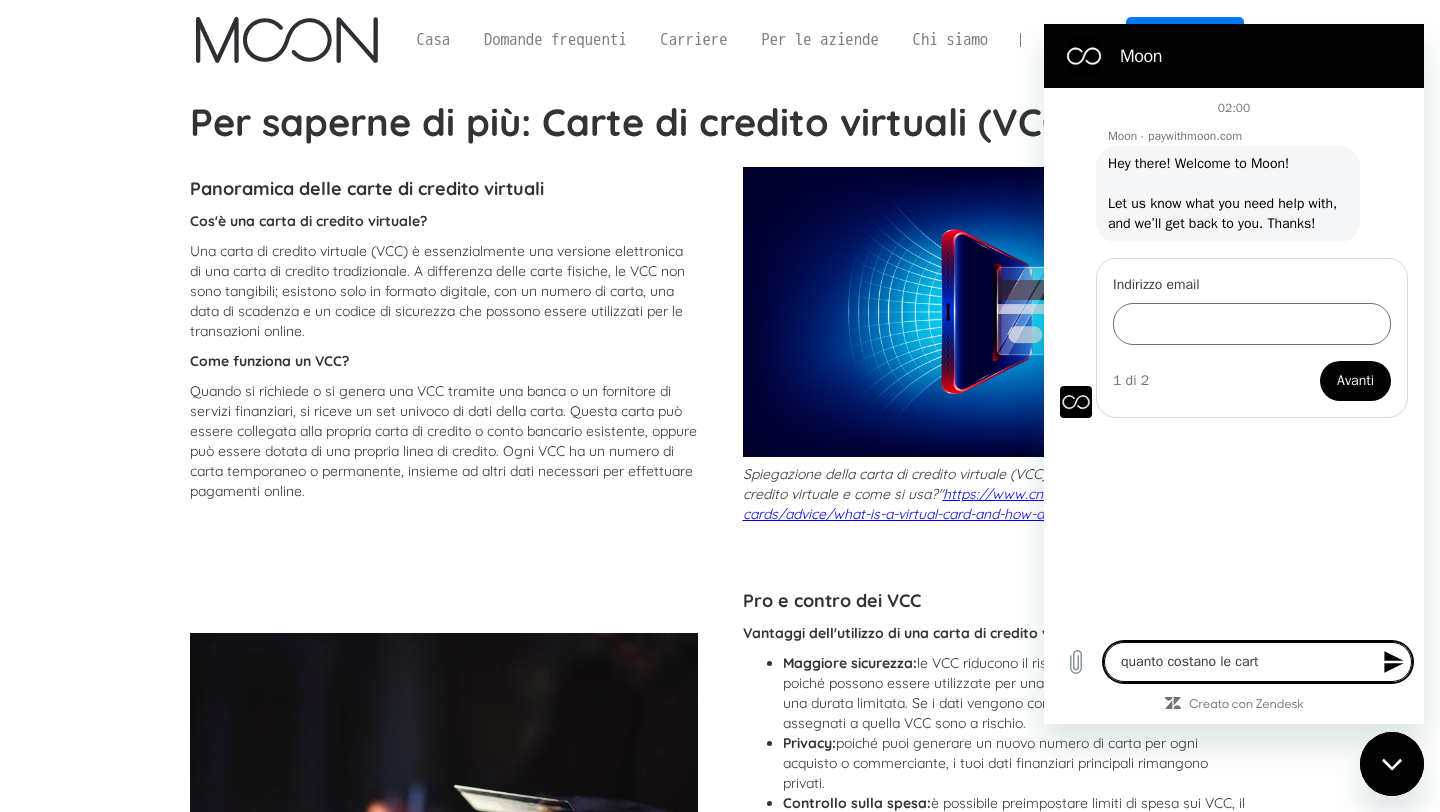 type on "quanto costano le carte" 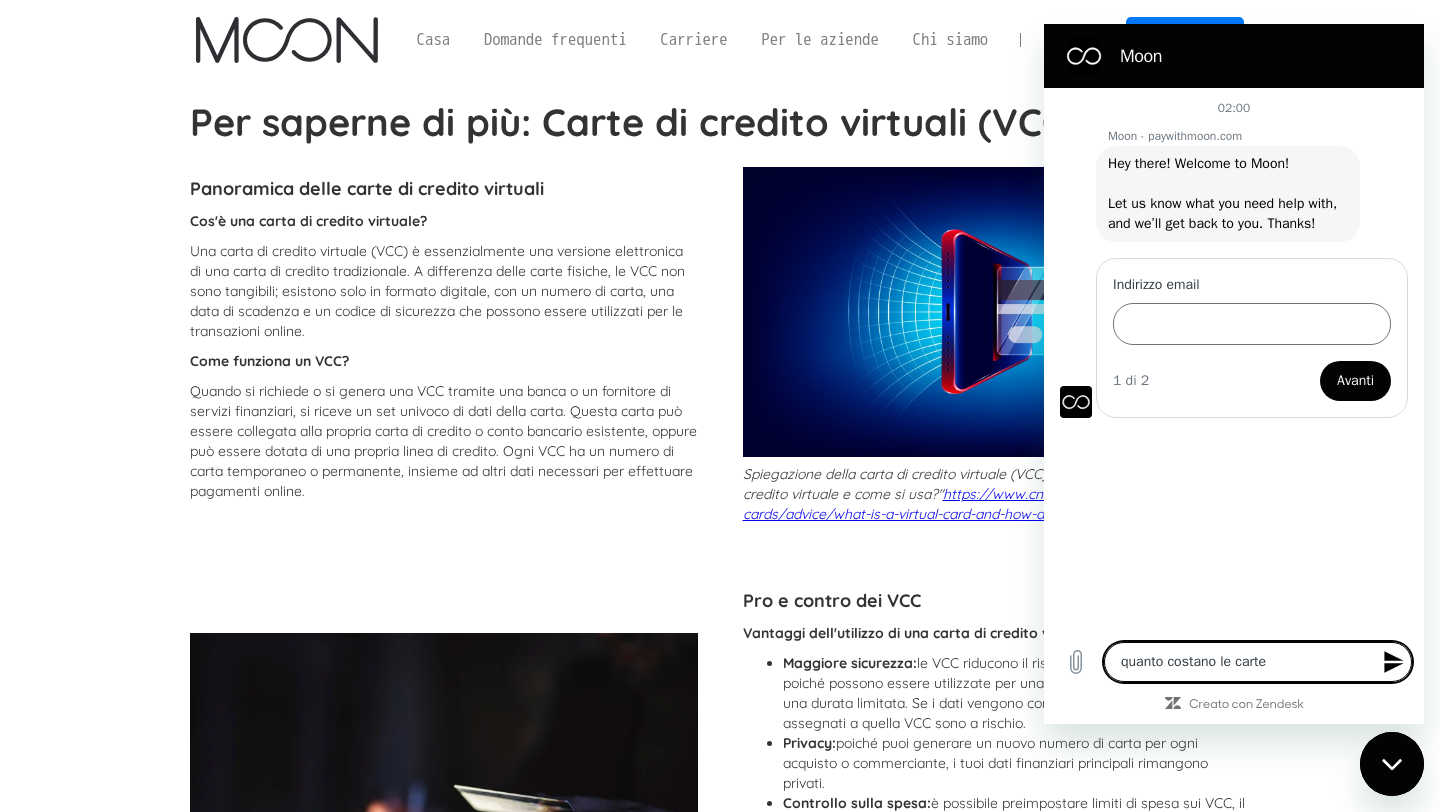 type on "x" 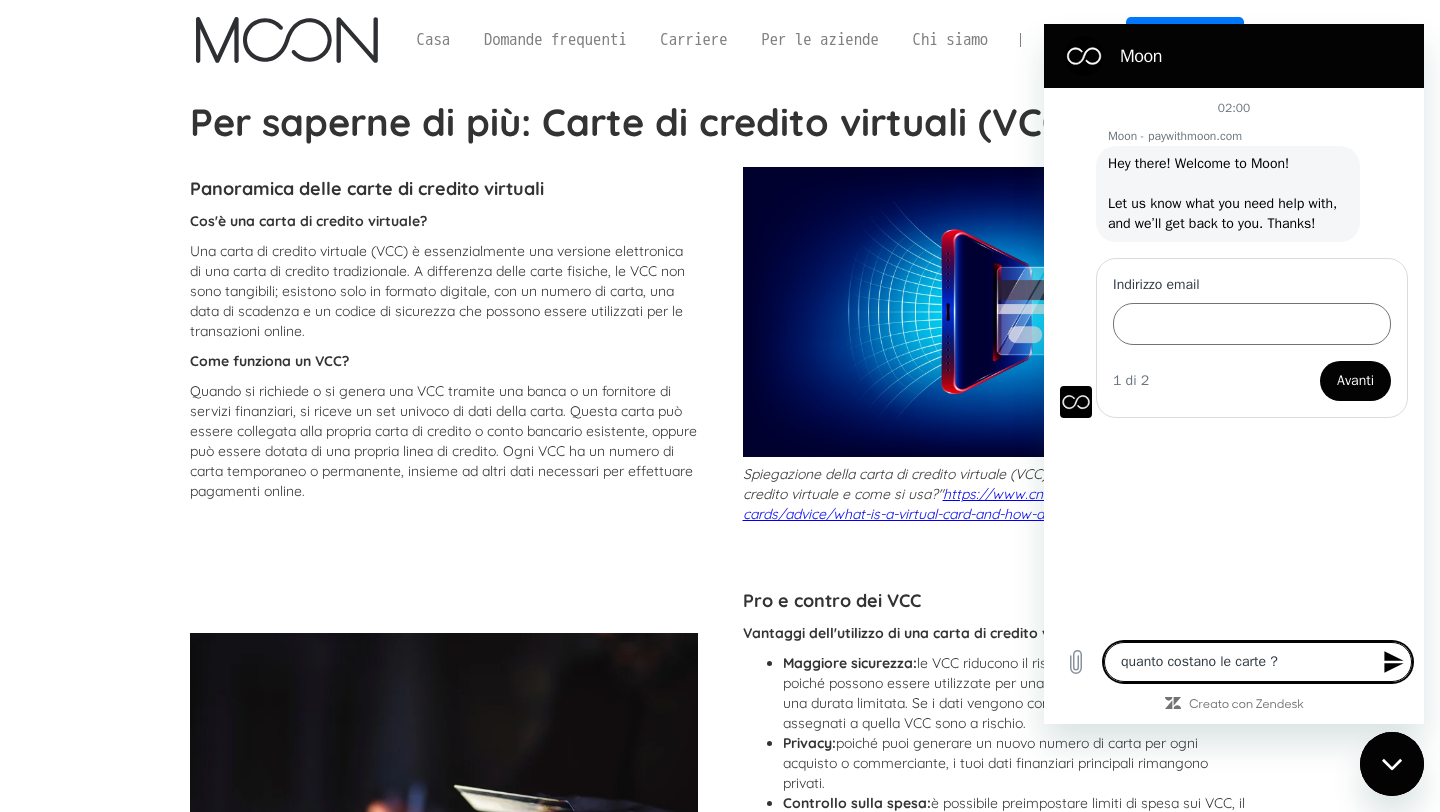 type 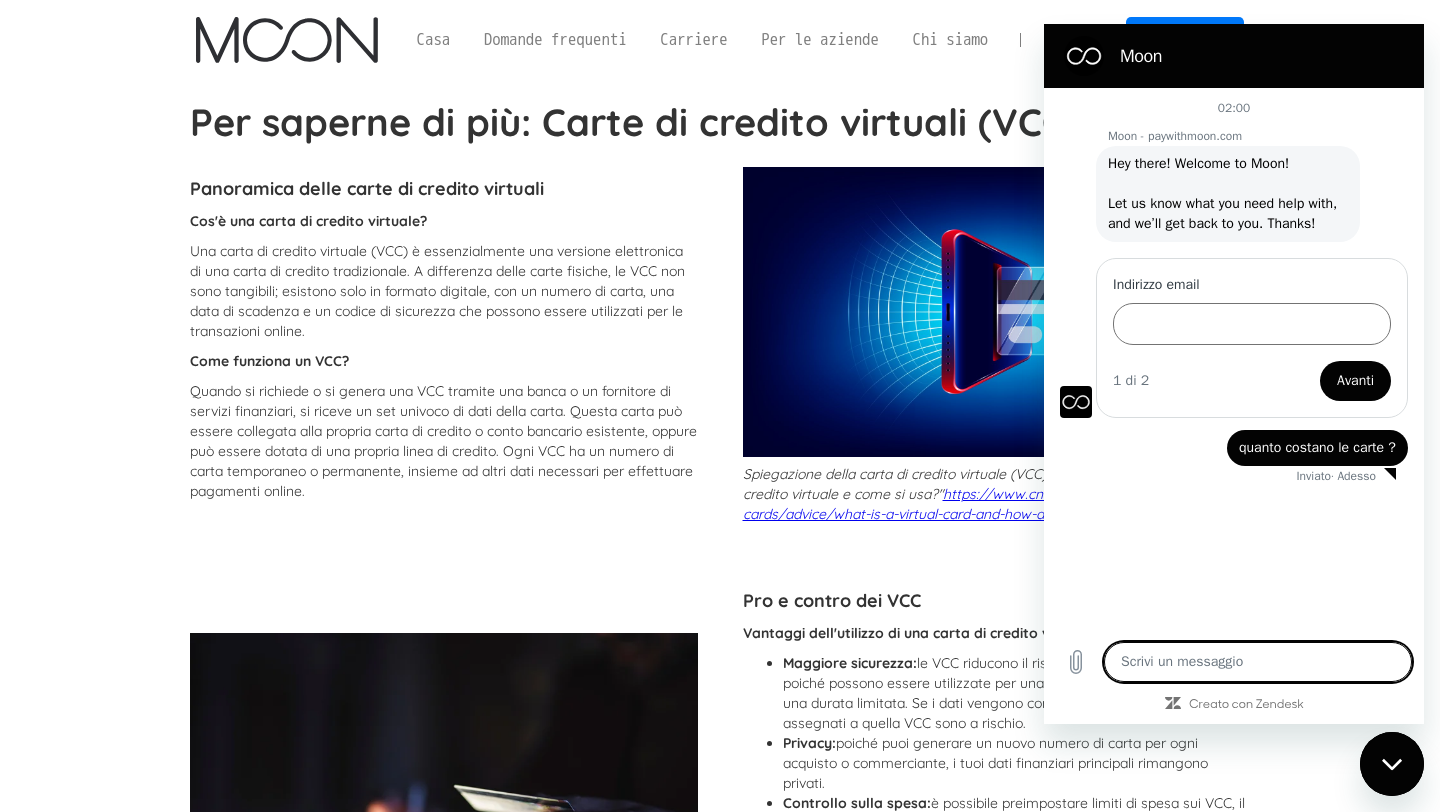 click on "Cos'è una carta di credito virtuale? Una carta di credito virtuale (VCC) è essenzialmente una versione elettronica di una carta di credito tradizionale. A differenza delle carte fisiche, le VCC non sono tangibili; esistono solo in formato digitale, con un numero di carta, una data di scadenza e un codice di sicurezza che possono essere utilizzati per le transazioni online. Come funziona un VCC? Quando si richiede o si genera una VCC tramite una banca o un fornitore di servizi finanziari, si riceve un set univoco di dati della carta. Questa carta può essere collegata alla propria carta di credito o conto bancario esistente, oppure può essere dotata di una propria linea di credito. Ogni VCC ha un numero di carta temporaneo o permanente, insieme ad altri dati necessari per effettuare pagamenti online." at bounding box center [444, 361] 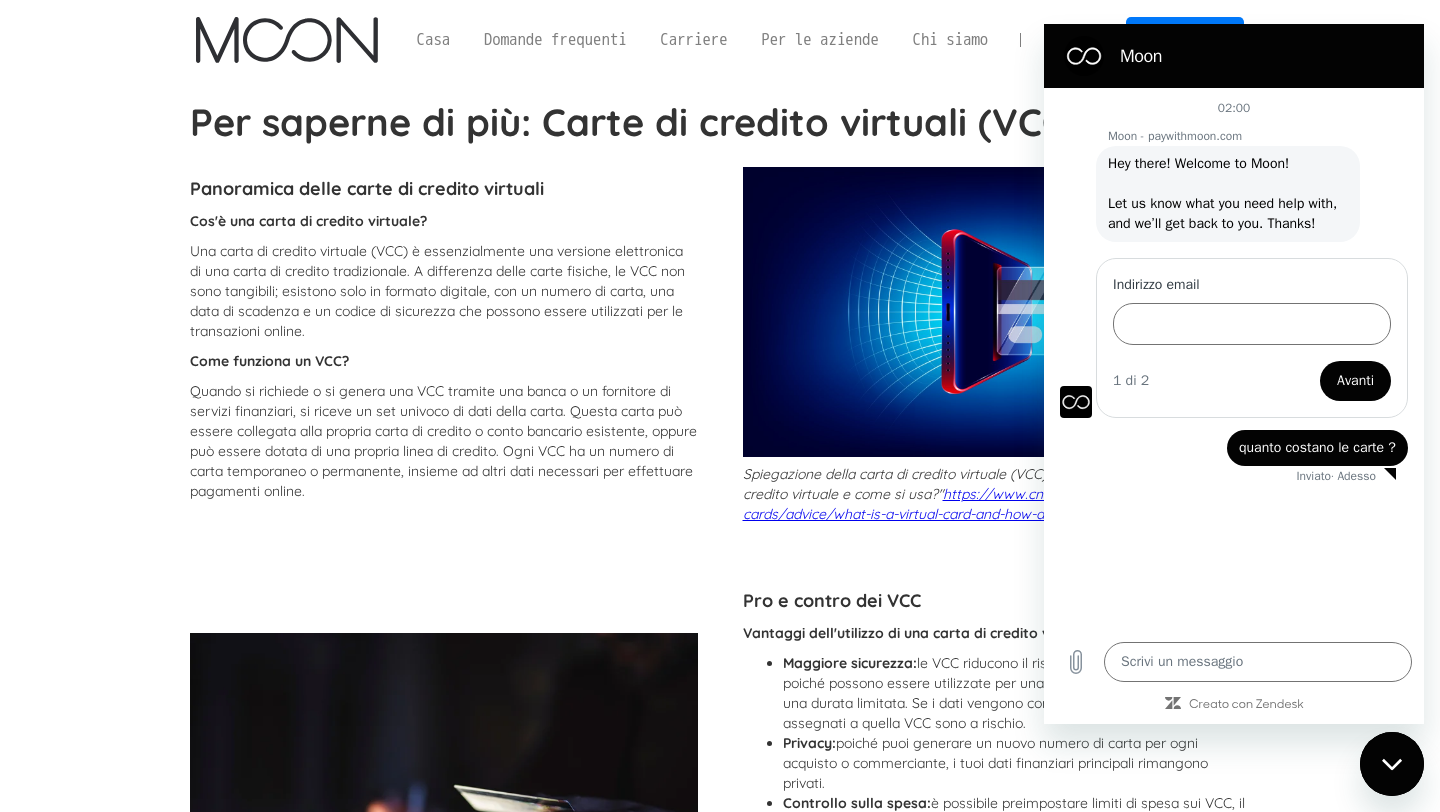 click at bounding box center (1392, 764) 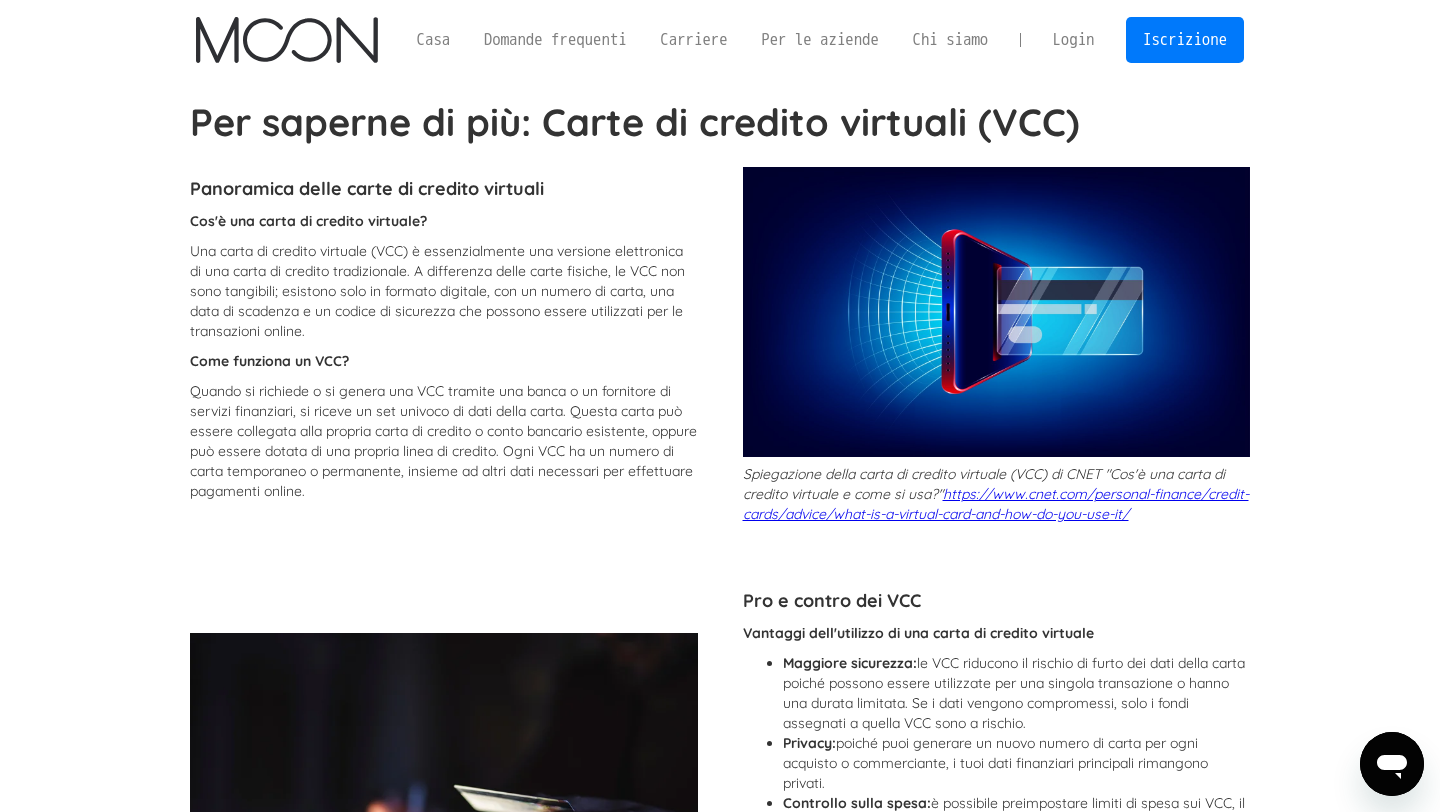 click on "Per saperne di più: Carte di credito virtuali (VCC) Panoramica delle carte di credito virtuali Cos'è una carta di credito virtuale? Una carta di credito virtuale (VCC) è essenzialmente una versione elettronica di una carta di credito tradizionale. A differenza delle carte fisiche, le VCC non sono tangibili; esistono solo in formato digitale, con un numero di carta, una data di scadenza e un codice di sicurezza che possono essere utilizzati per le transazioni online. Come funziona un VCC? Quando si richiede o si genera una VCC tramite una banca o un fornitore di servizi finanziari, si riceve un set univoco di dati della carta. Questa carta può essere collegata alla propria carta di credito o conto bancario esistente, oppure può essere dotata di una propria linea di credito. Ogni VCC ha un numero di carta temporaneo o permanente, insieme ad altri dati necessari per effettuare pagamenti online. https://www.cnet.com/personal-finance/credit-cards/advice/what-is-a-virtual-card-and-how-do-you-use-it/ Privacy:" at bounding box center (720, 1316) 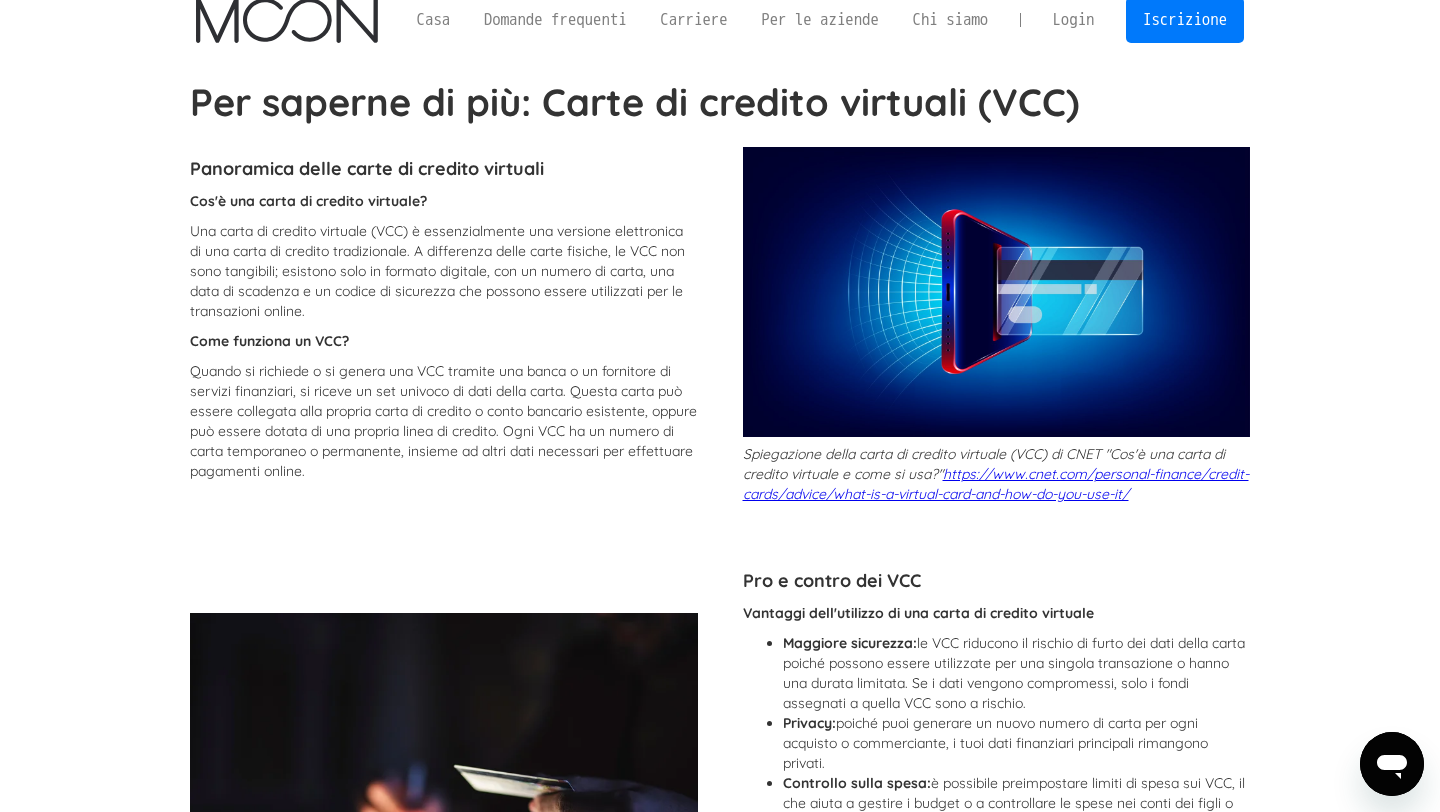 type on "x" 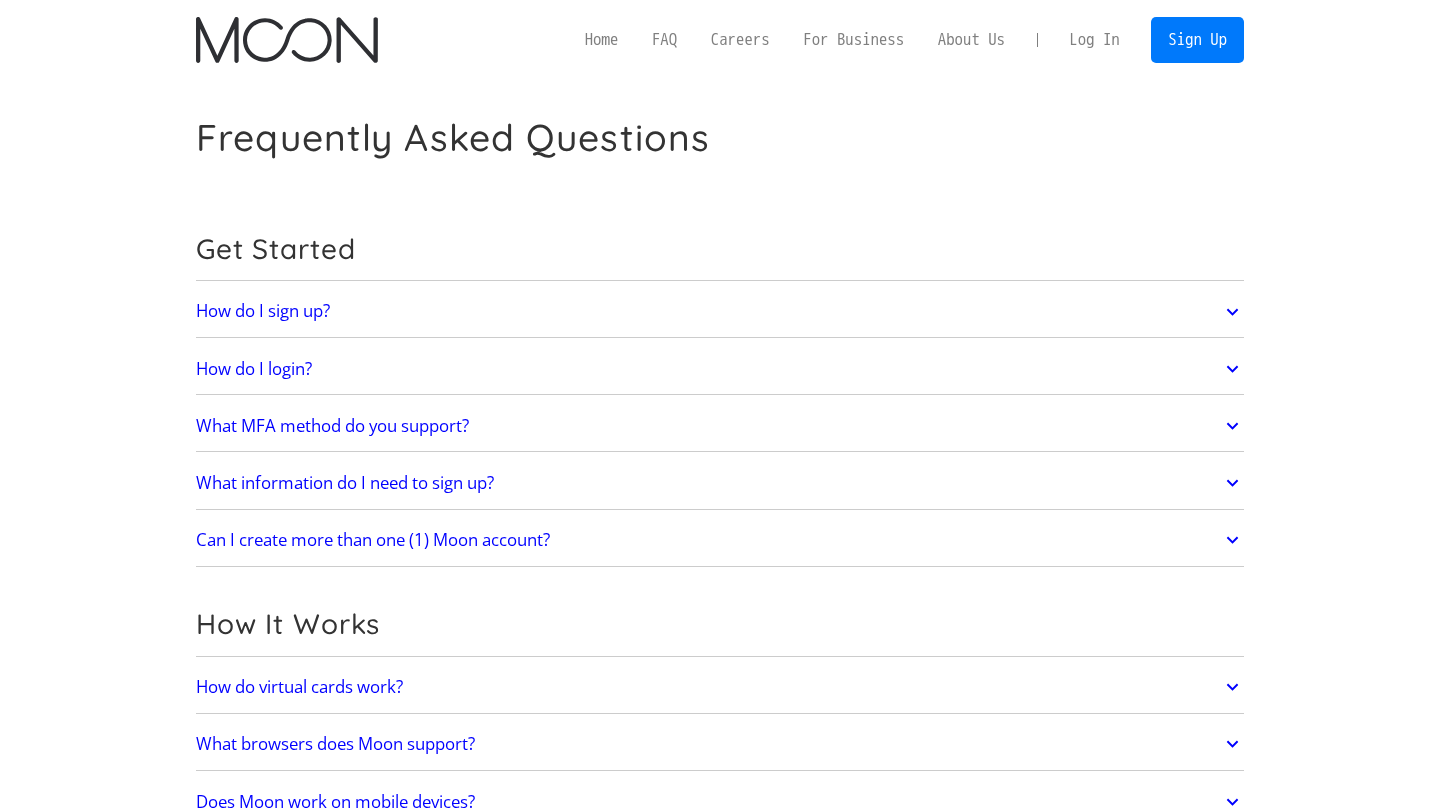 scroll, scrollTop: 0, scrollLeft: 0, axis: both 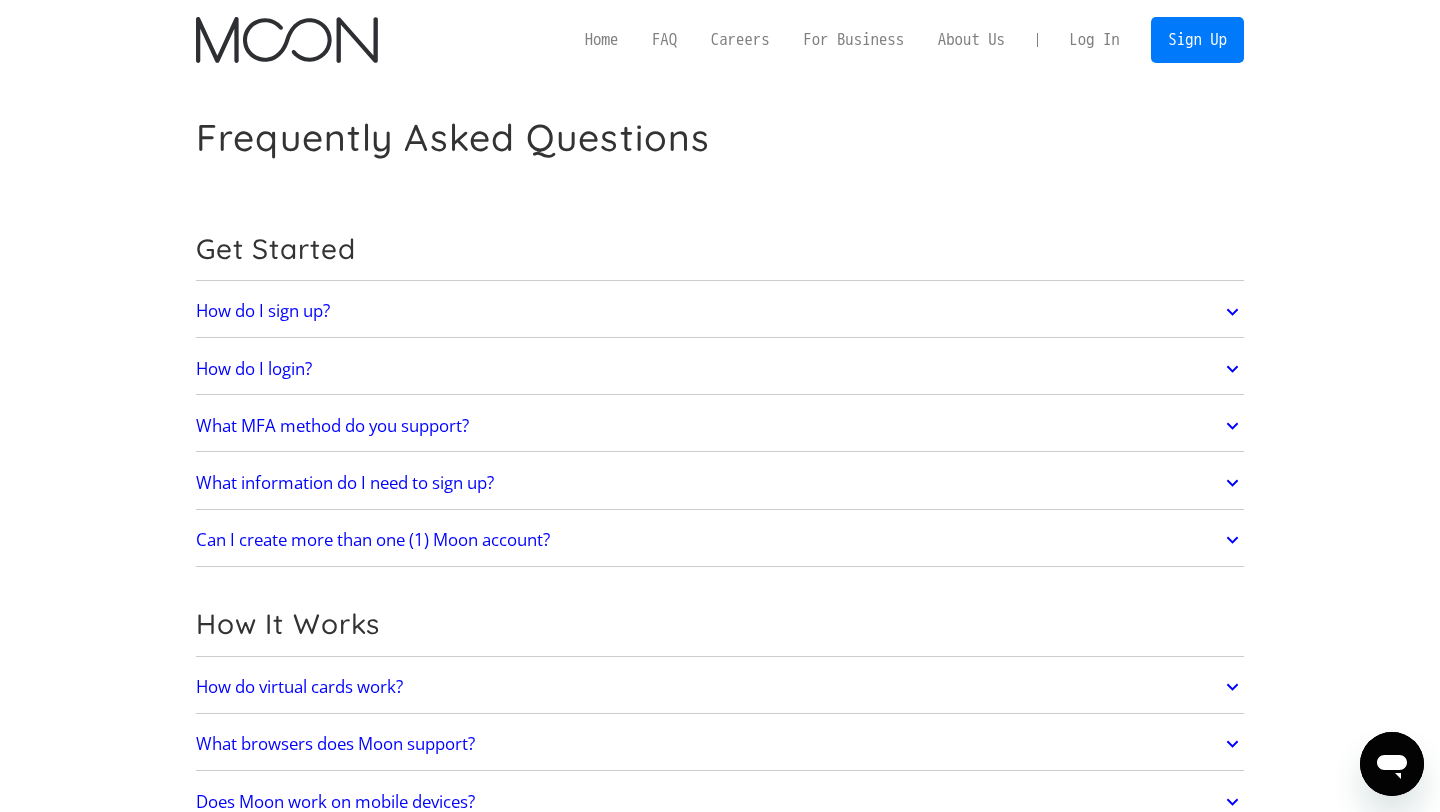 click at bounding box center [1392, 764] 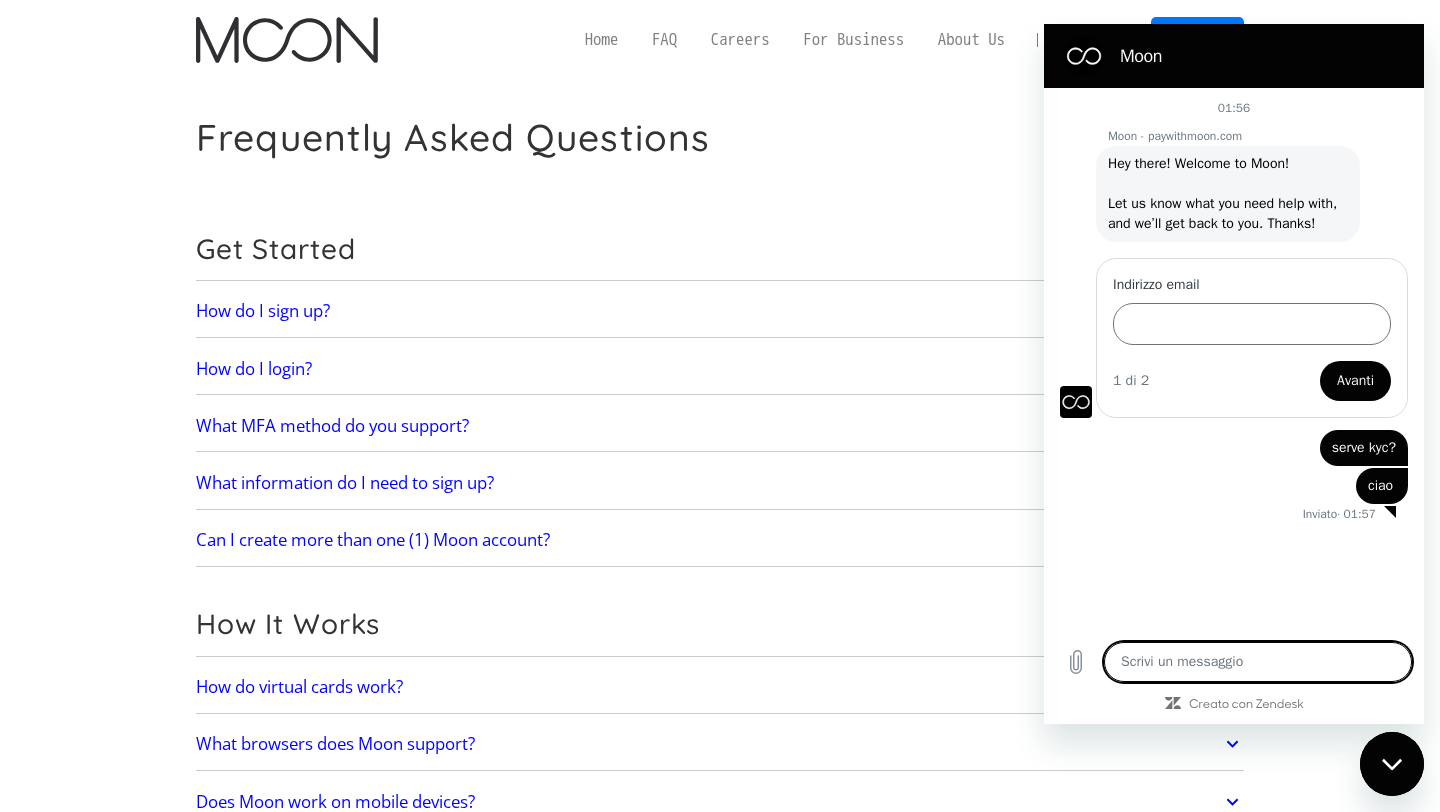 scroll, scrollTop: 0, scrollLeft: 0, axis: both 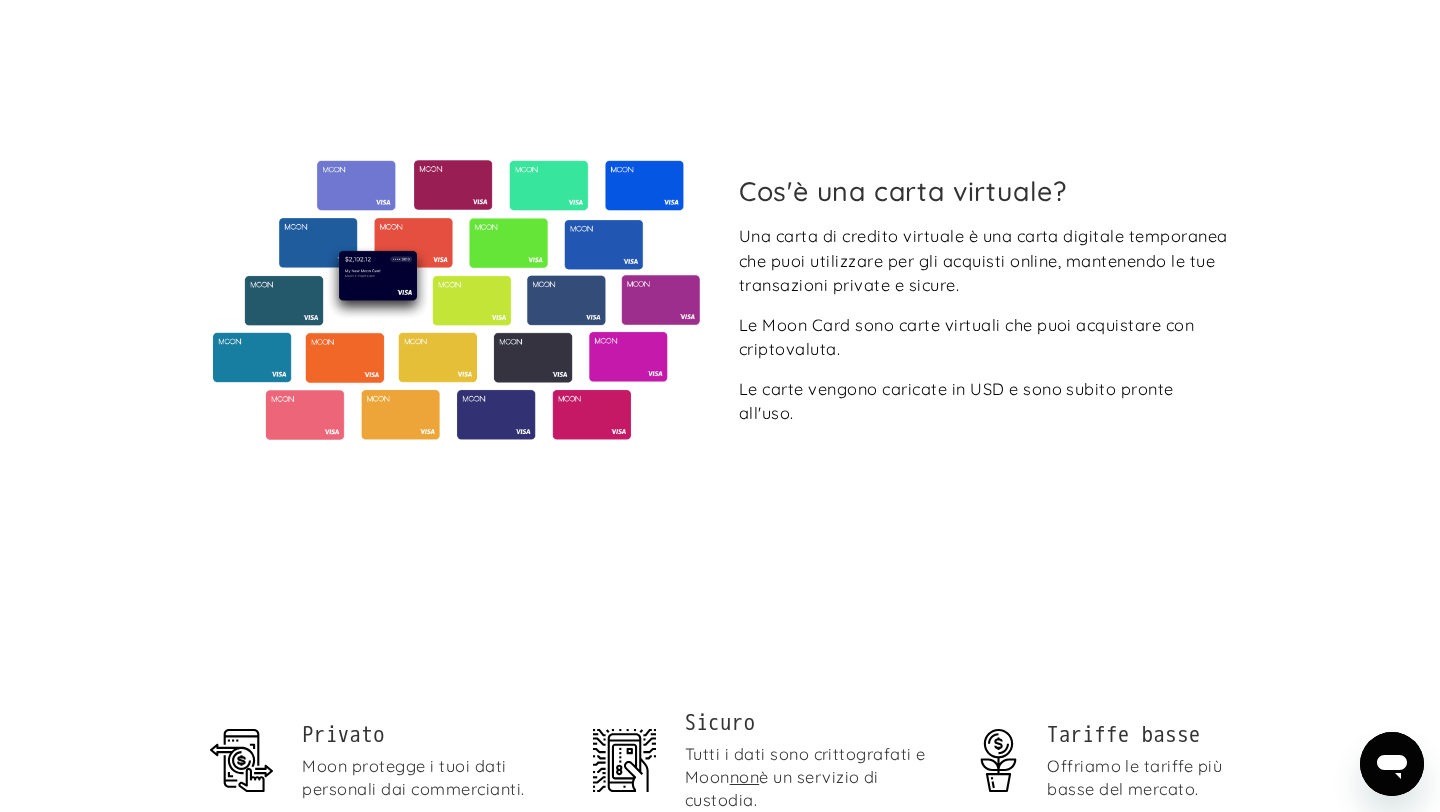 click at bounding box center [456, 300] 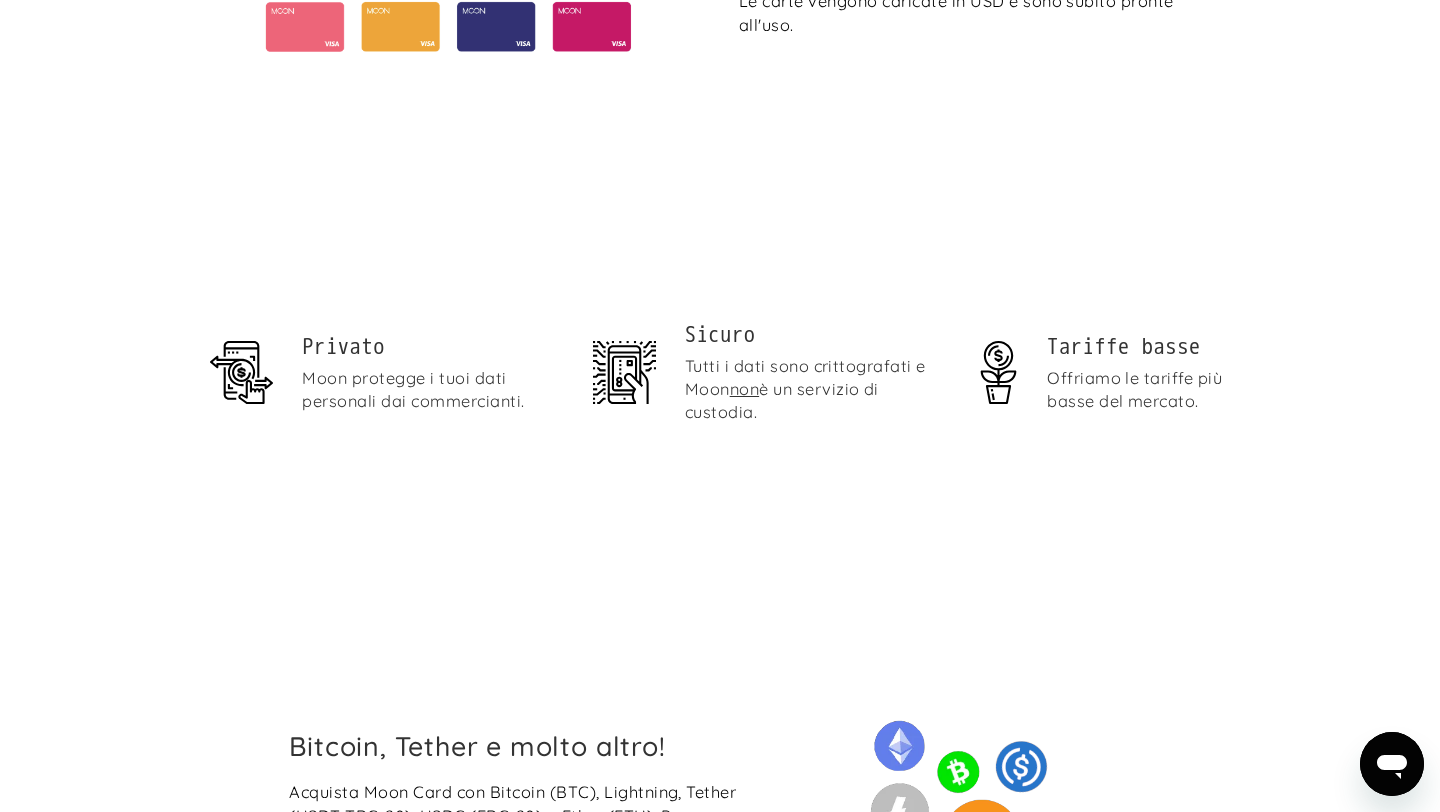 scroll, scrollTop: 1139, scrollLeft: 0, axis: vertical 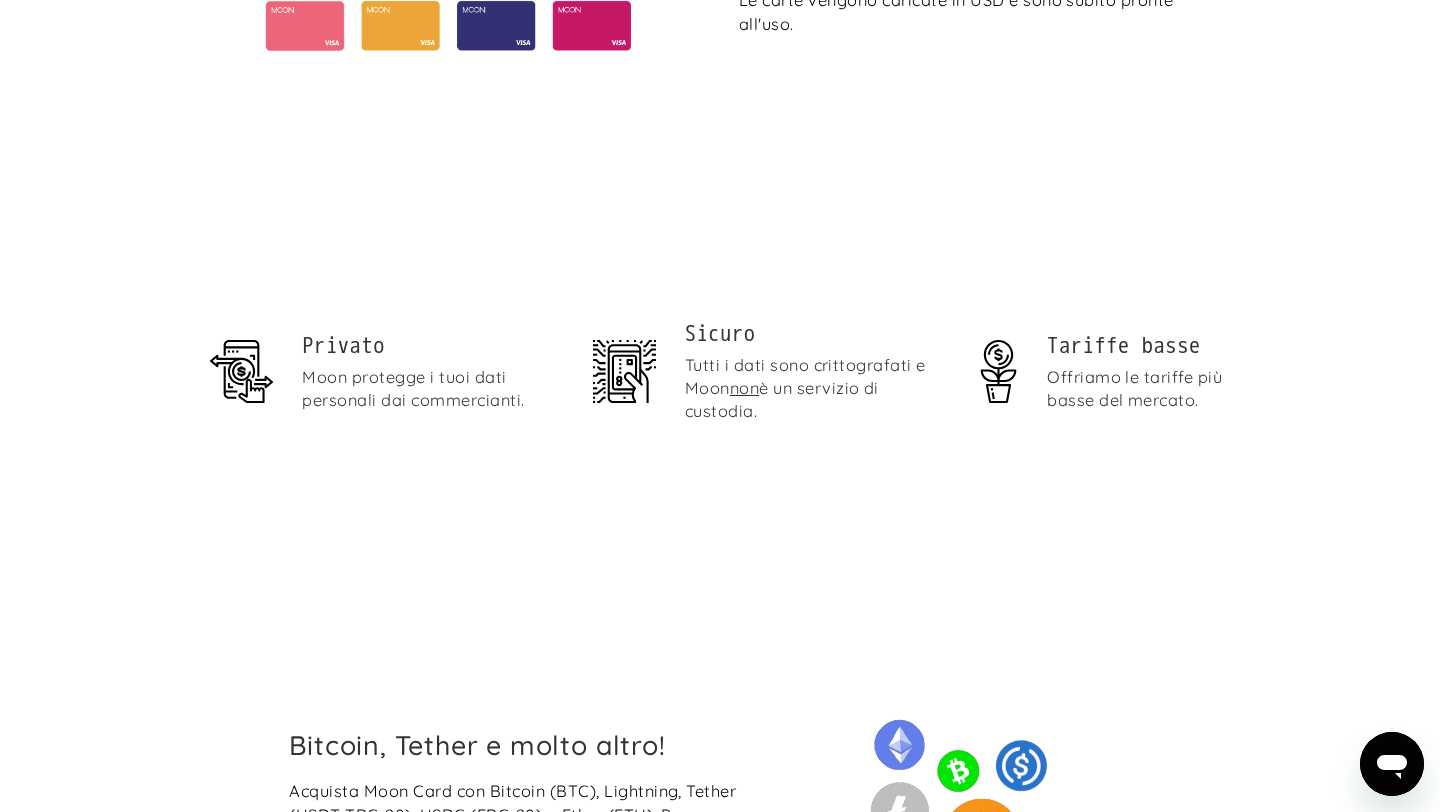click at bounding box center [241, 371] 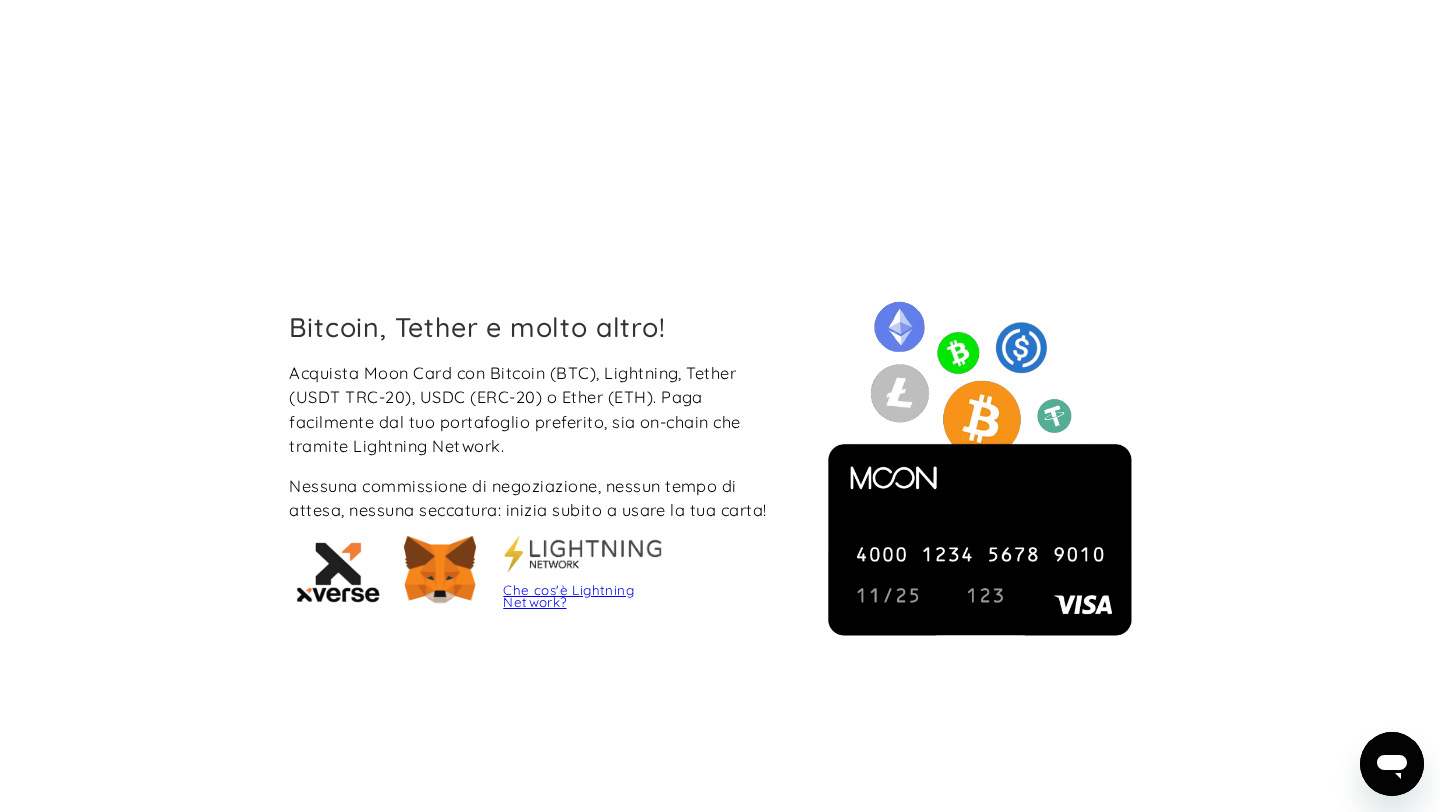 scroll, scrollTop: 1668, scrollLeft: 0, axis: vertical 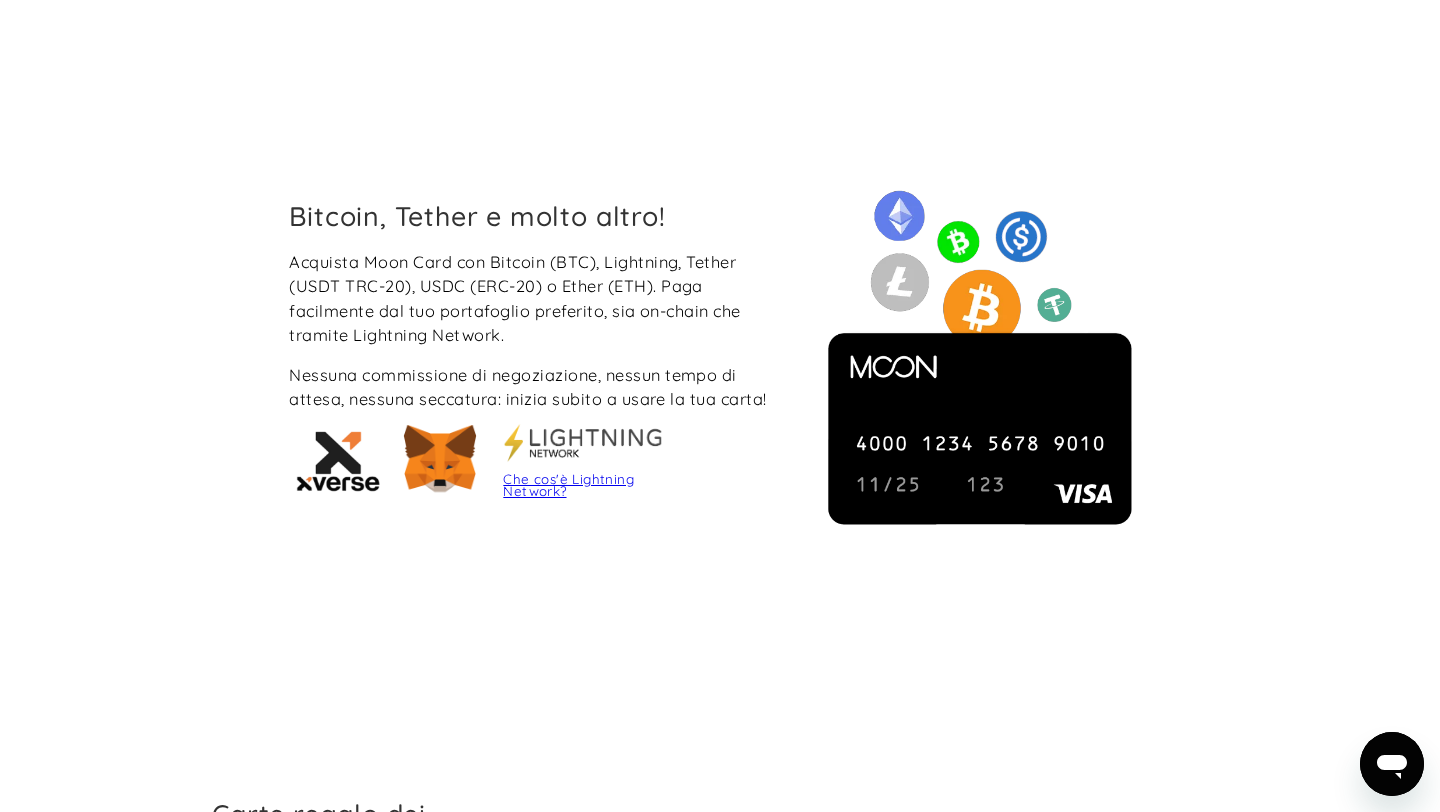 click at bounding box center [980, 358] 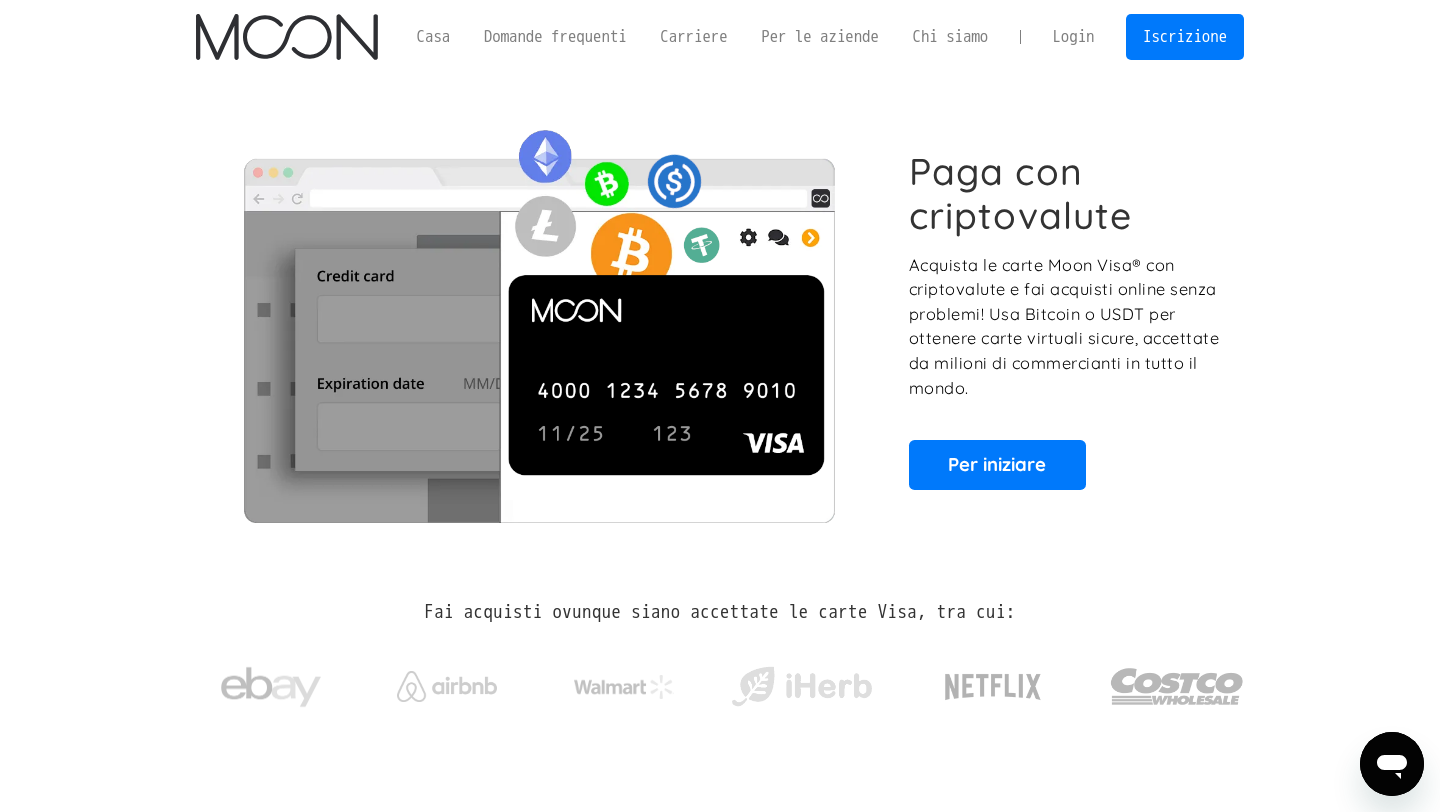 scroll, scrollTop: 0, scrollLeft: 0, axis: both 